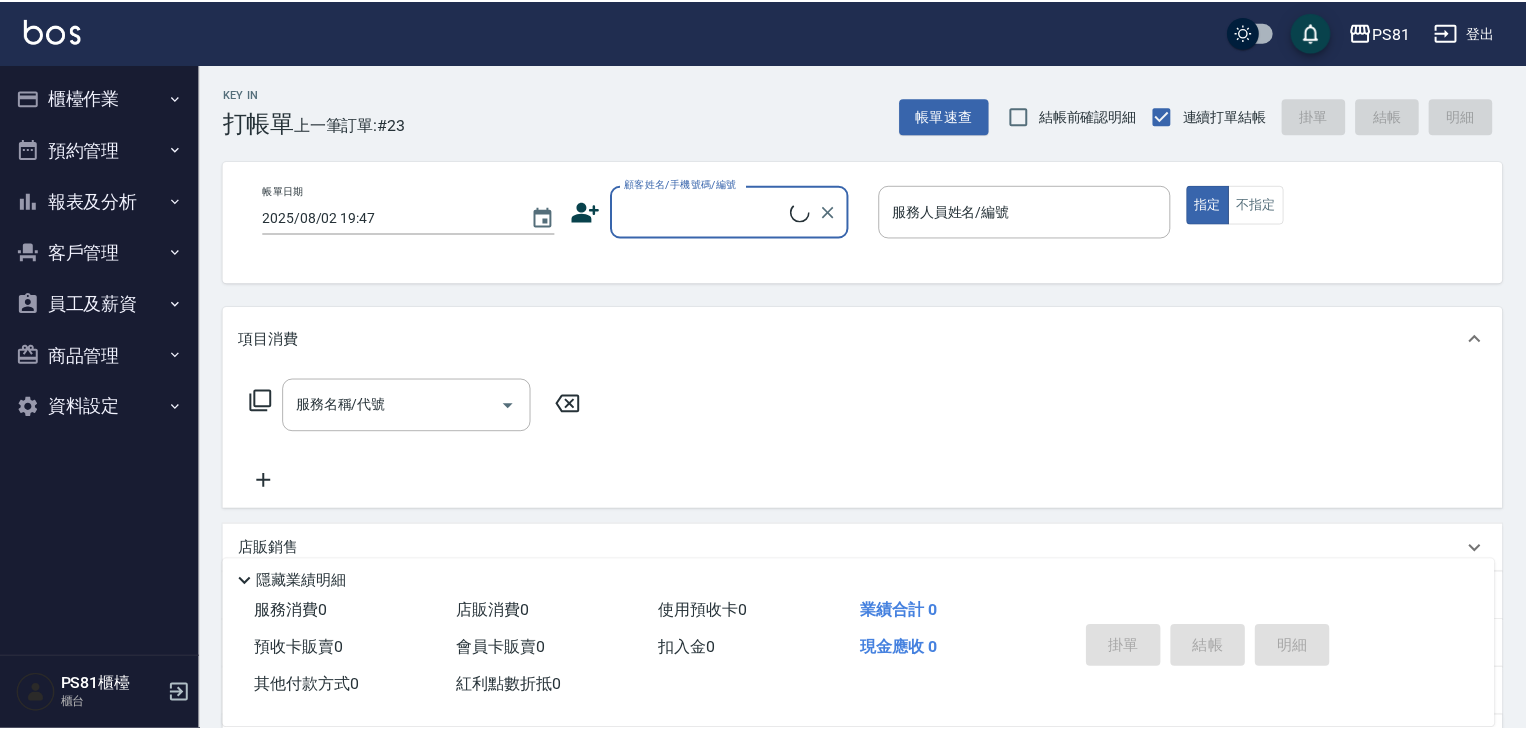 scroll, scrollTop: 0, scrollLeft: 0, axis: both 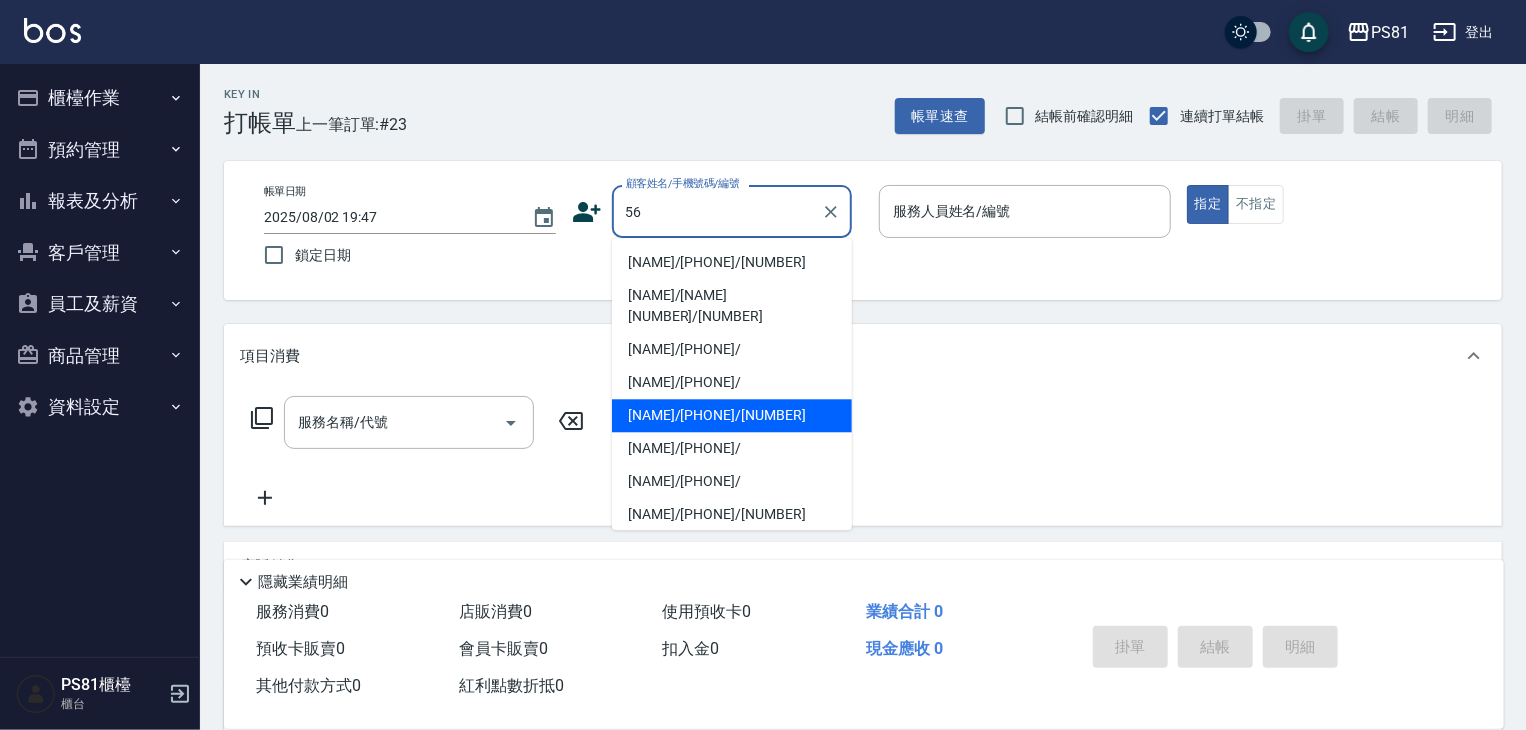 click on "[NAME]/[PHONE]/[NUMBER]" at bounding box center [732, 415] 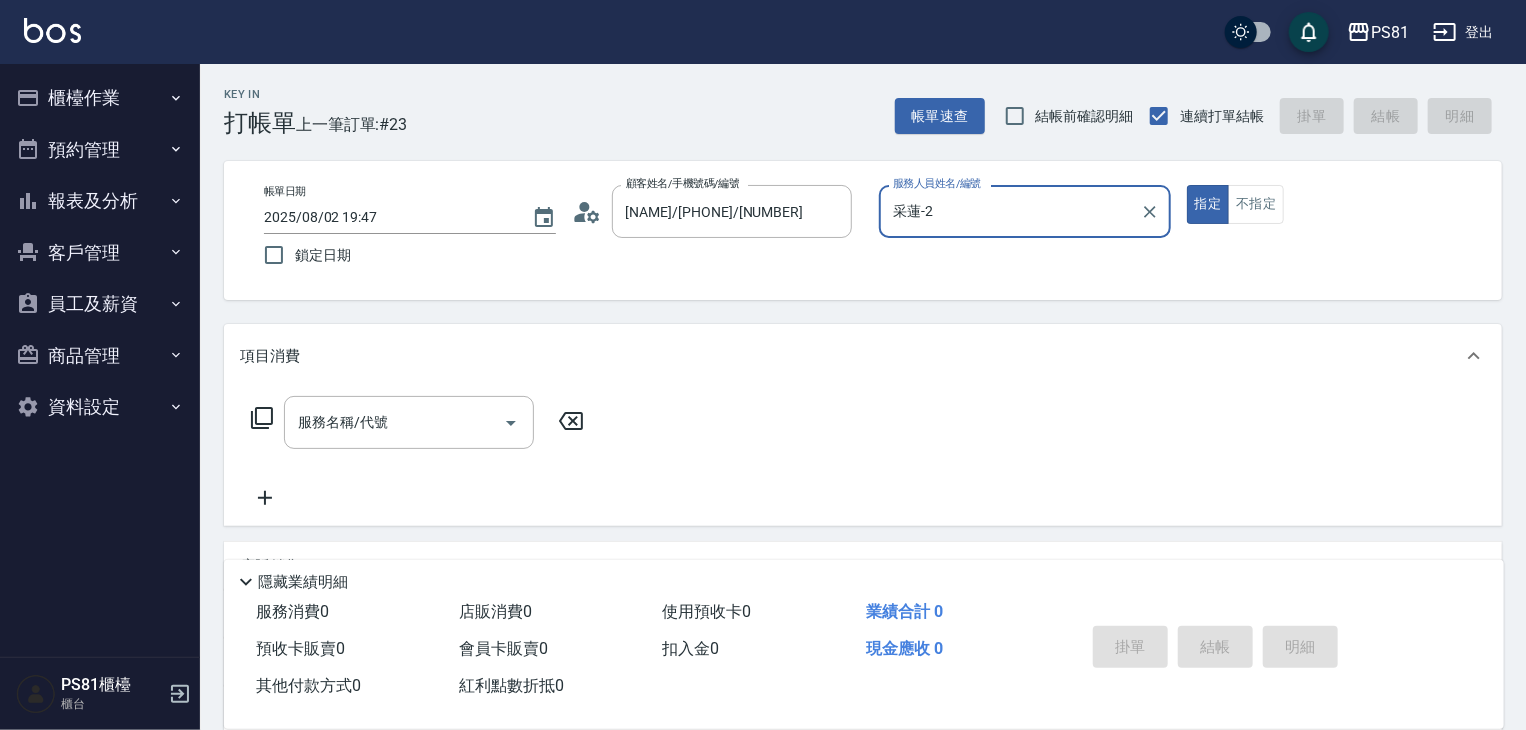 click on "采蓮-2" at bounding box center [1010, 211] 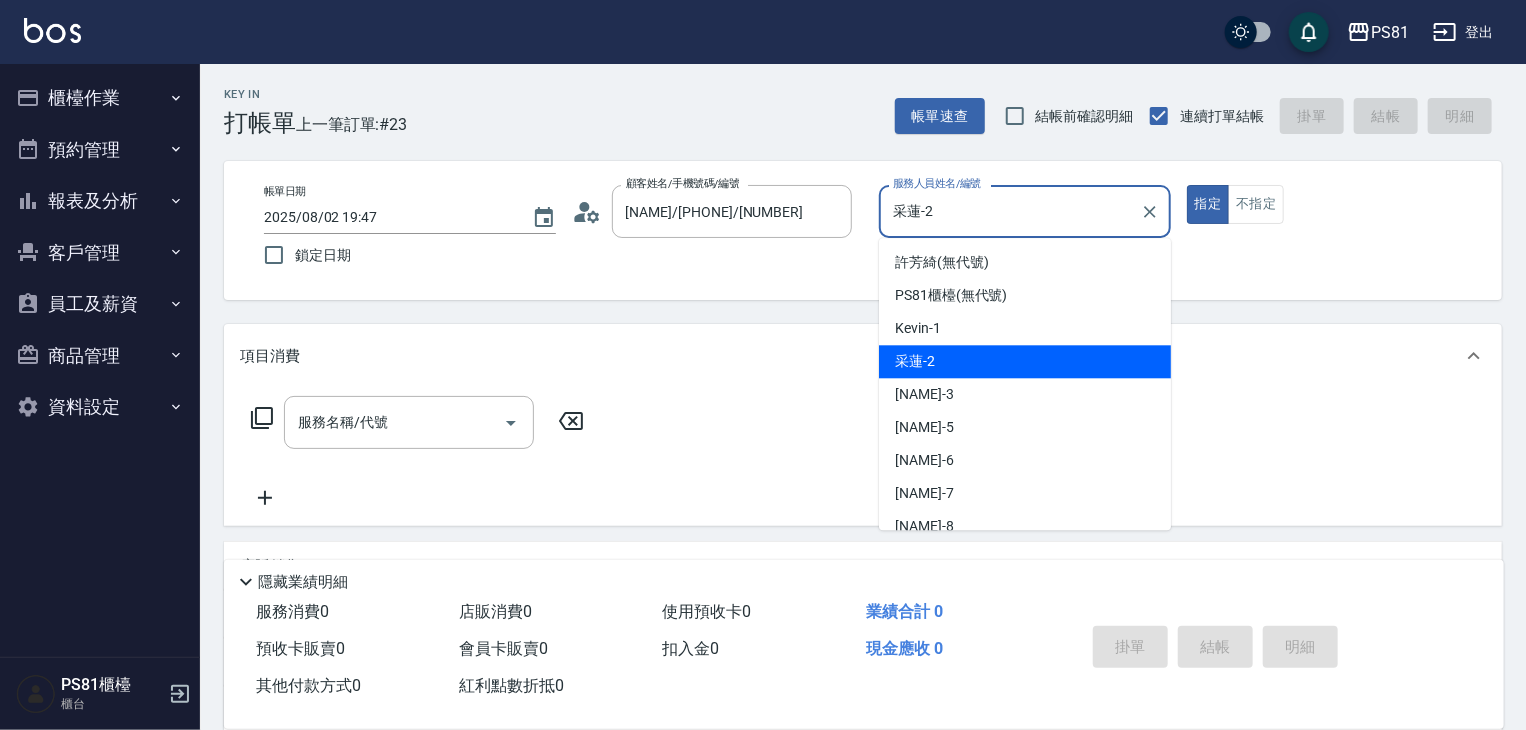 click on "采蓮-2" at bounding box center [1010, 211] 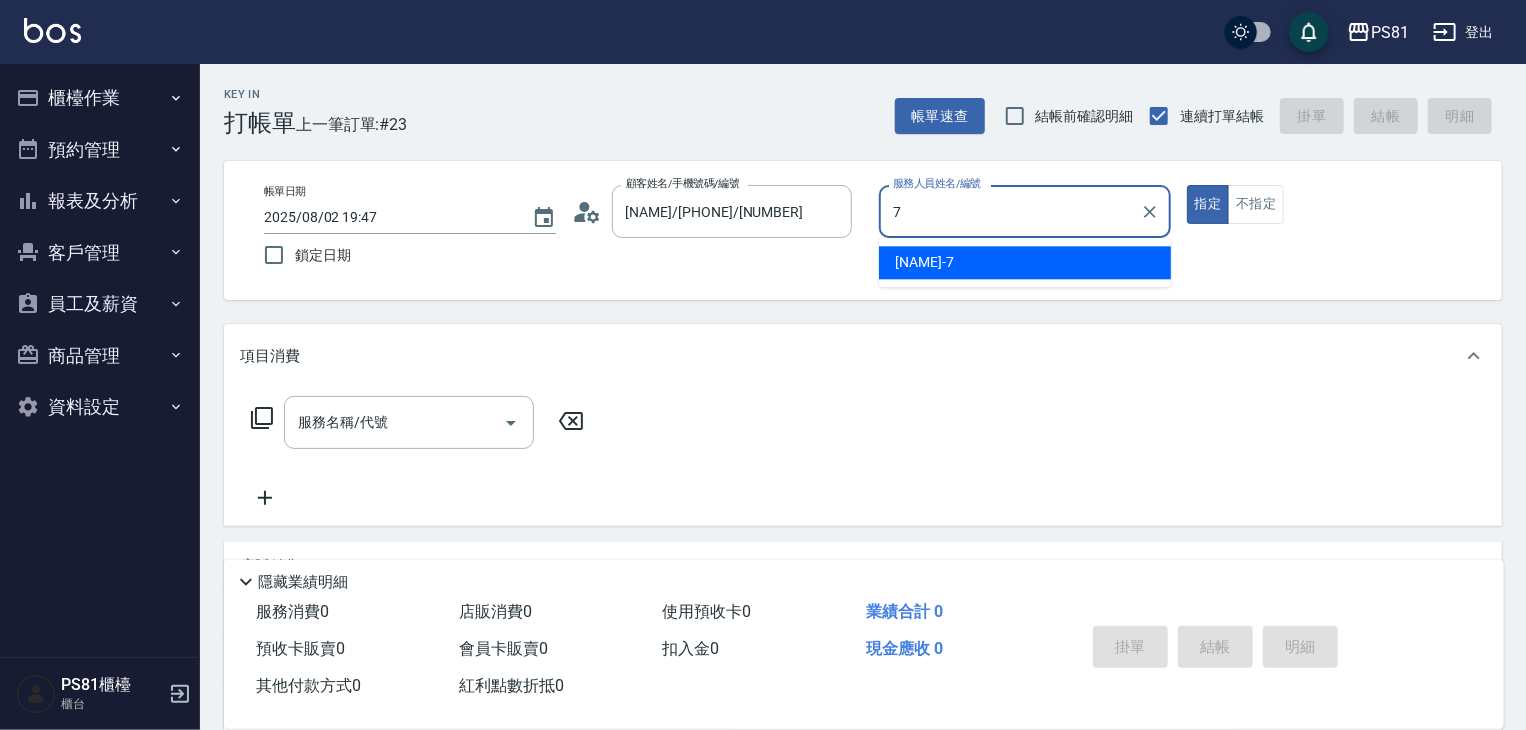 click on "[NAME]-[NUMBER]" at bounding box center (924, 262) 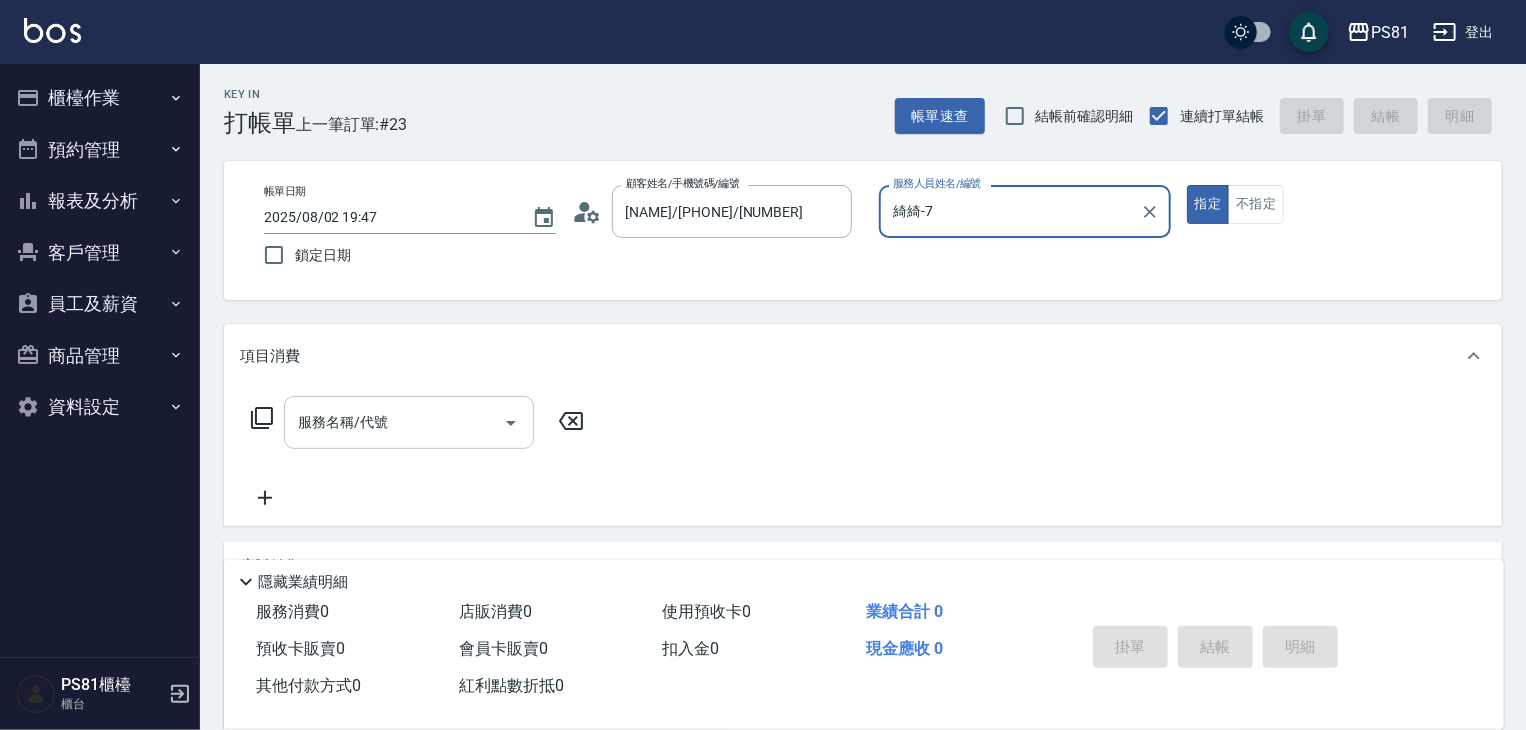 type on "綺綺-7" 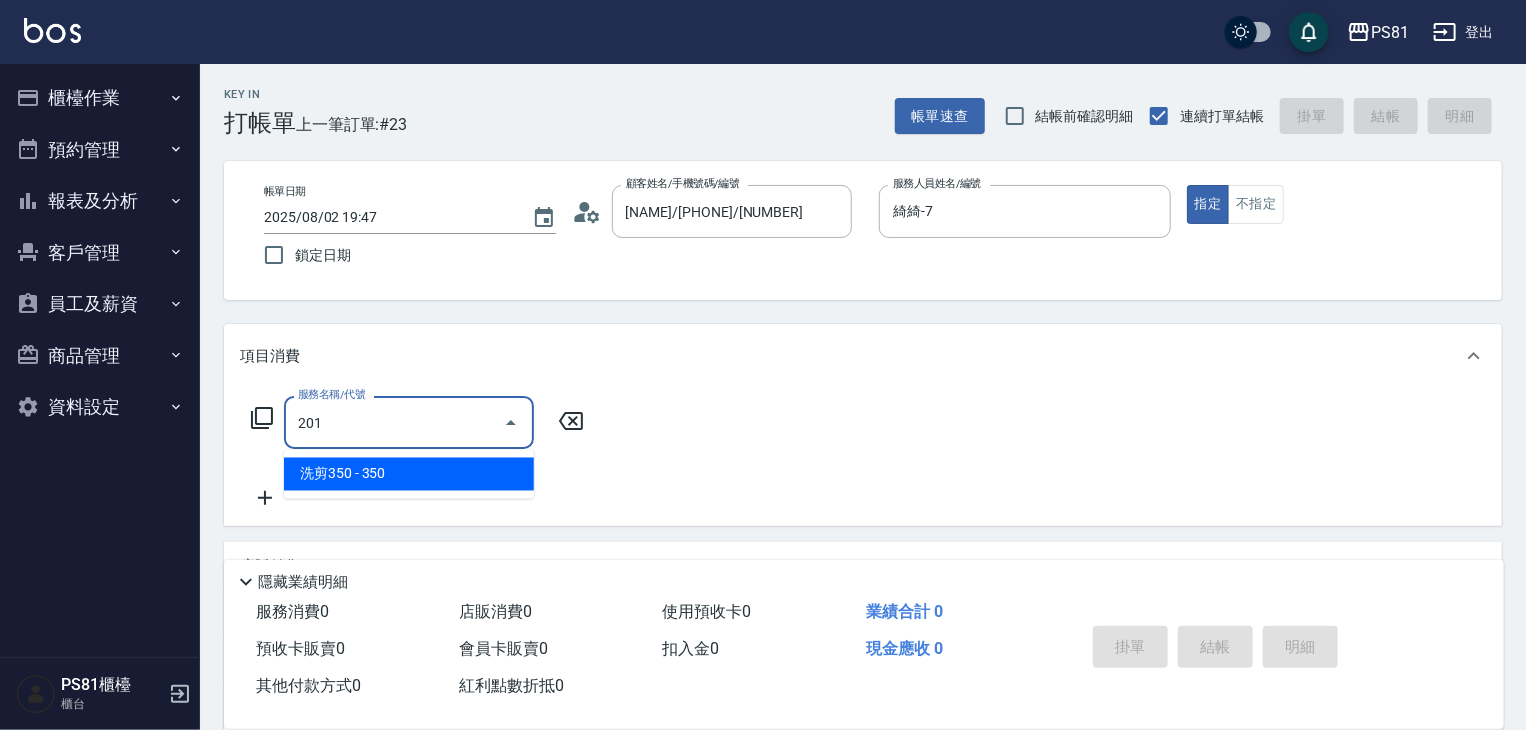 drag, startPoint x: 344, startPoint y: 475, endPoint x: 616, endPoint y: 424, distance: 276.73996 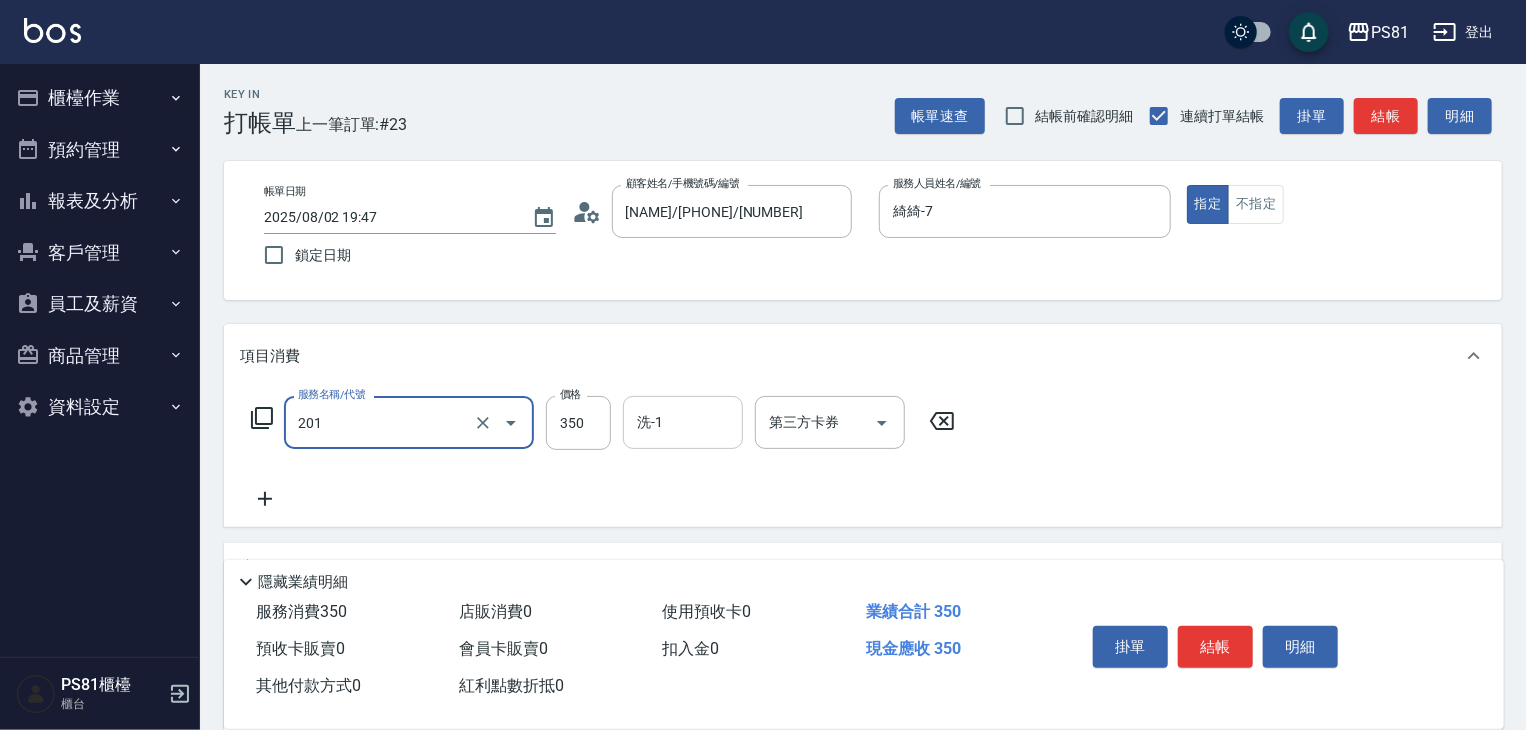 type on "[NAME][NUMBER]([NUMBER])" 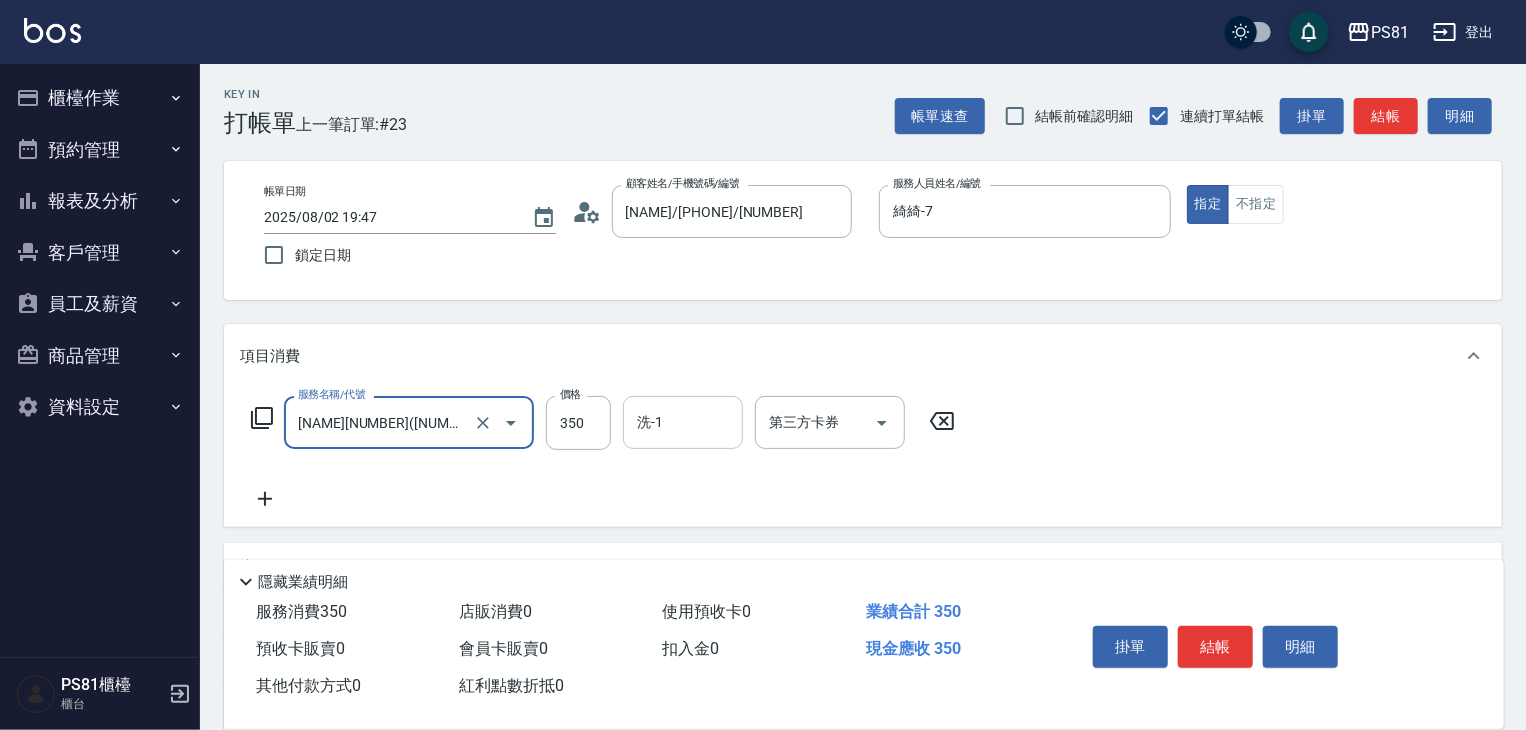 click on "洗-1" at bounding box center (683, 422) 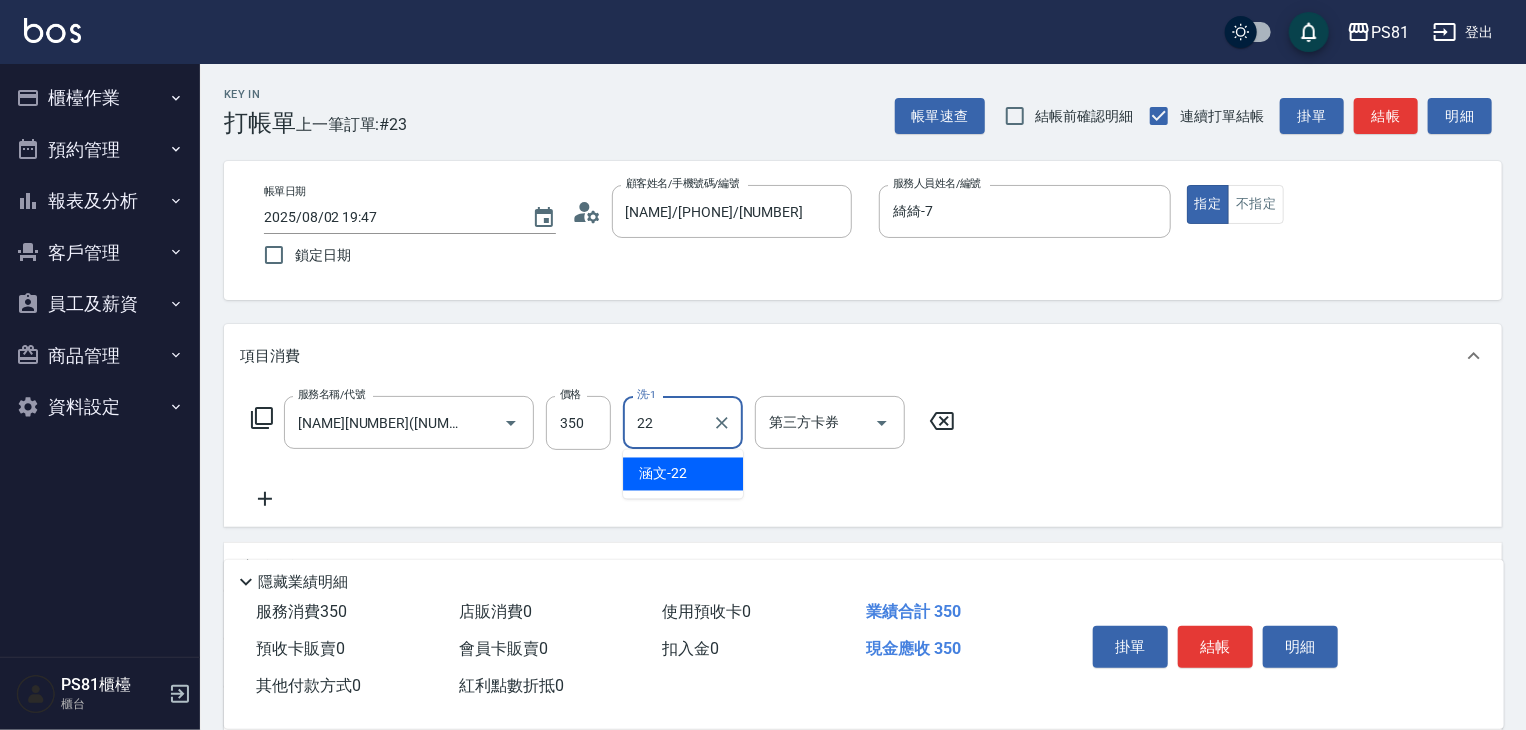 drag, startPoint x: 670, startPoint y: 474, endPoint x: 684, endPoint y: 472, distance: 14.142136 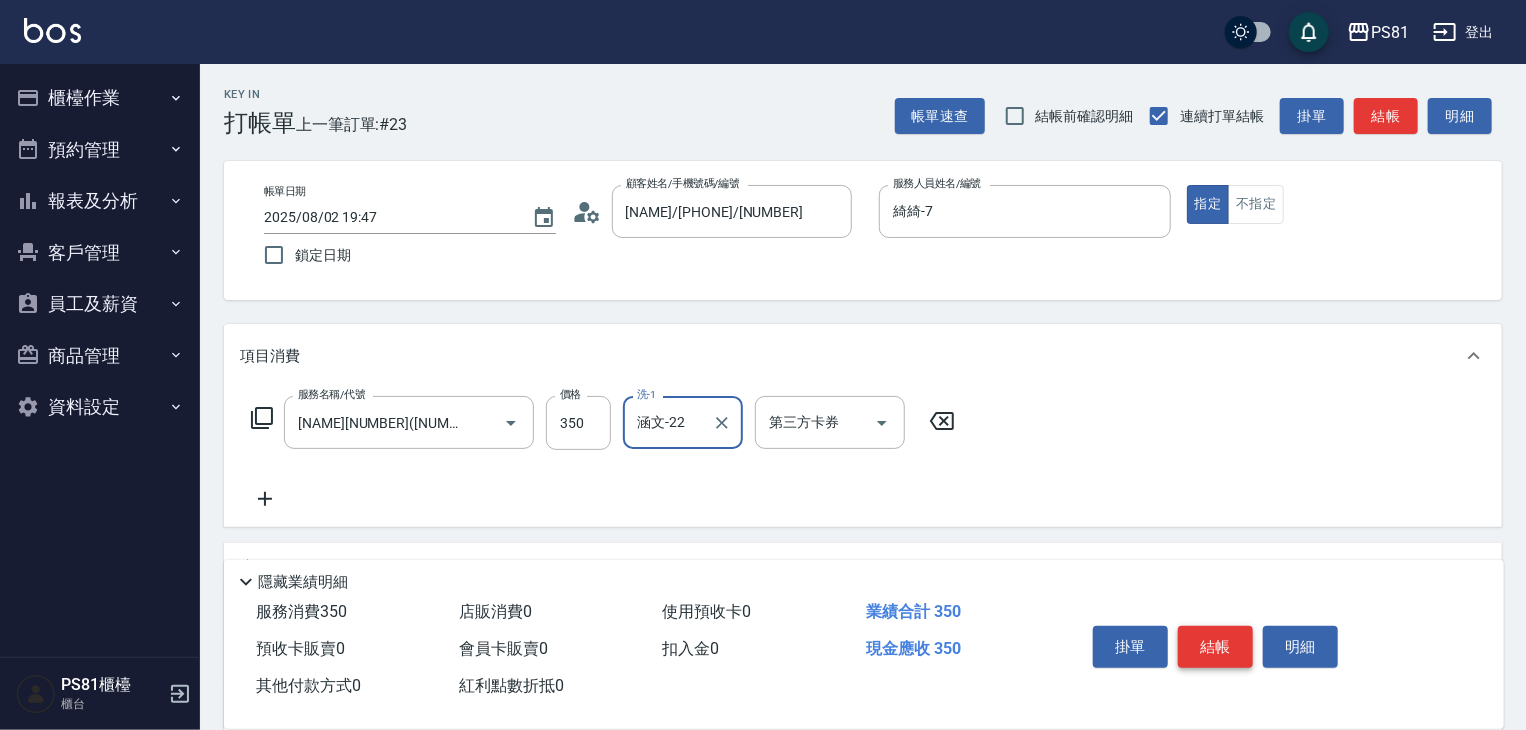 type on "涵文-22" 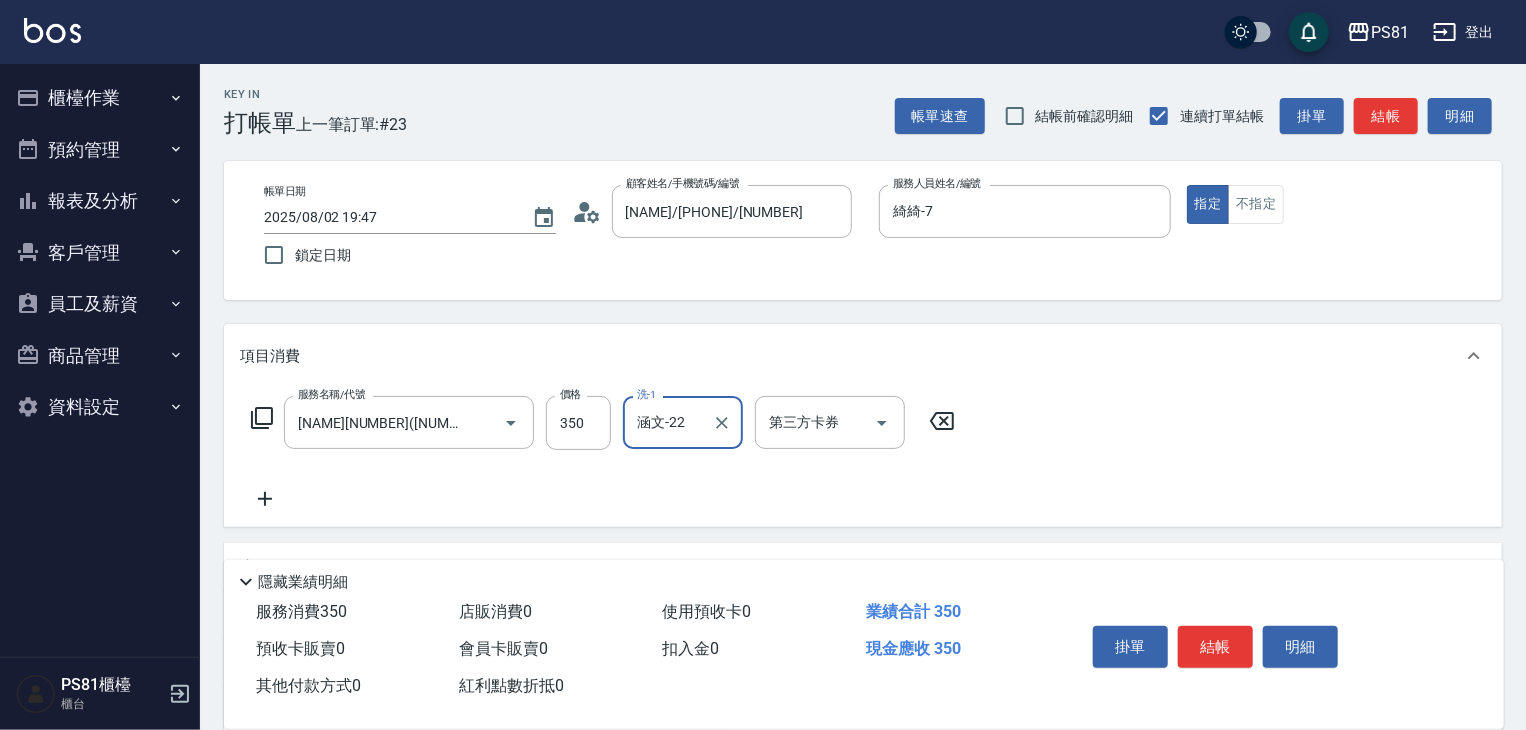click on "結帳" at bounding box center (1215, 647) 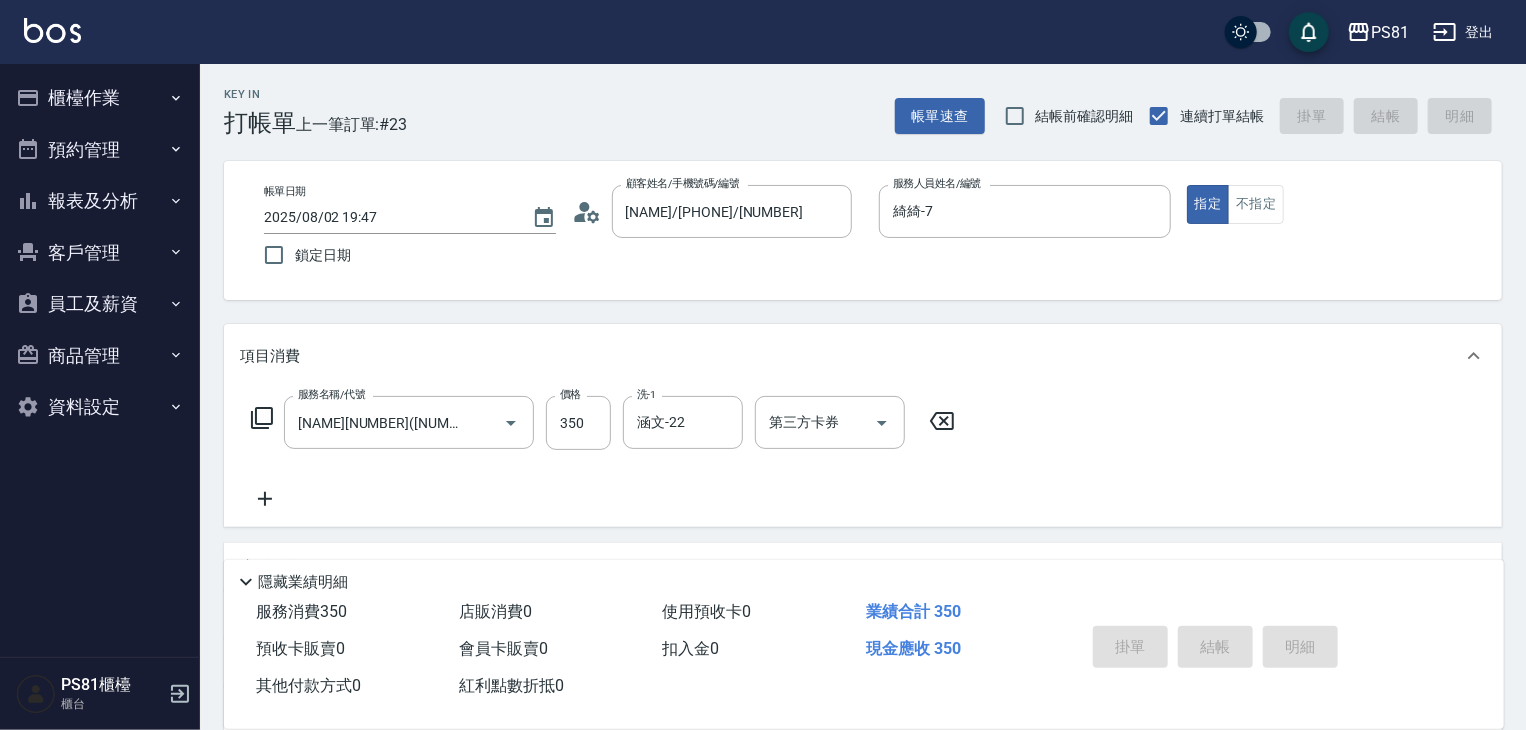 type 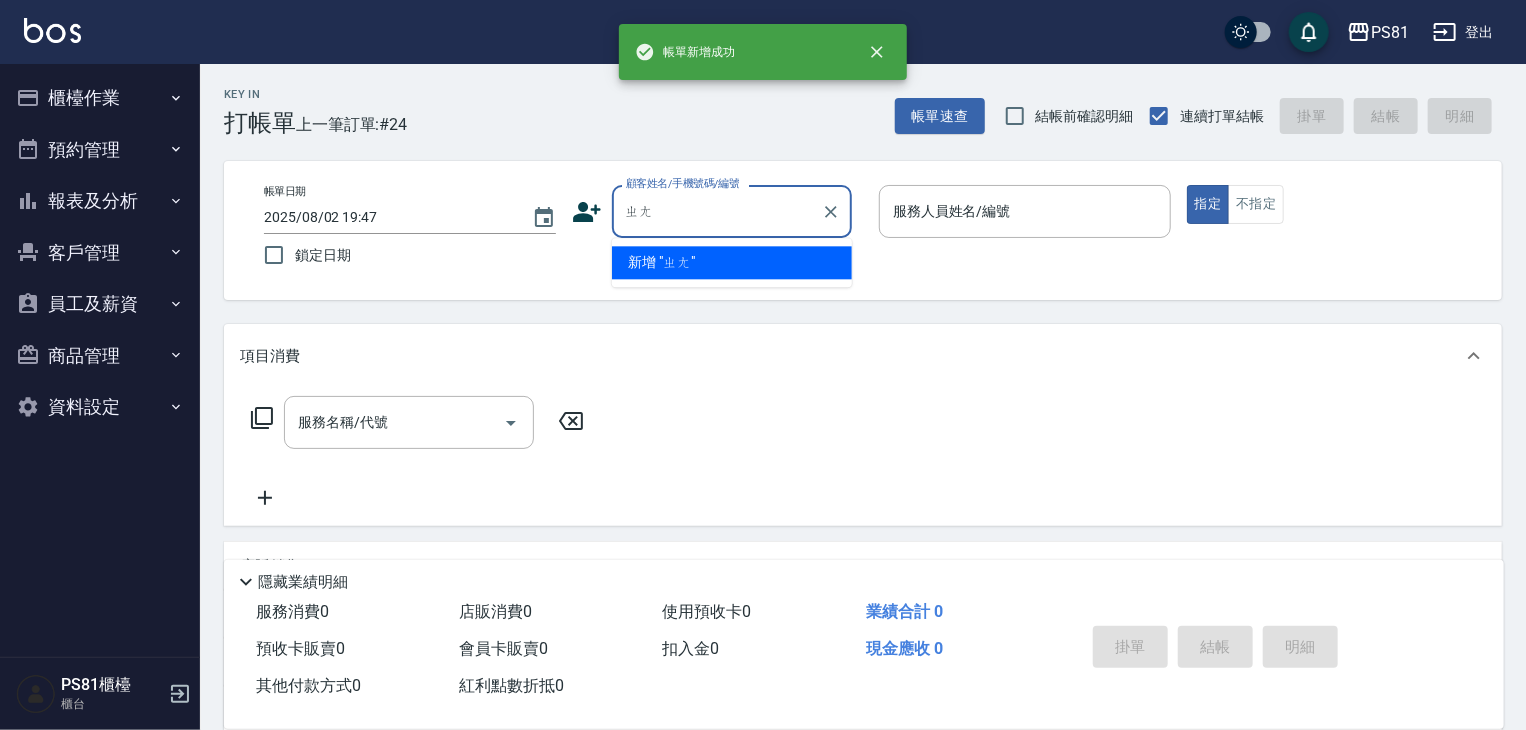 type on "張" 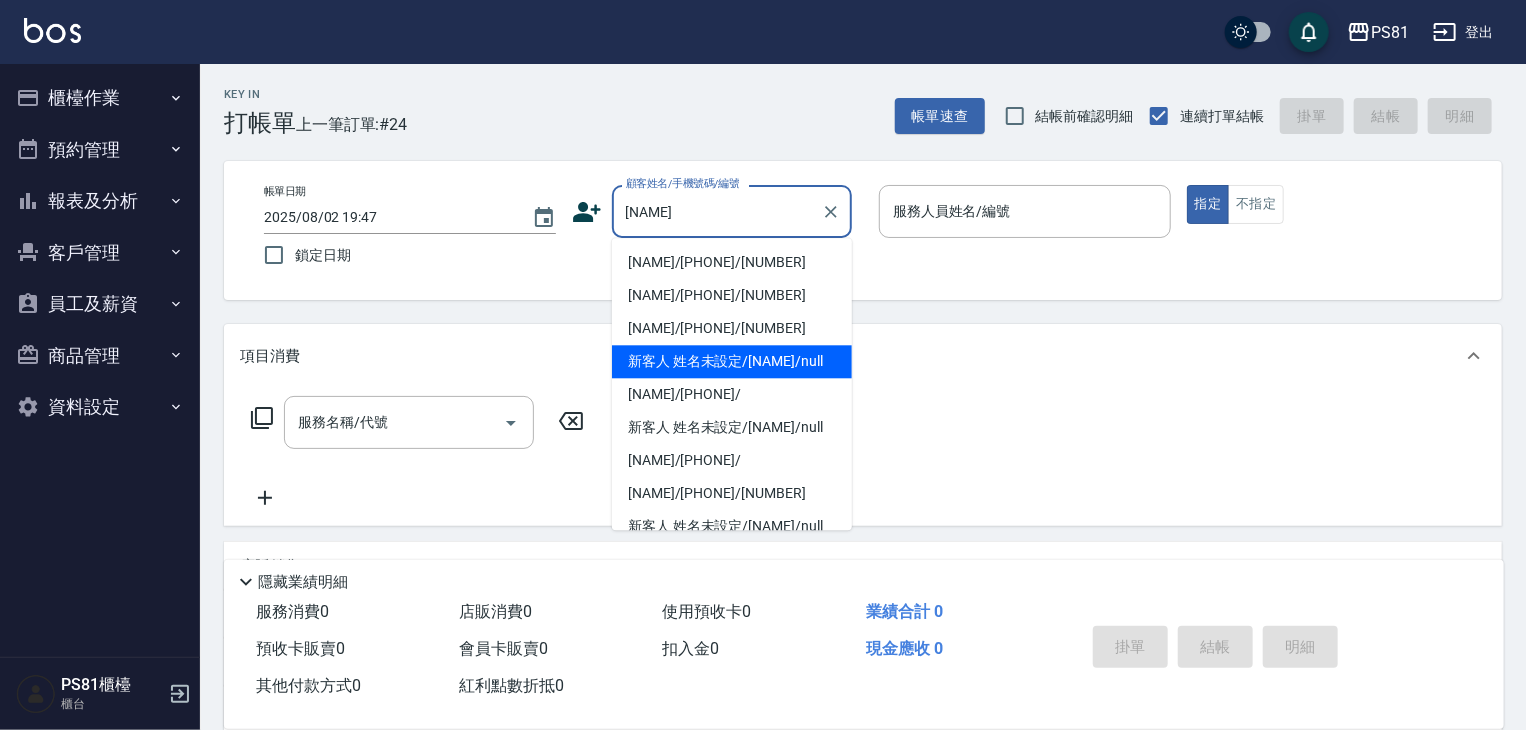 click on "新客人 姓名未設定/[NAME]/null" at bounding box center [732, 361] 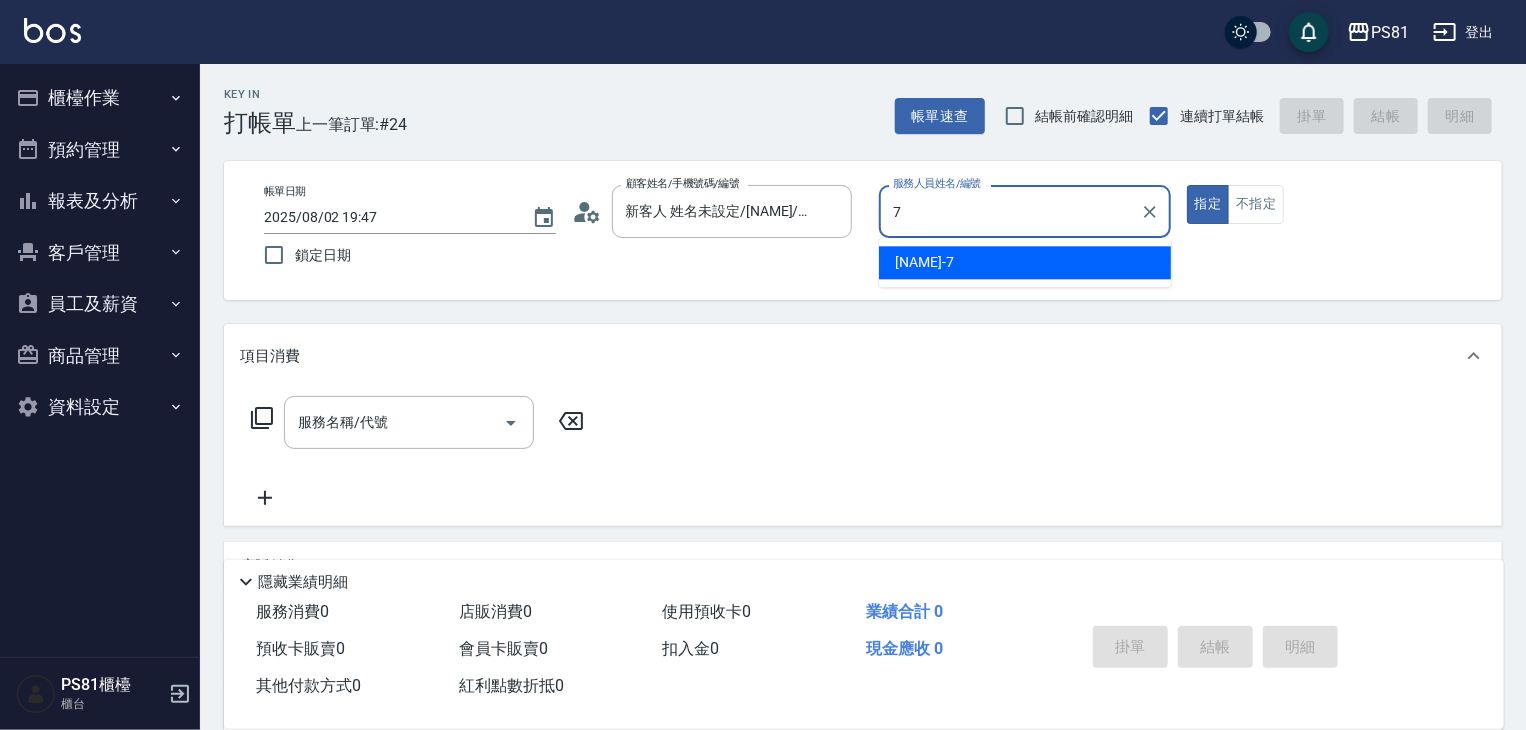 click on "[NAME]-[NUMBER]" at bounding box center [1025, 262] 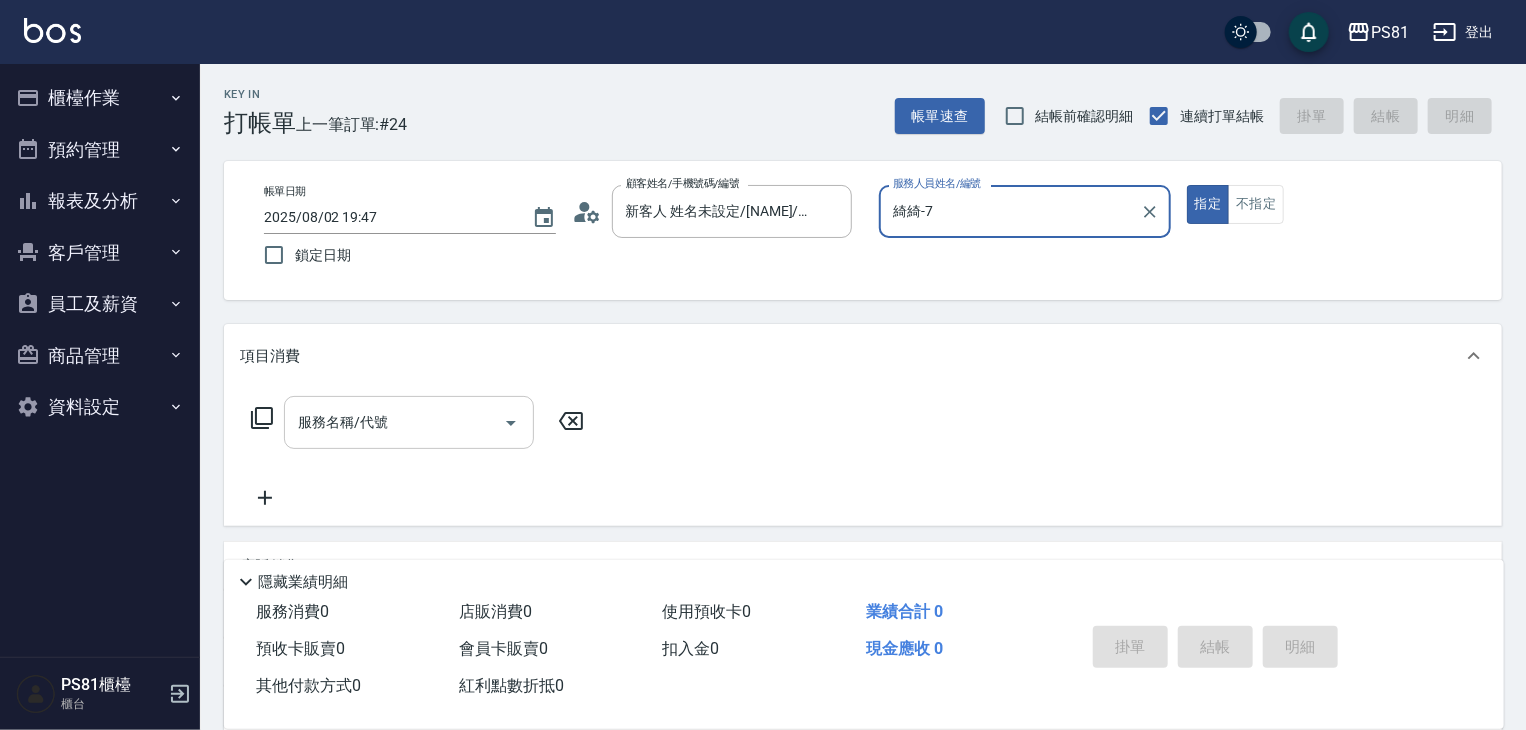type on "綺綺-7" 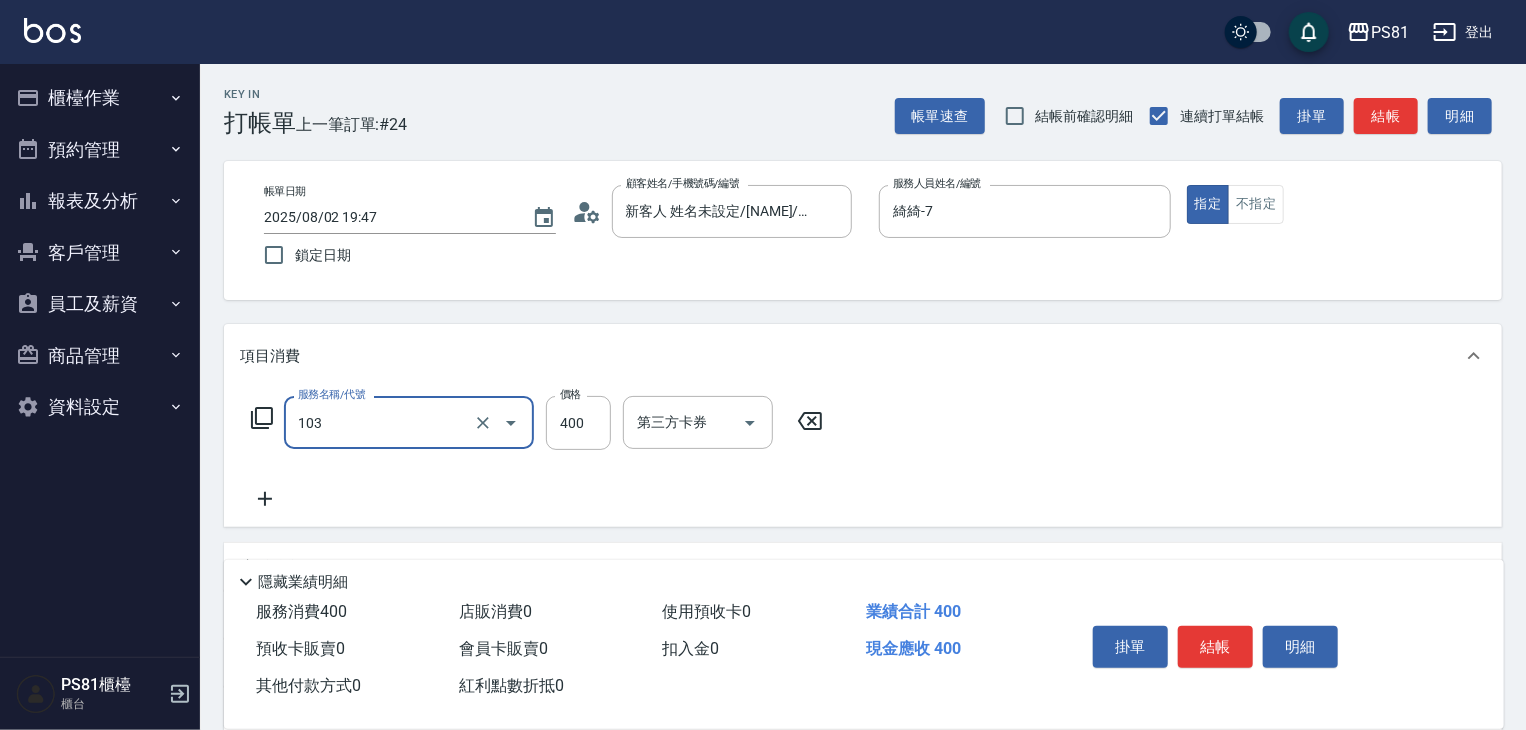 type on "C級洗剪400(103)" 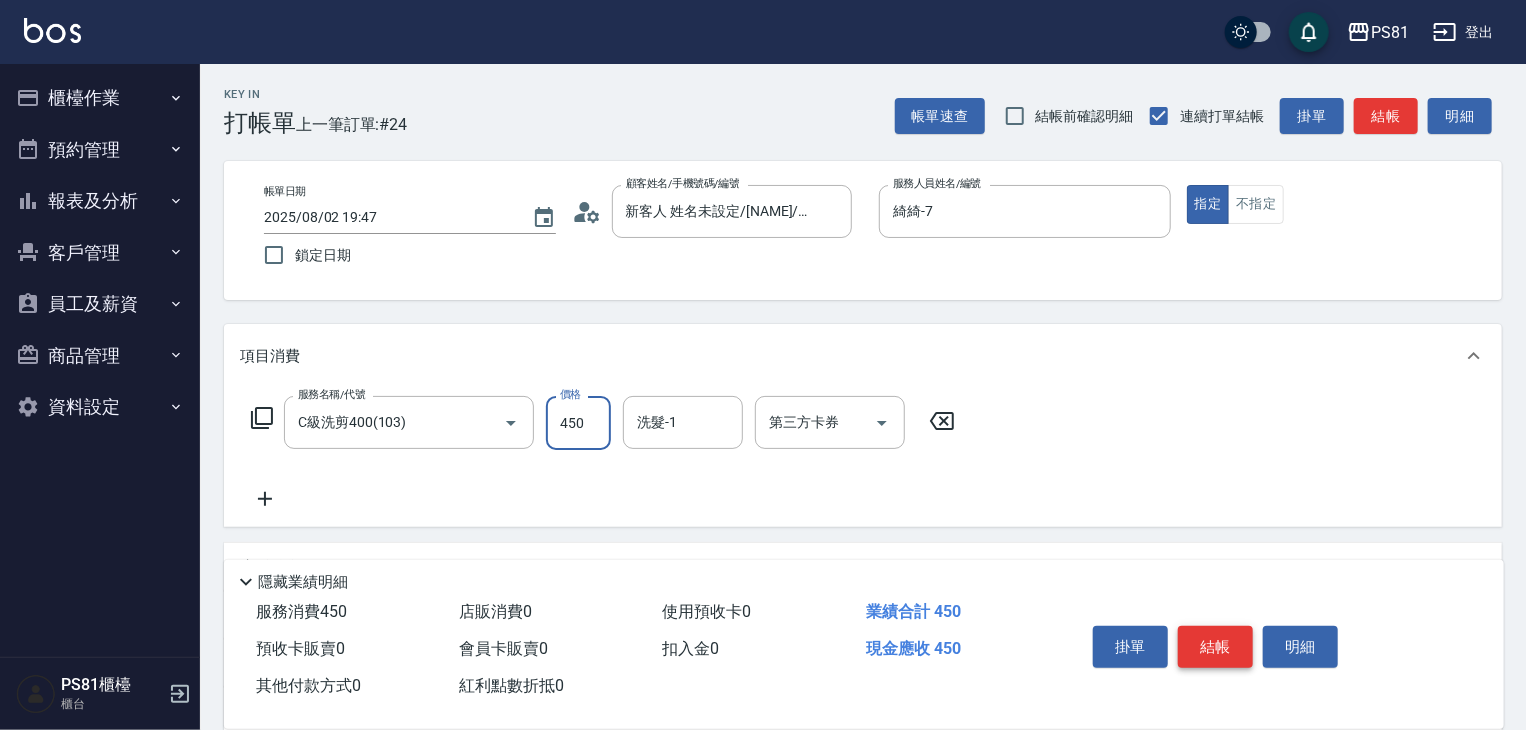 type on "450" 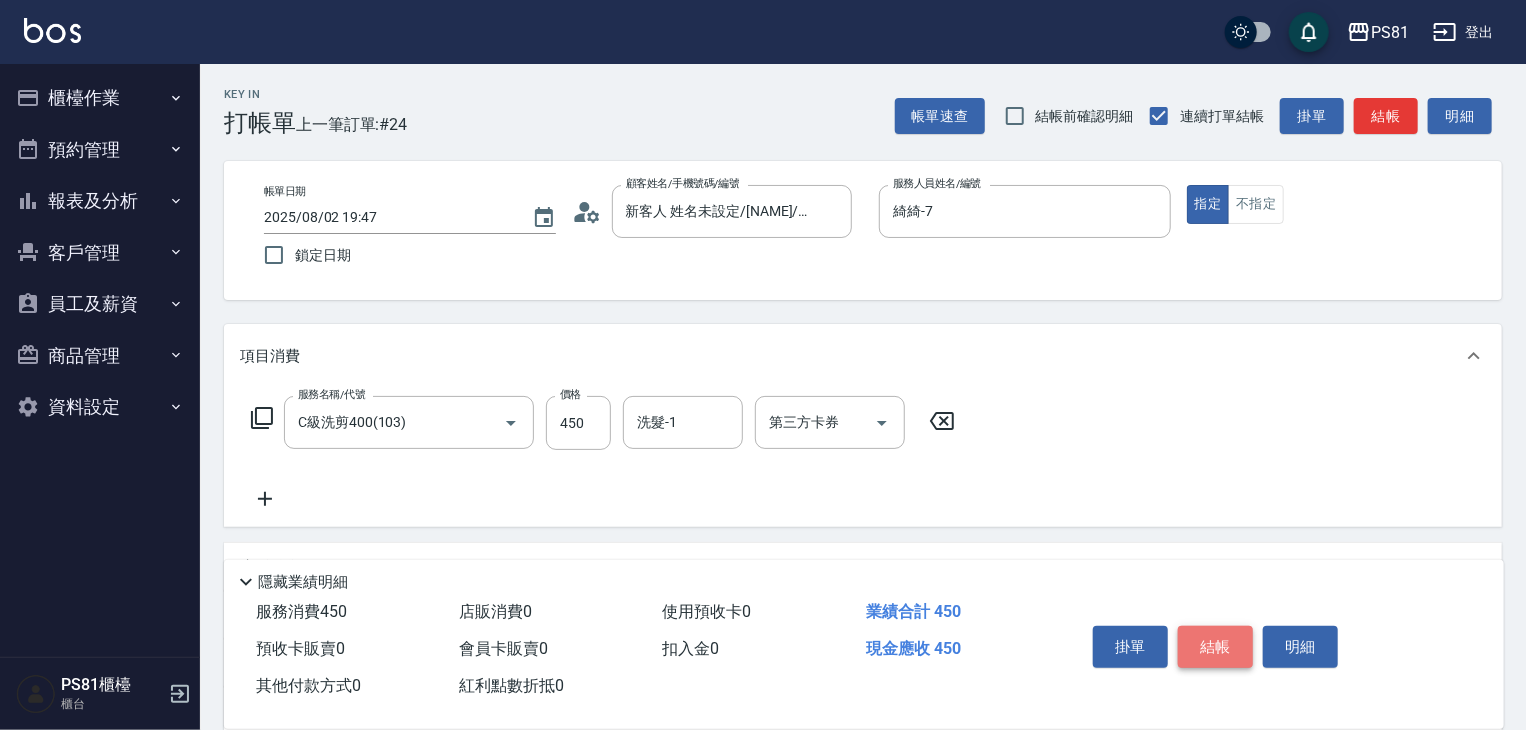click on "結帳" at bounding box center [1215, 647] 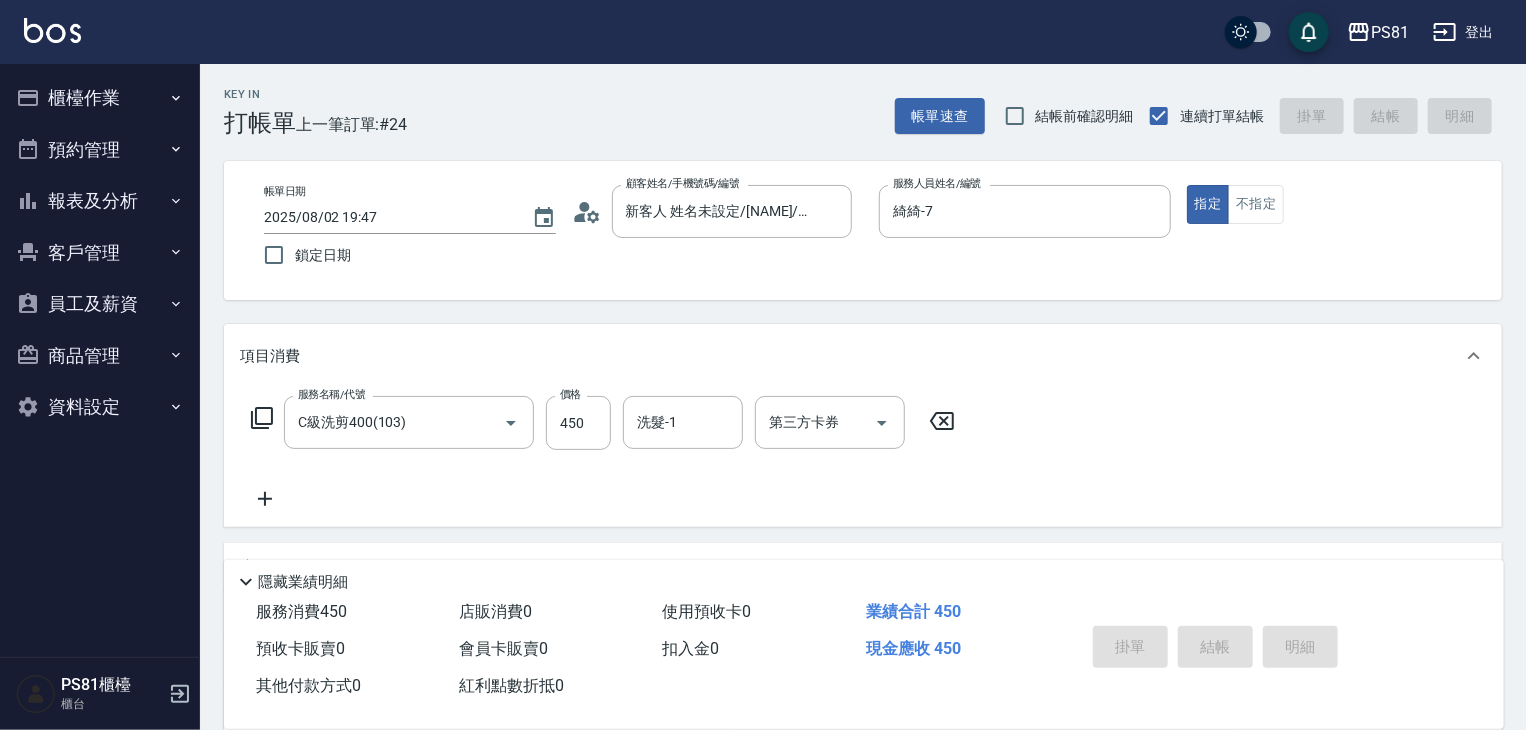 type 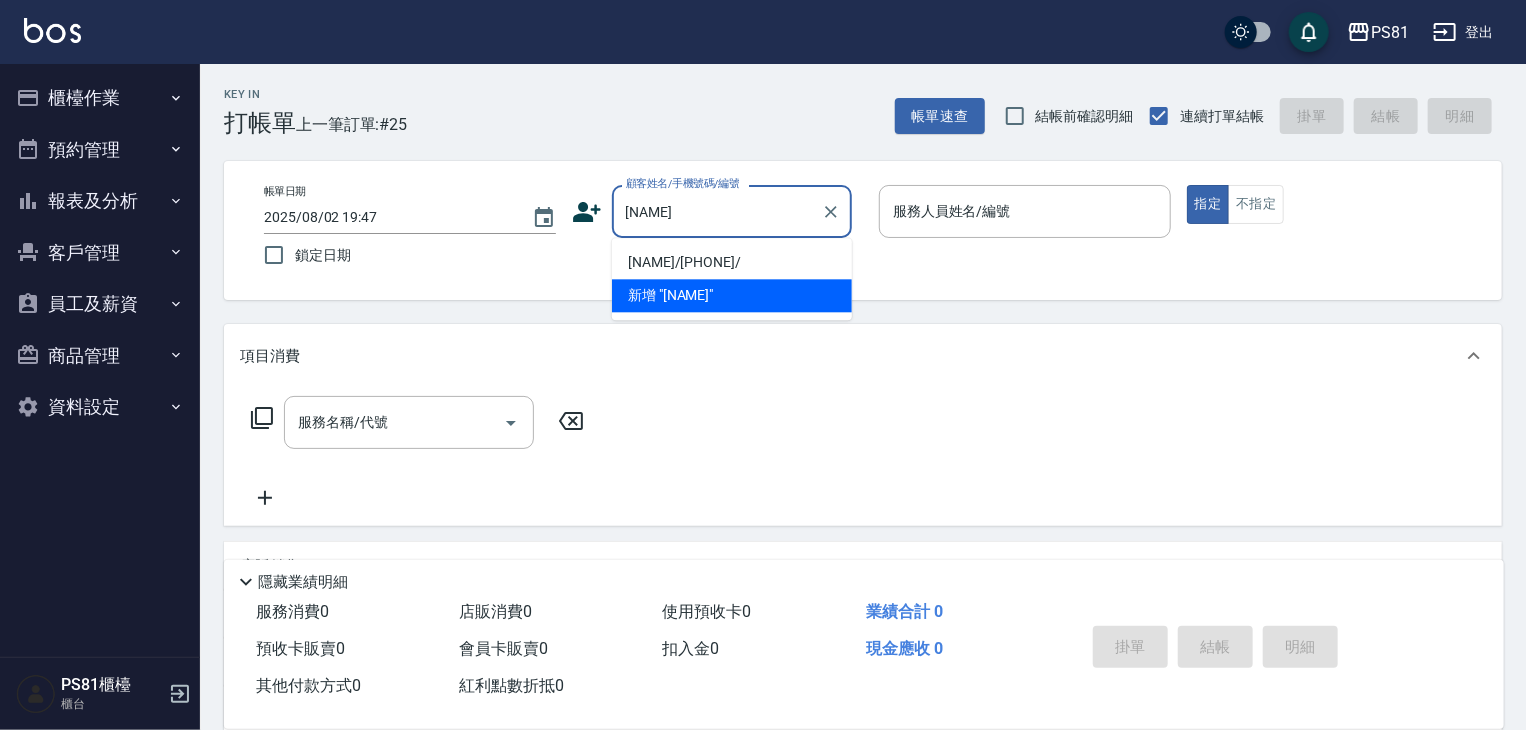 click on "[NAME]/[PHONE]/" at bounding box center (732, 262) 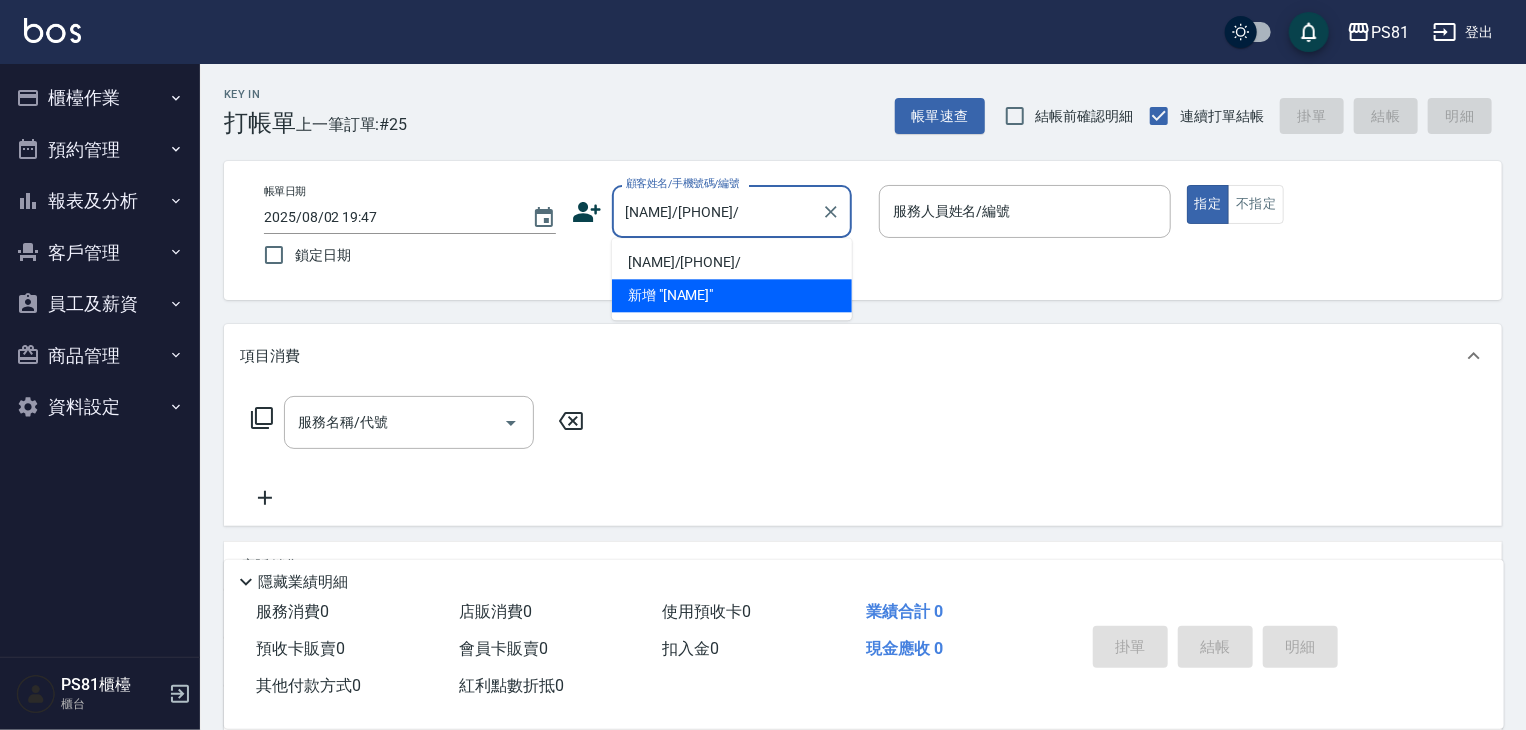 type on "綺綺-7" 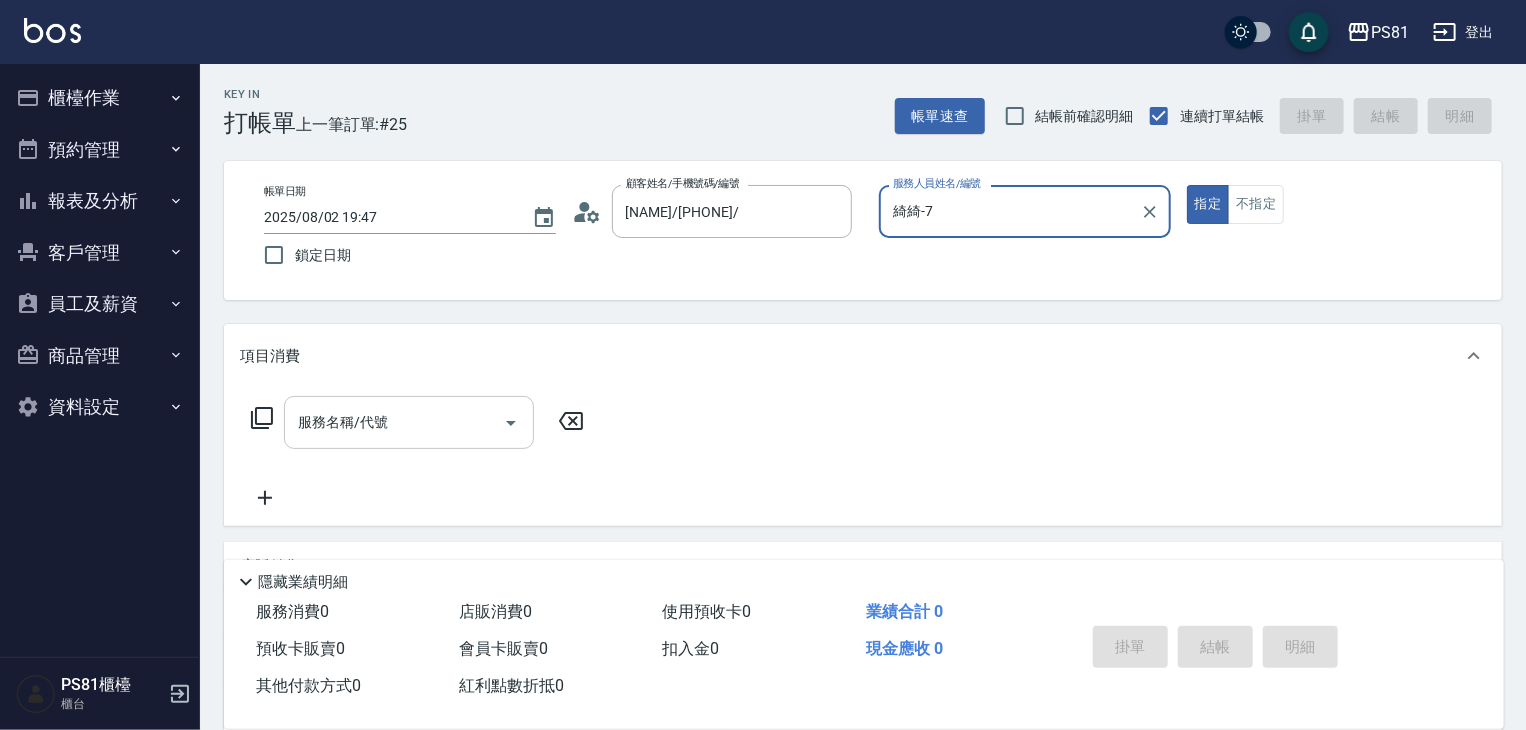 click on "服務名稱/代號" at bounding box center (394, 422) 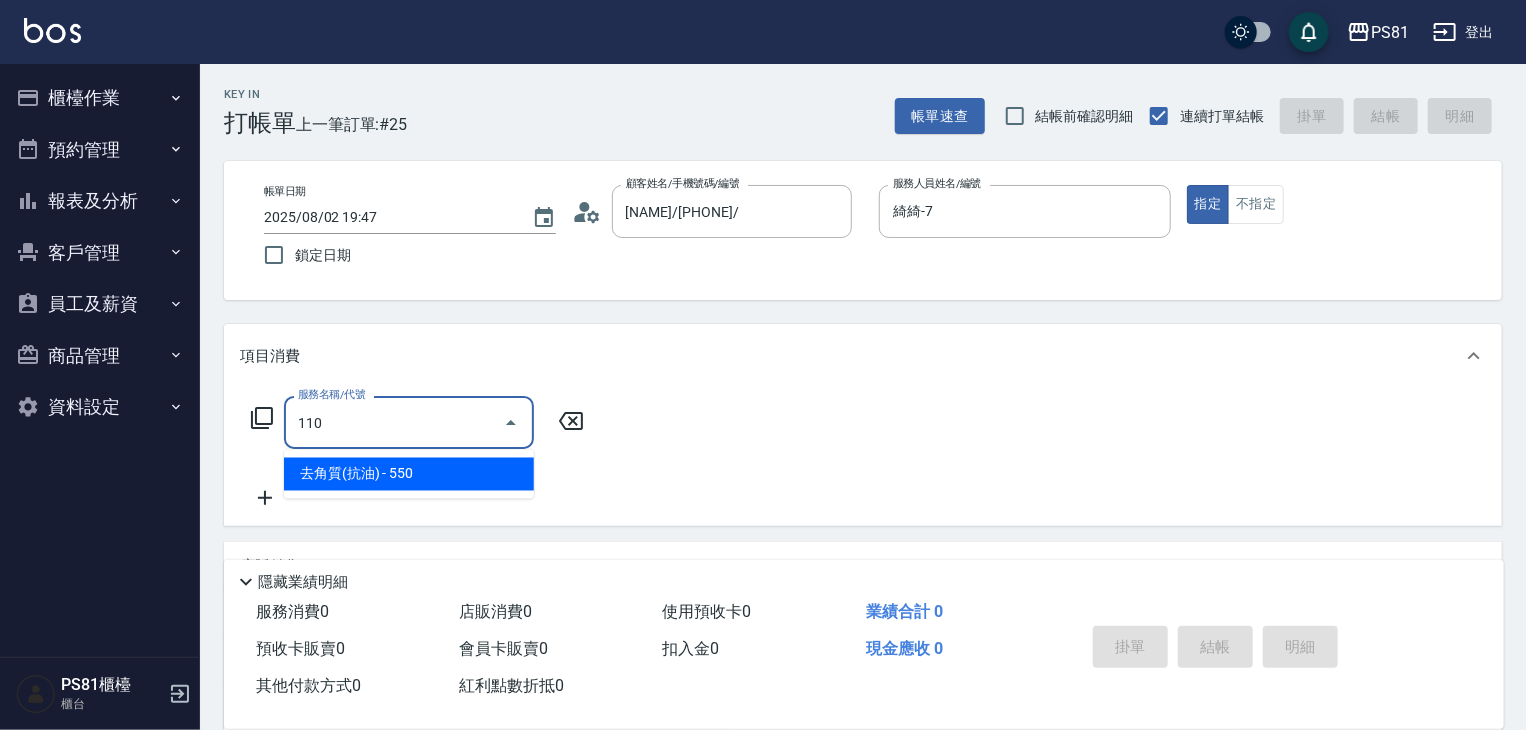drag, startPoint x: 421, startPoint y: 471, endPoint x: 456, endPoint y: 461, distance: 36.40055 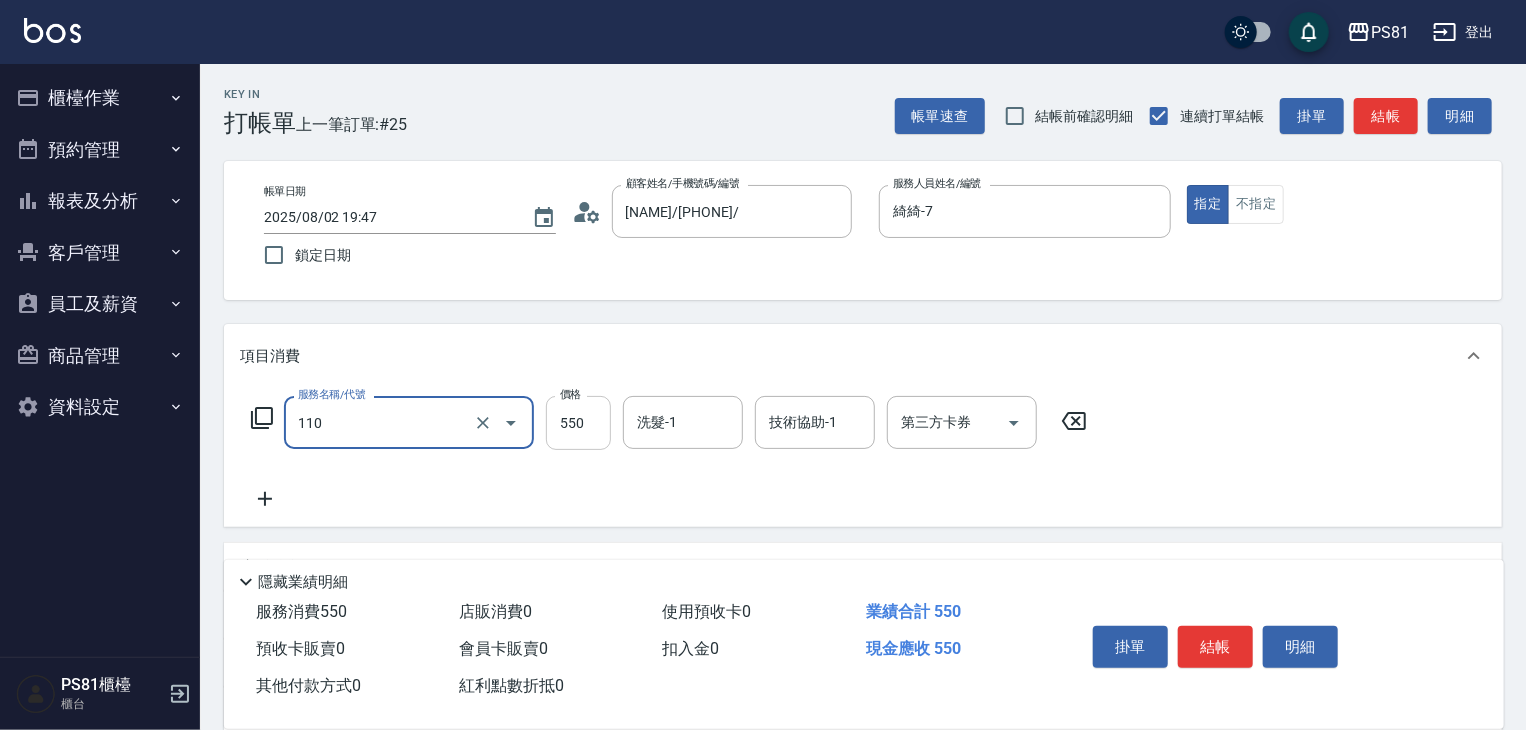 type on "去角質(抗油)(110)" 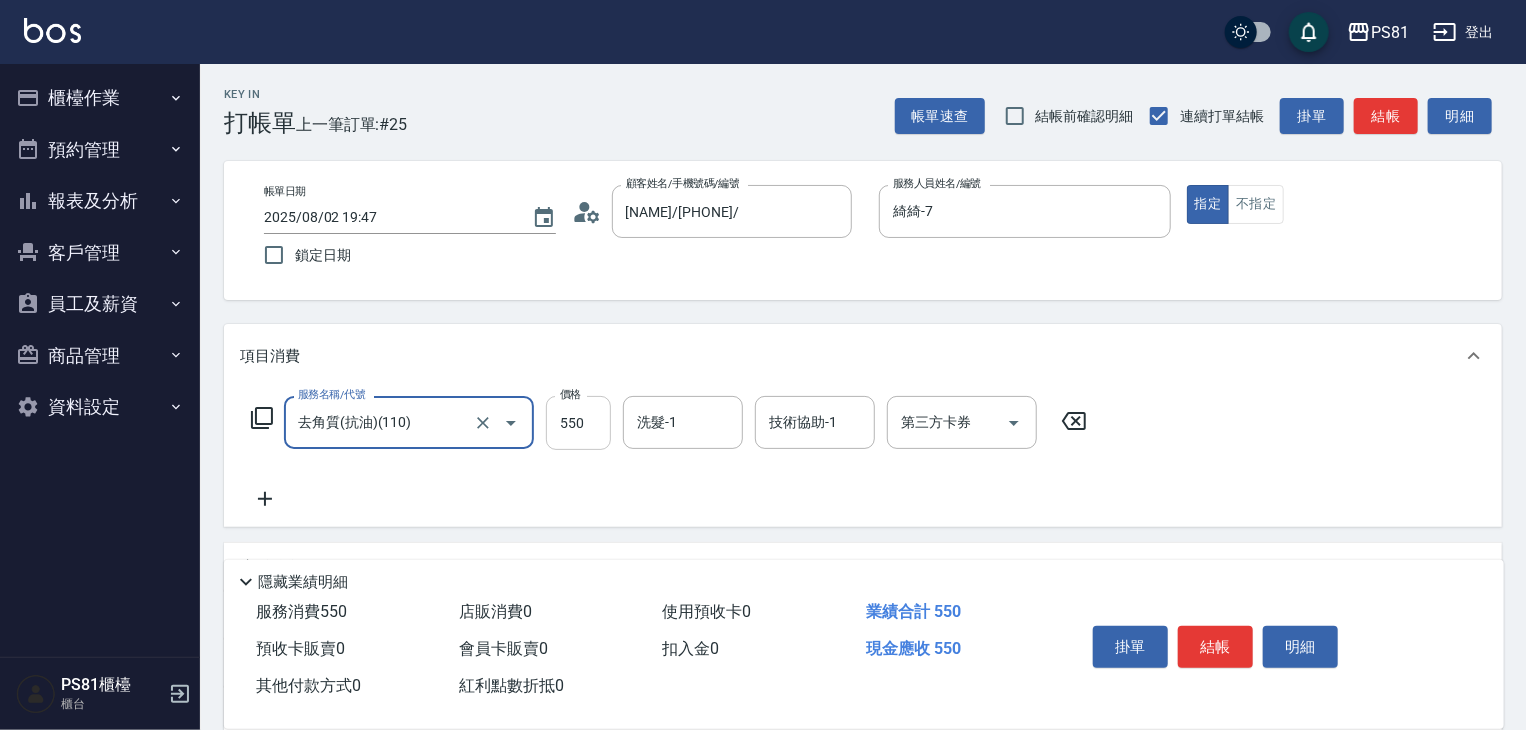 click on "550" at bounding box center [578, 423] 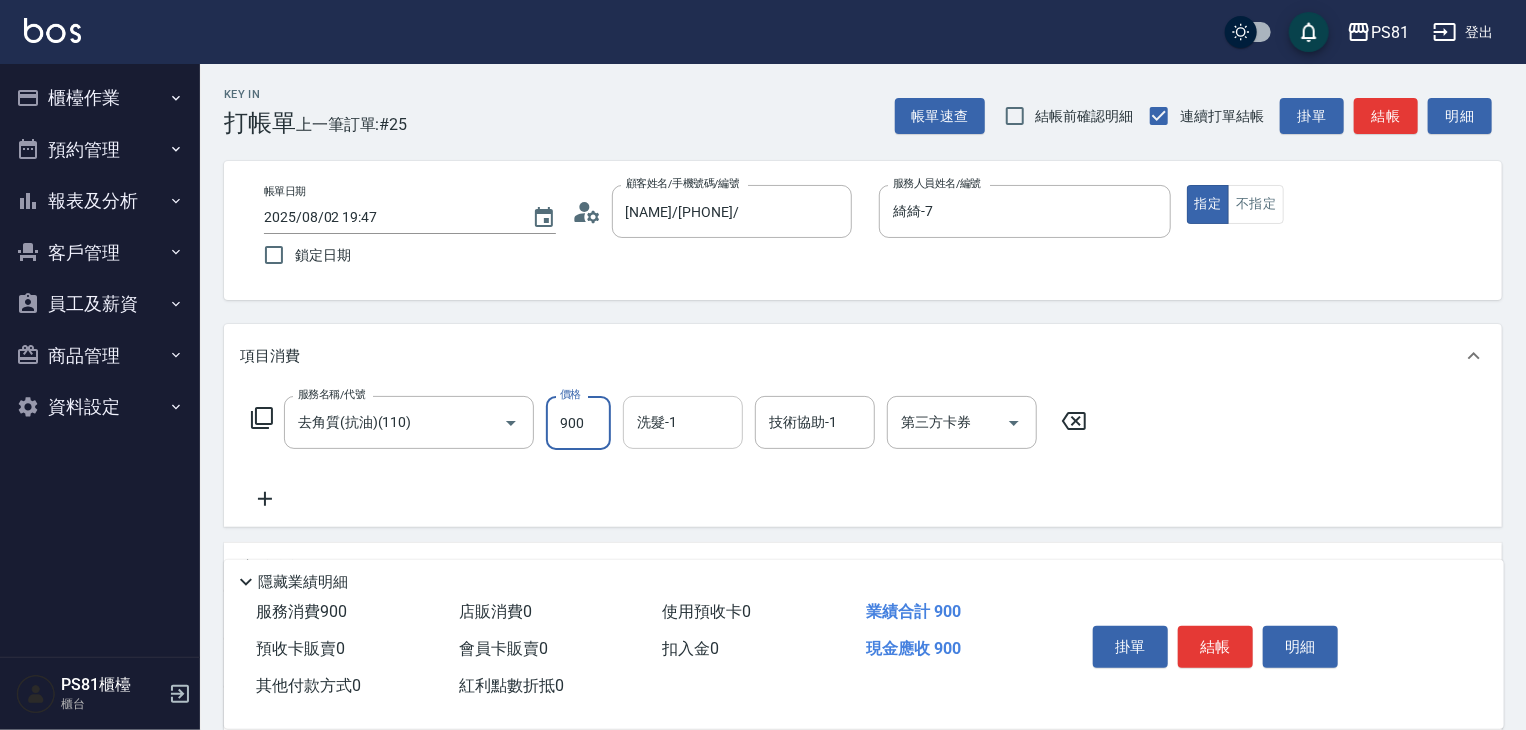 type on "900" 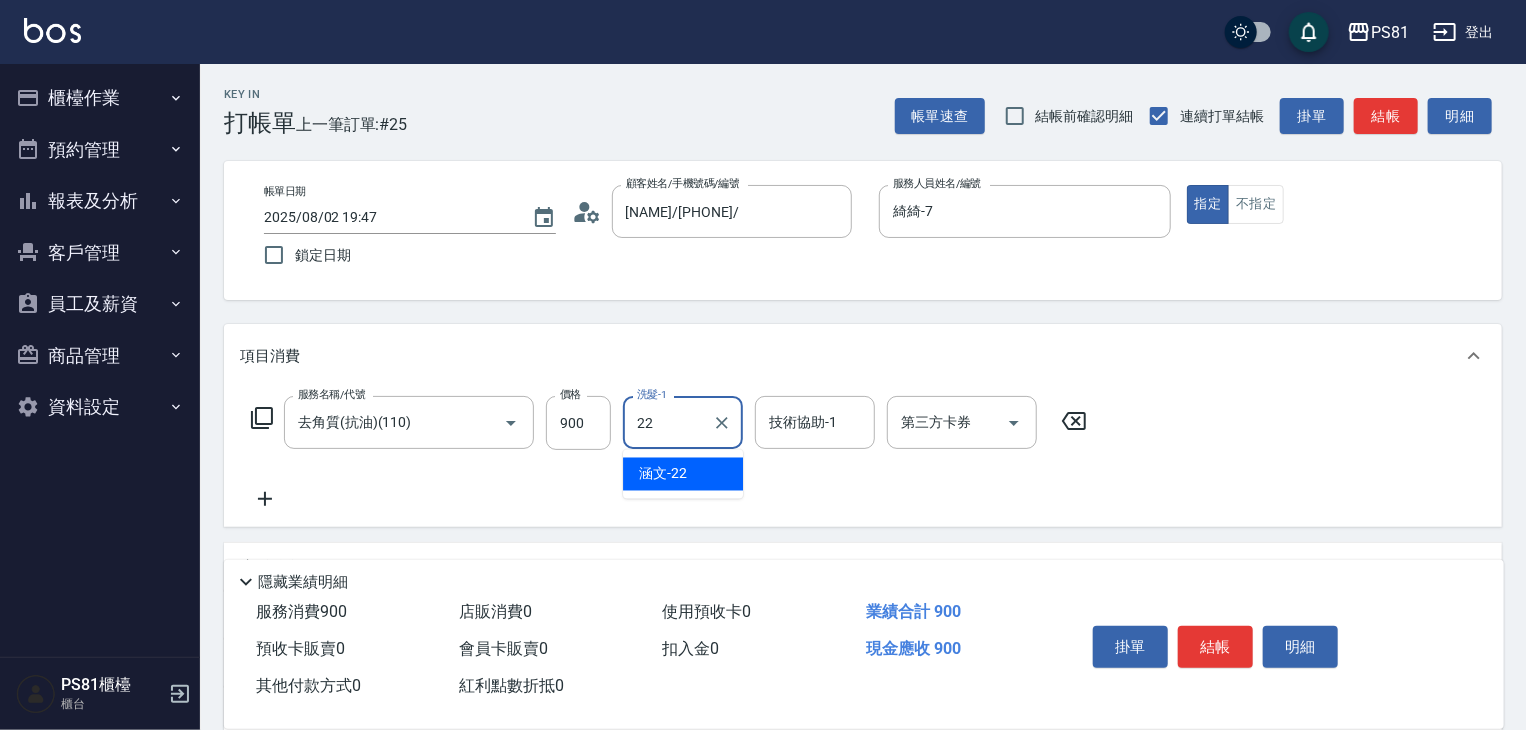 click on "涵文 -22" at bounding box center (663, 474) 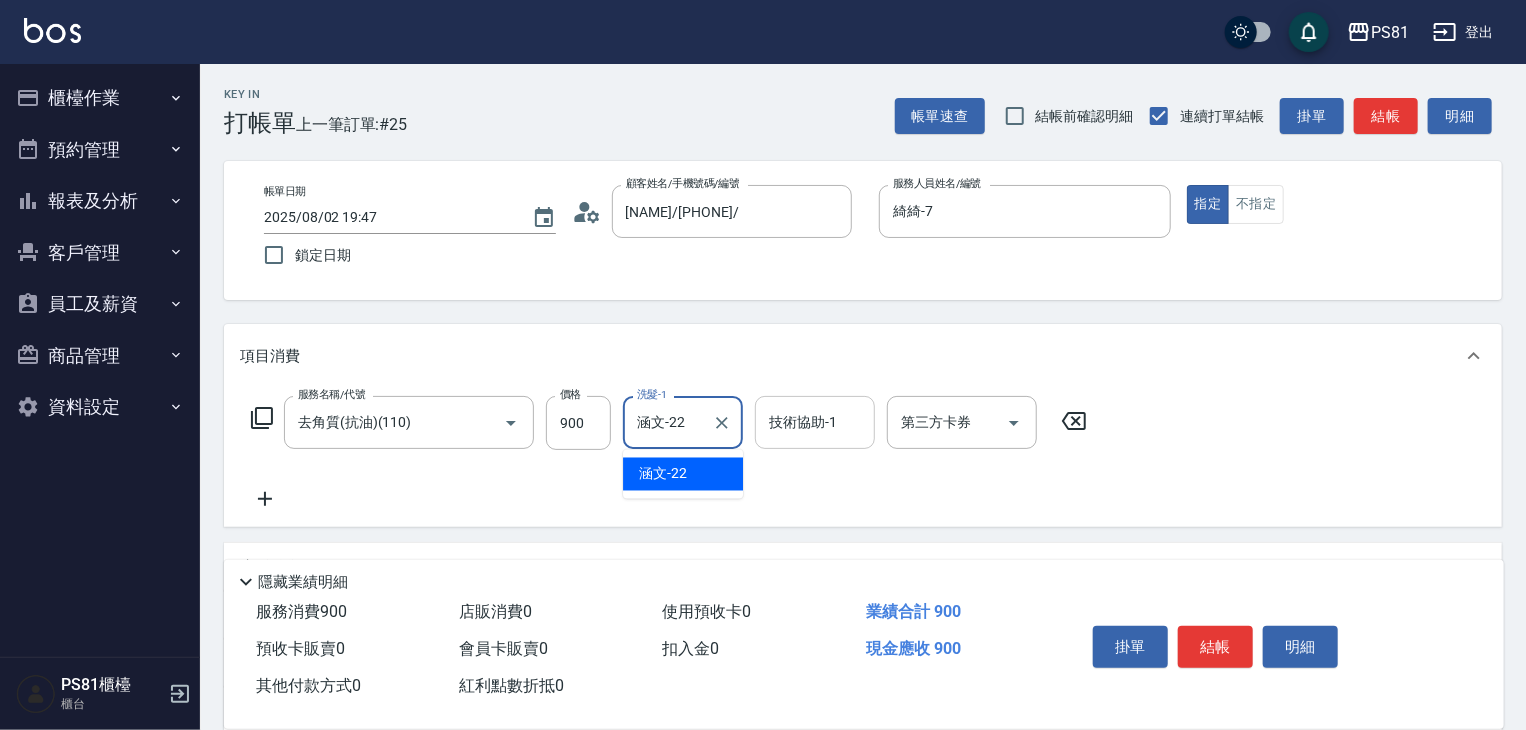 type on "涵文-22" 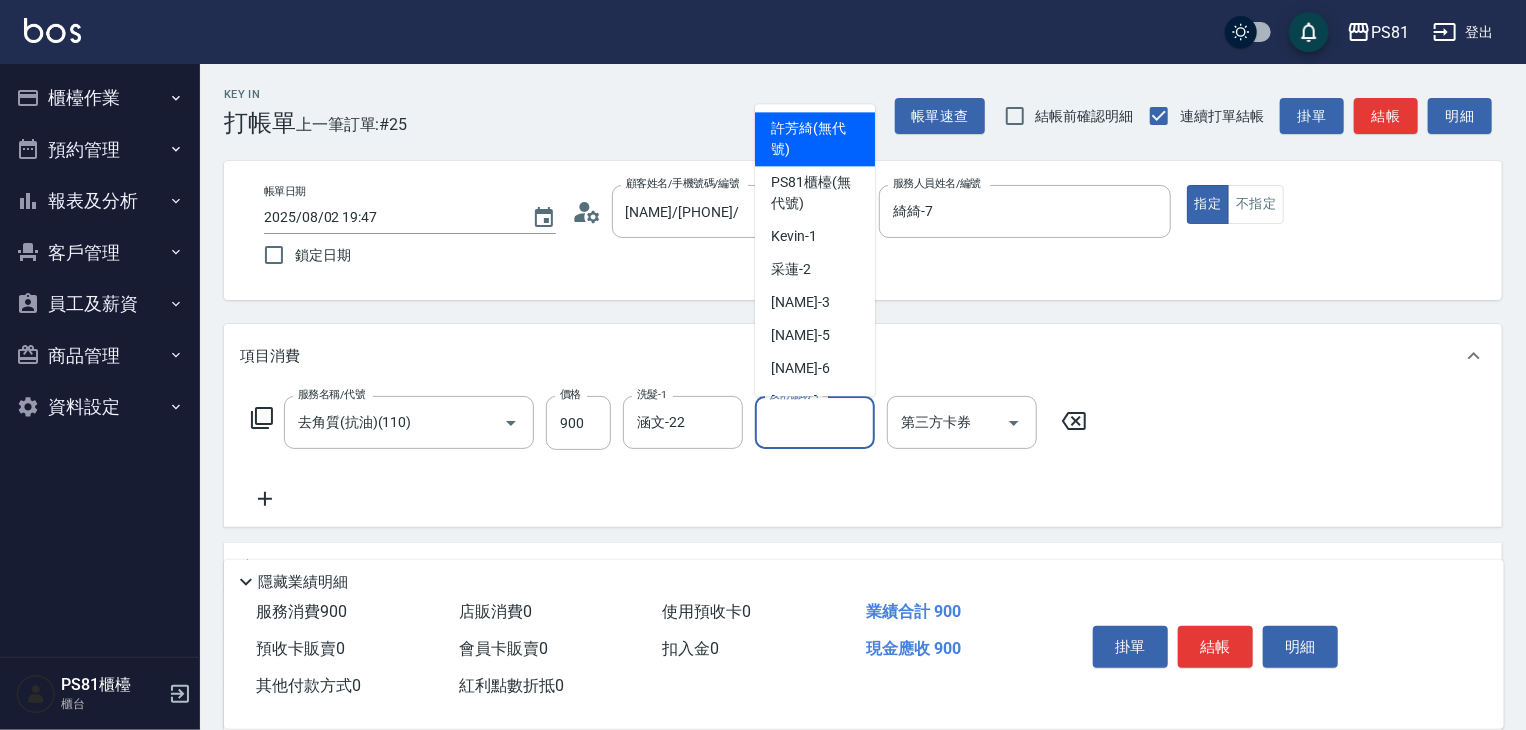 click on "技術協助-1" at bounding box center [815, 422] 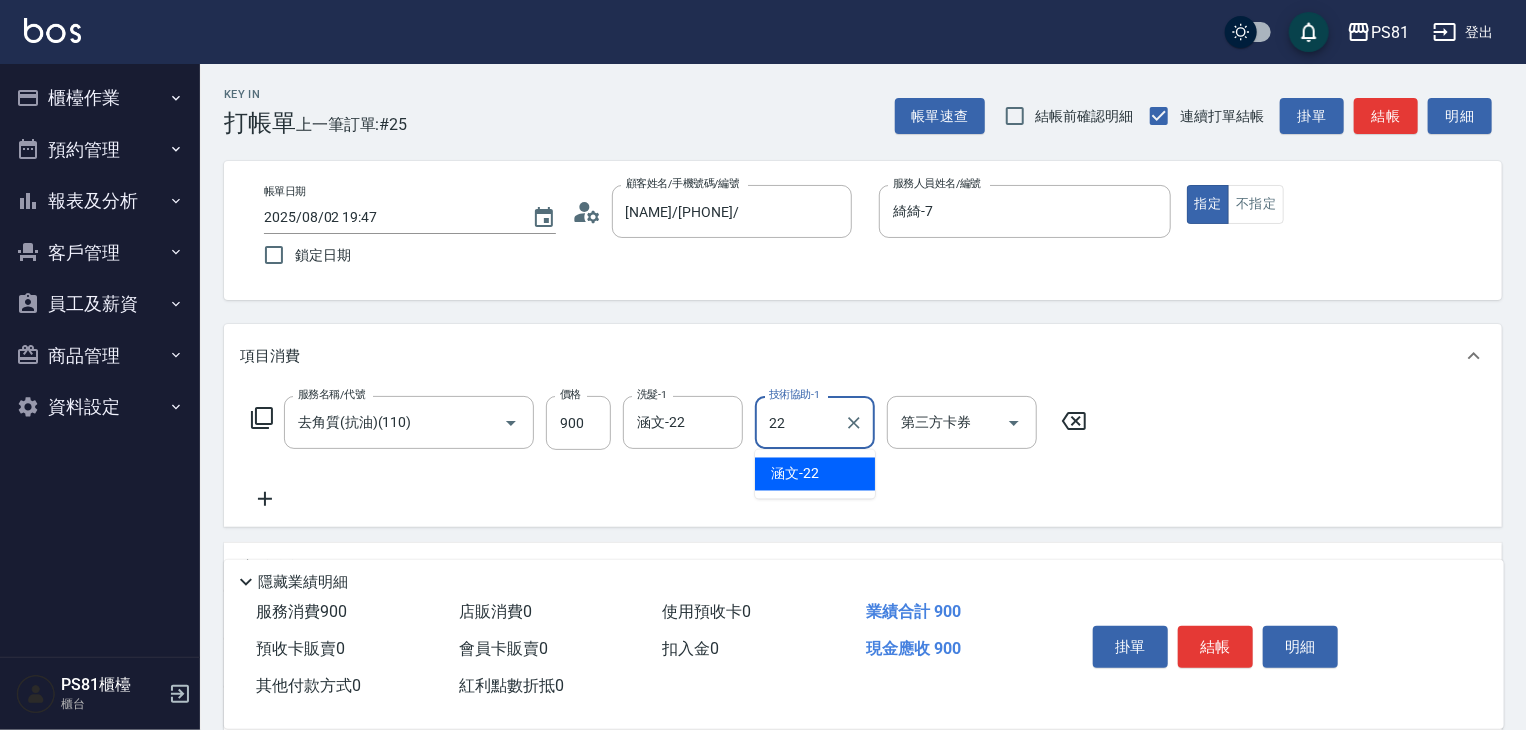 click on "涵文 -22" at bounding box center [795, 474] 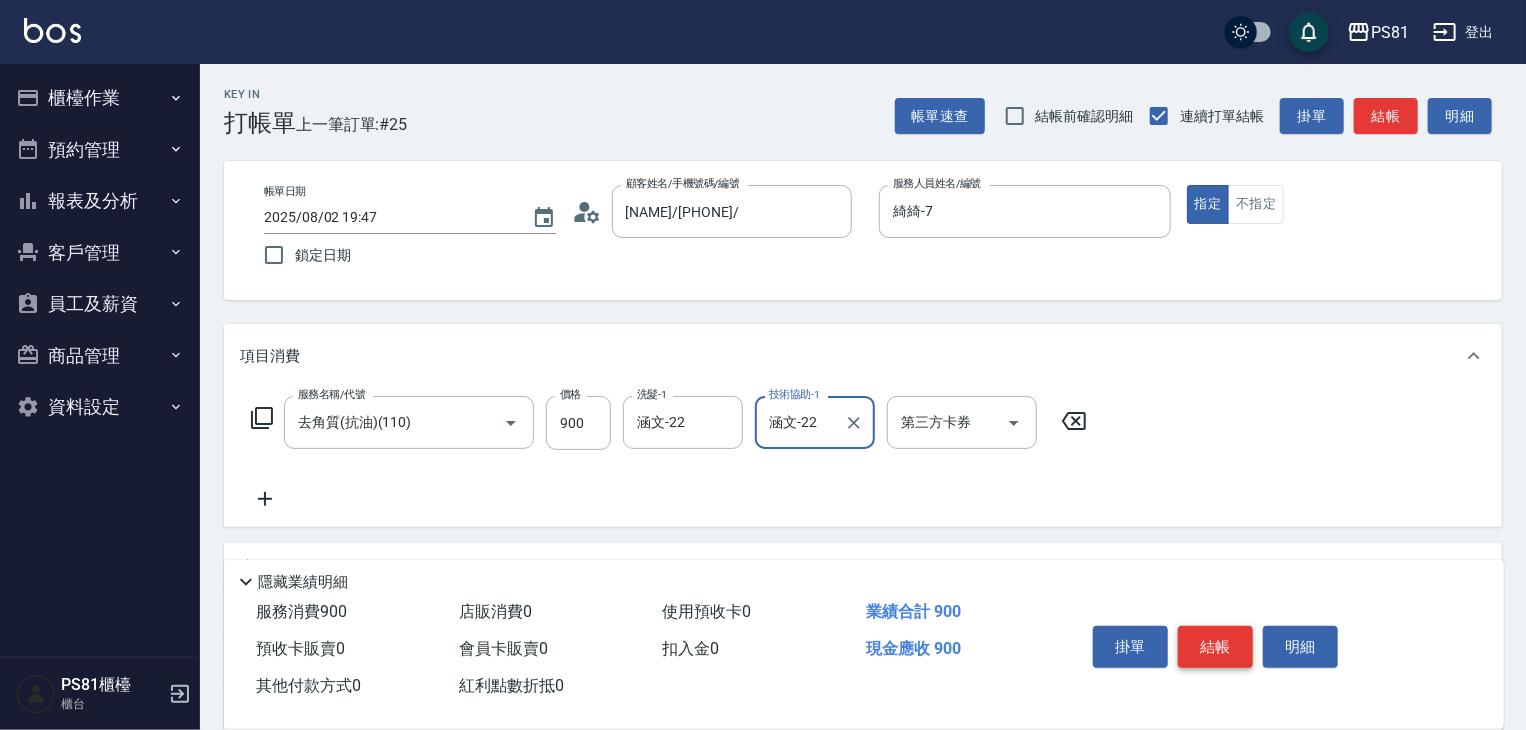 type on "涵文-22" 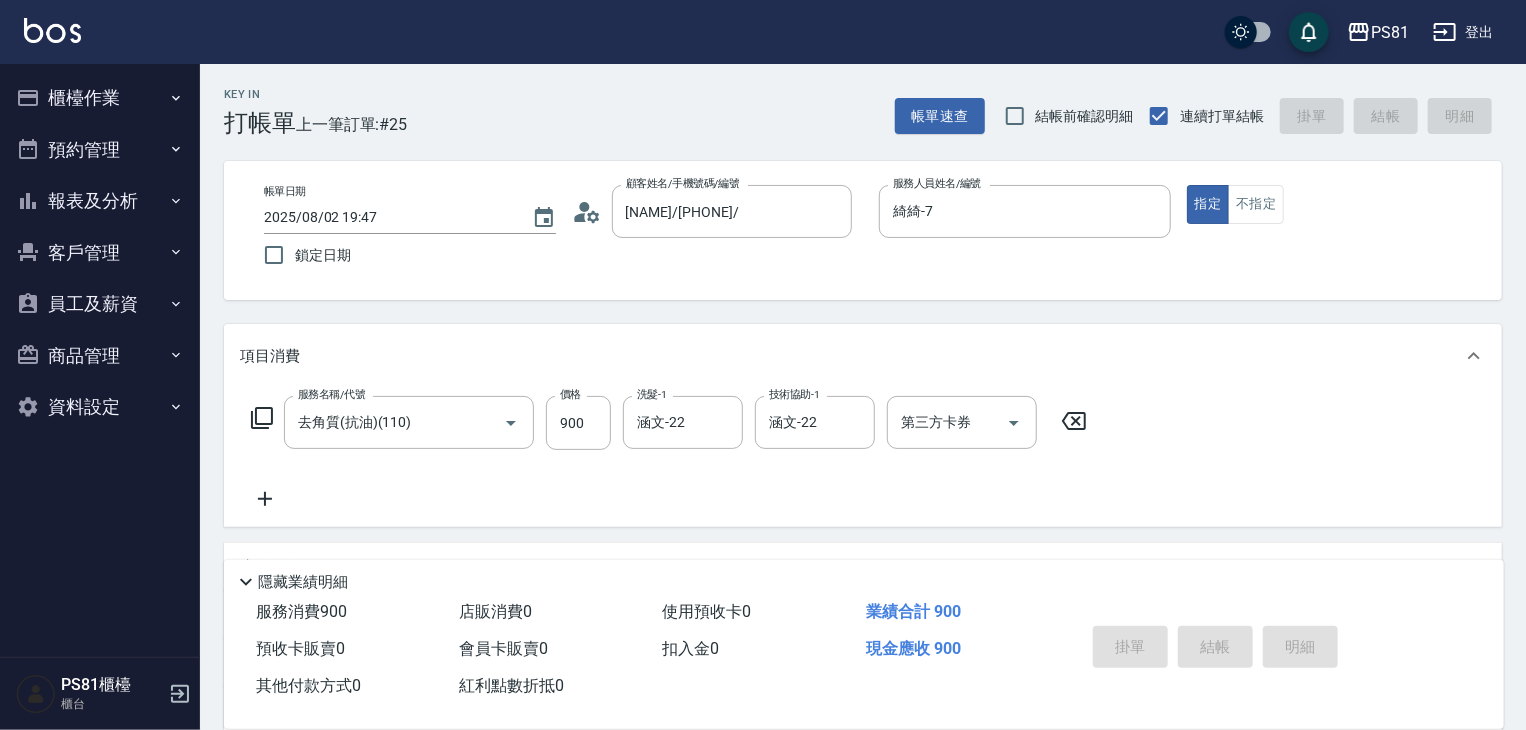 type on "2025/08/02 19:48" 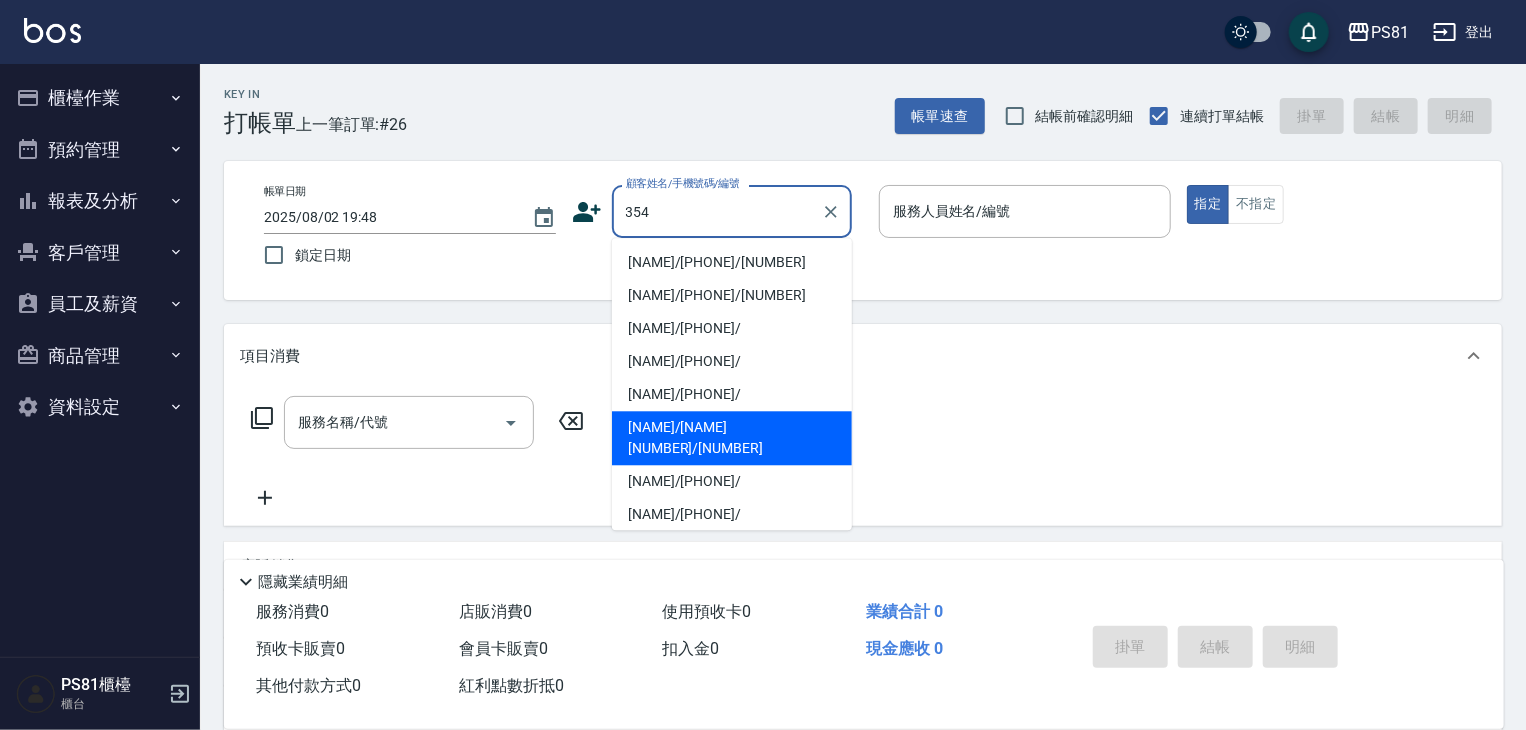 drag, startPoint x: 731, startPoint y: 443, endPoint x: 736, endPoint y: 462, distance: 19.646883 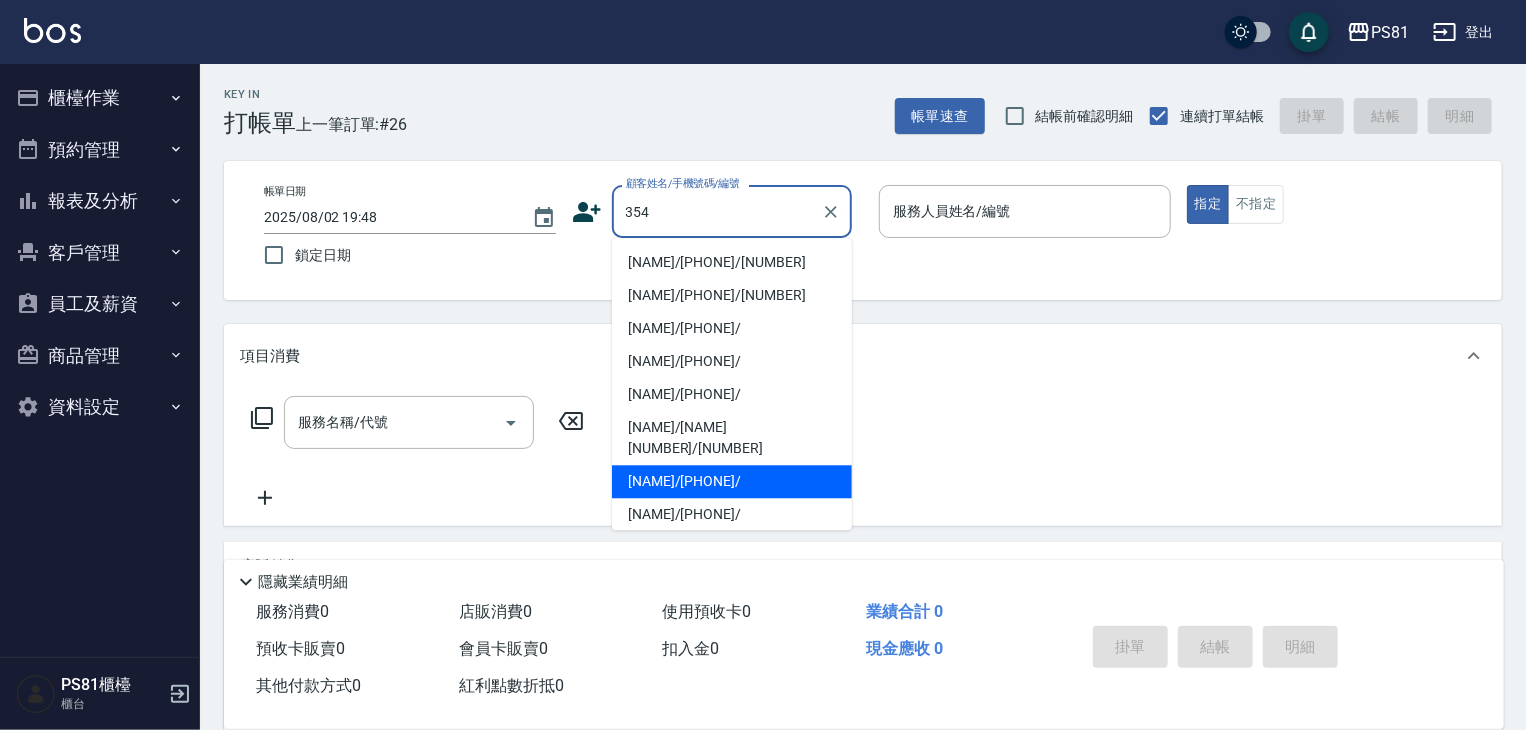 click on "[NAME]/[PHONE]/" at bounding box center (732, 481) 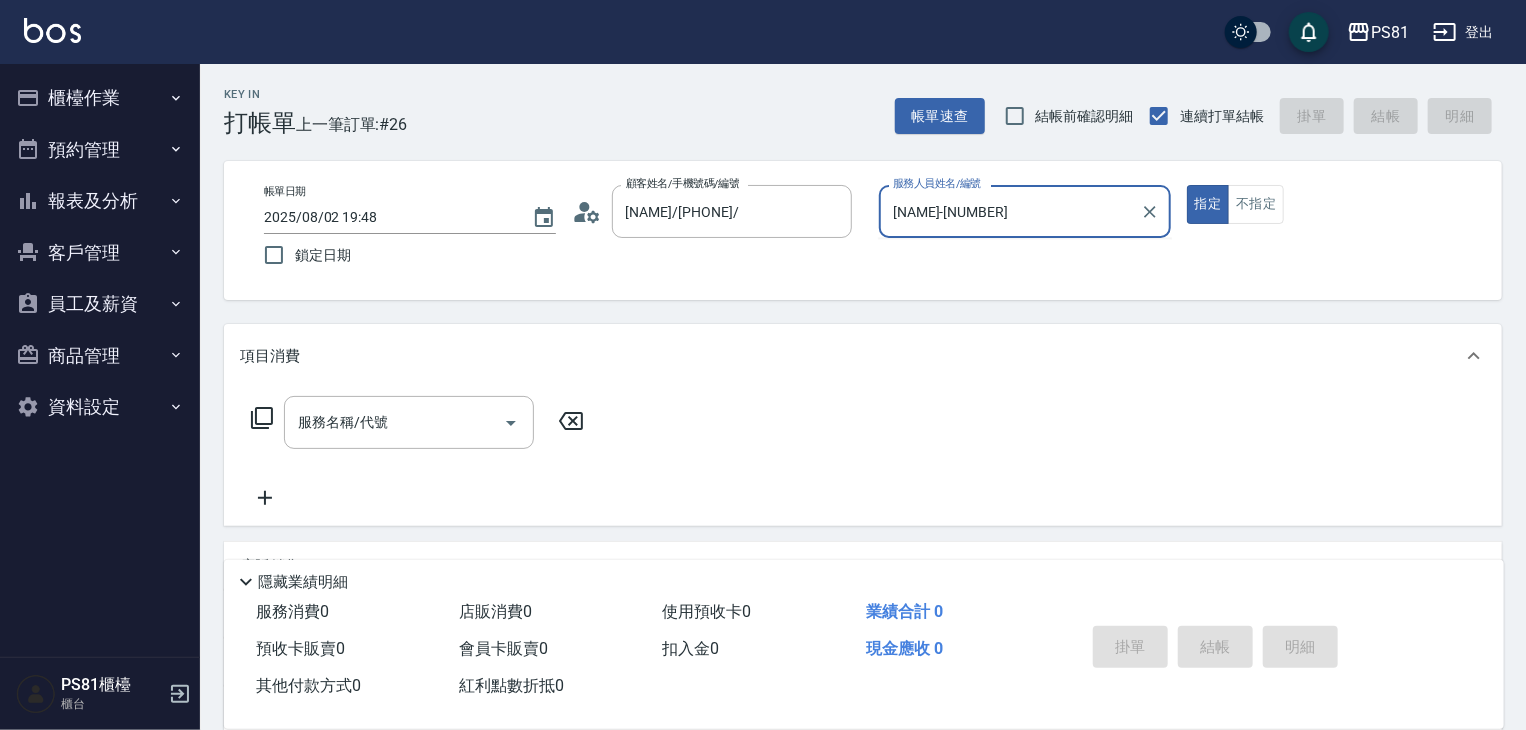 click on "[NAME]-[NUMBER]" at bounding box center [1010, 211] 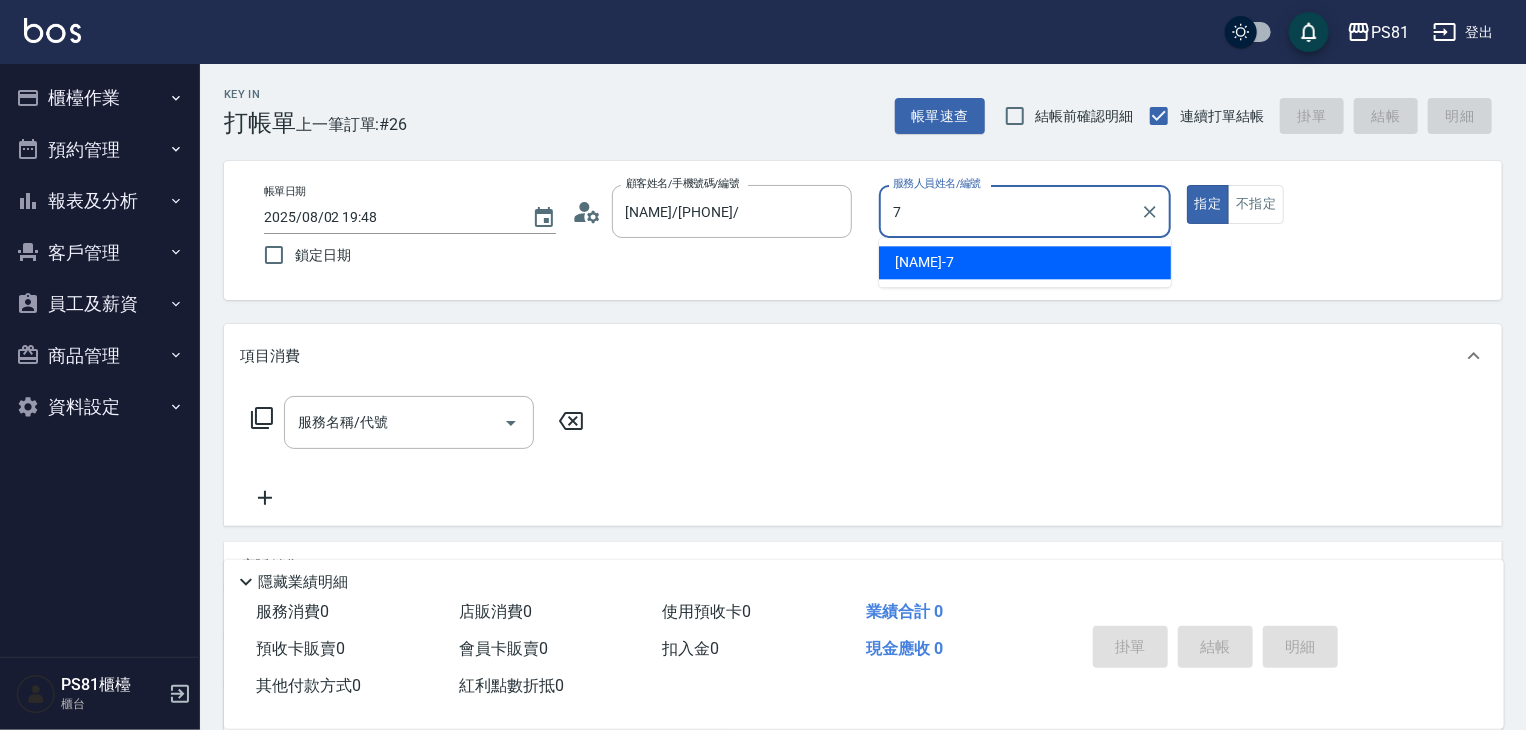 drag, startPoint x: 960, startPoint y: 259, endPoint x: 866, endPoint y: 315, distance: 109.41663 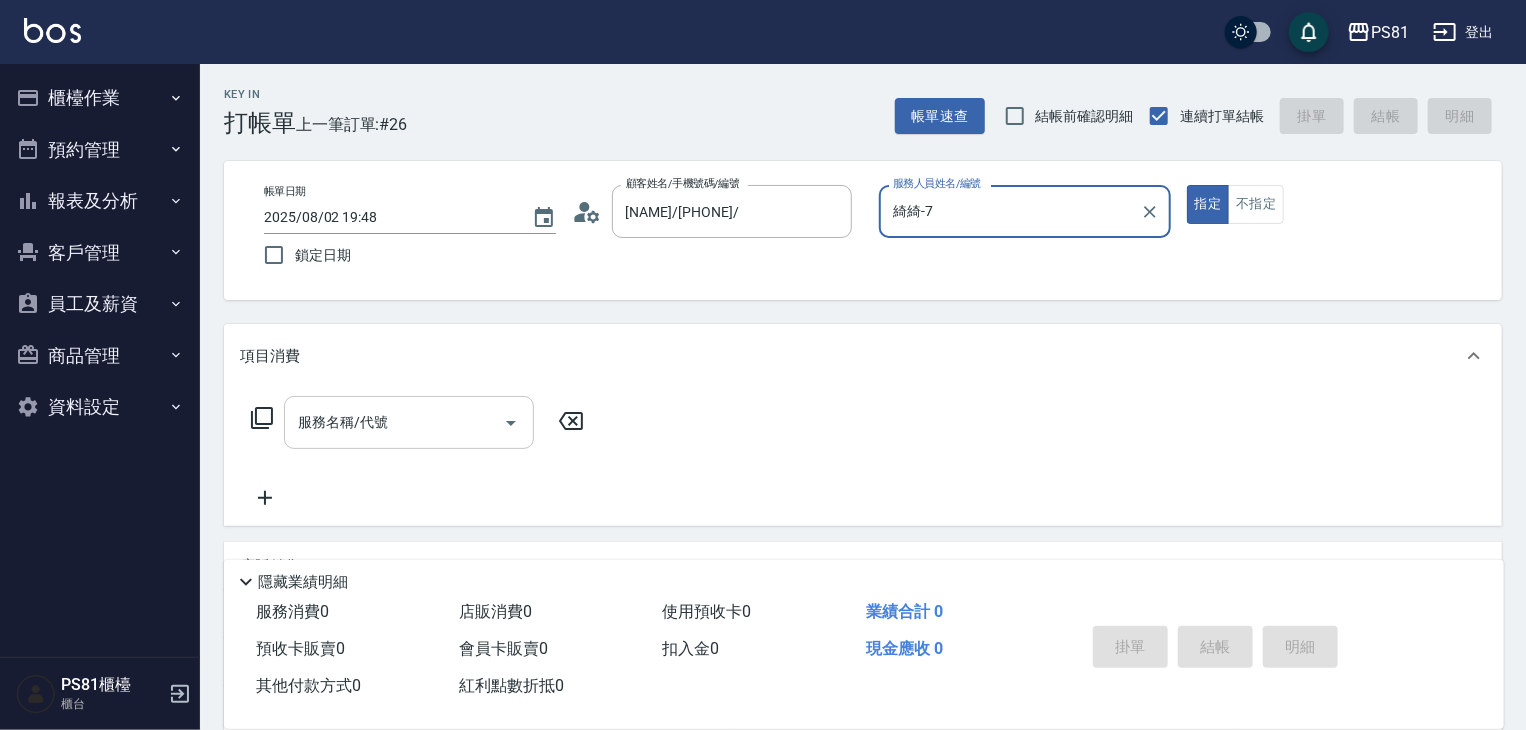 type on "綺綺-7" 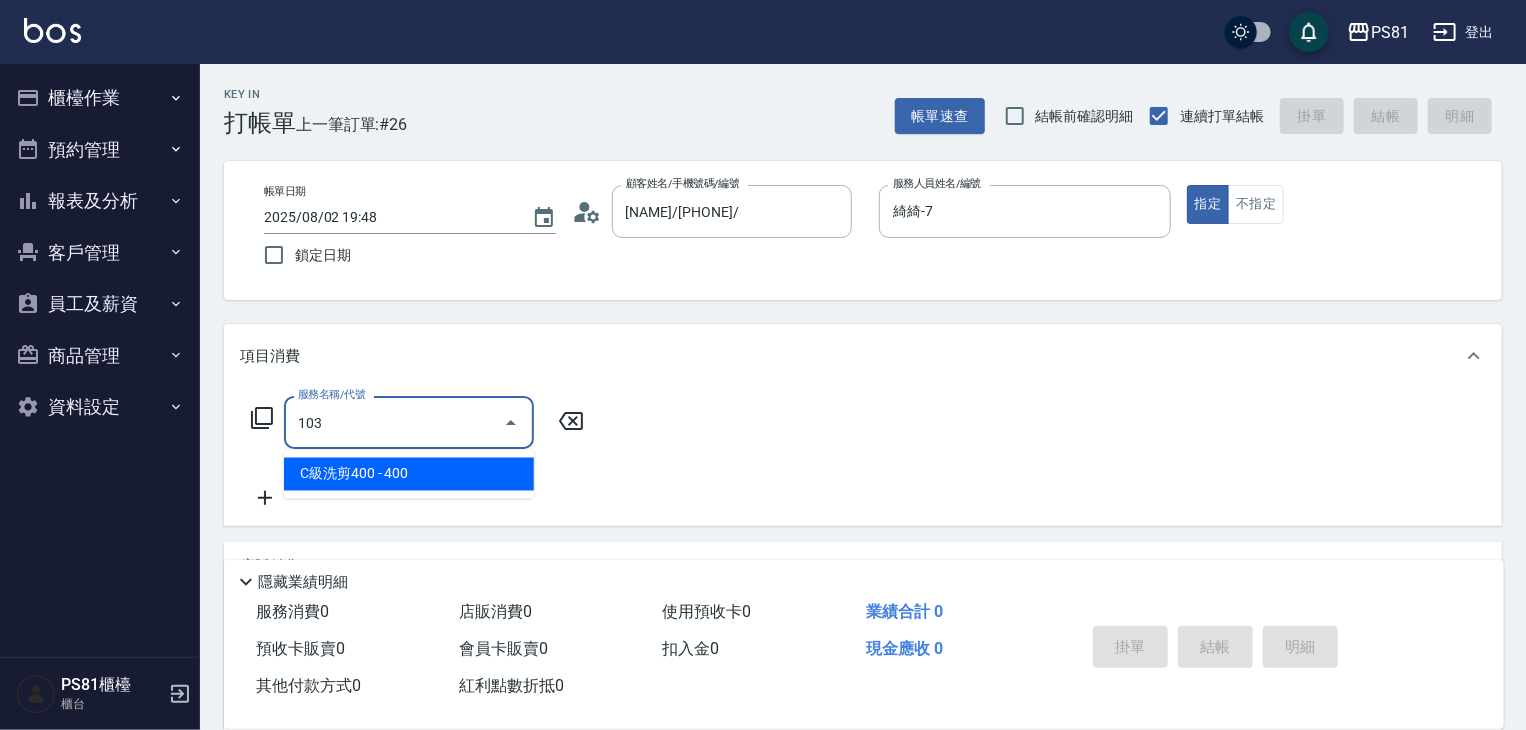 drag, startPoint x: 478, startPoint y: 469, endPoint x: 524, endPoint y: 458, distance: 47.296936 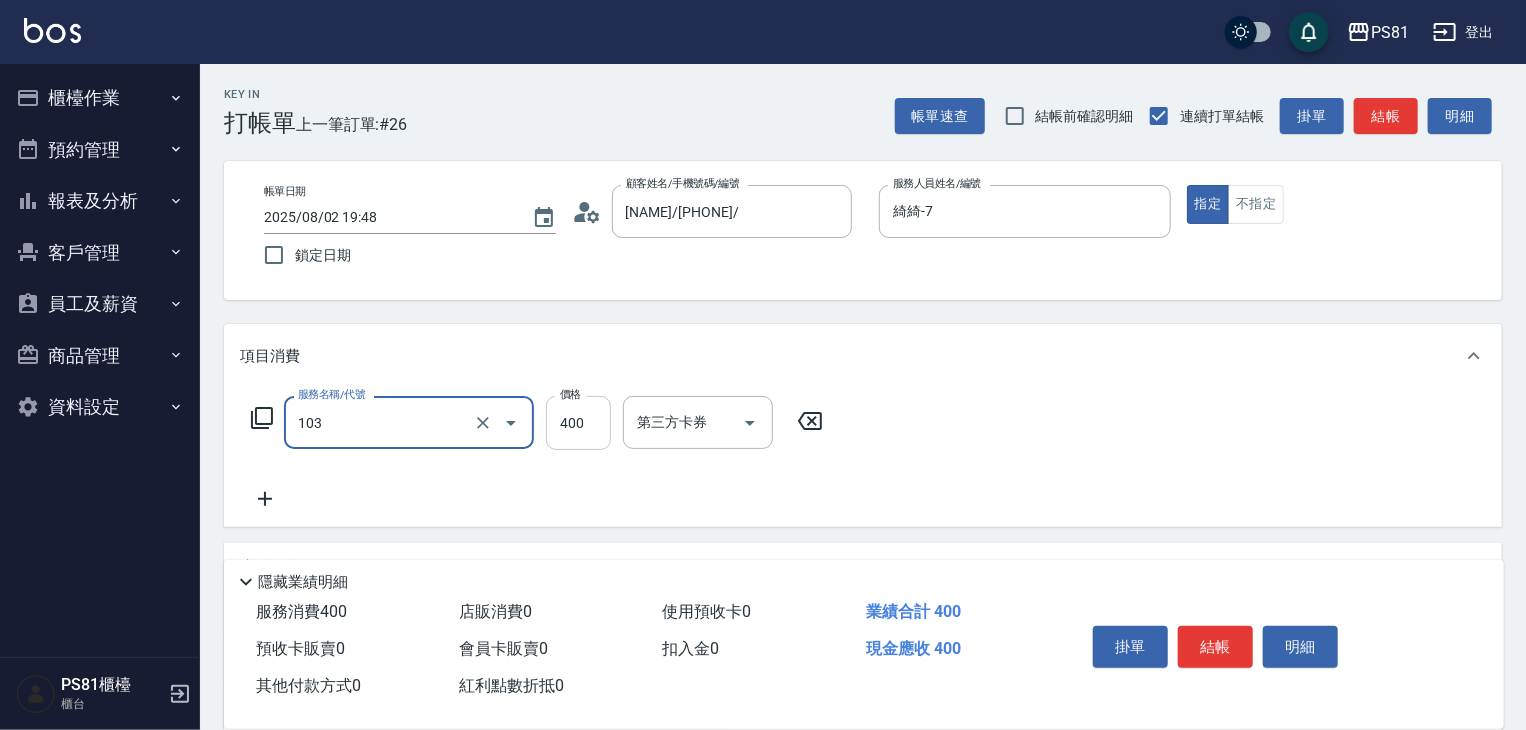 type on "C級洗剪400(103)" 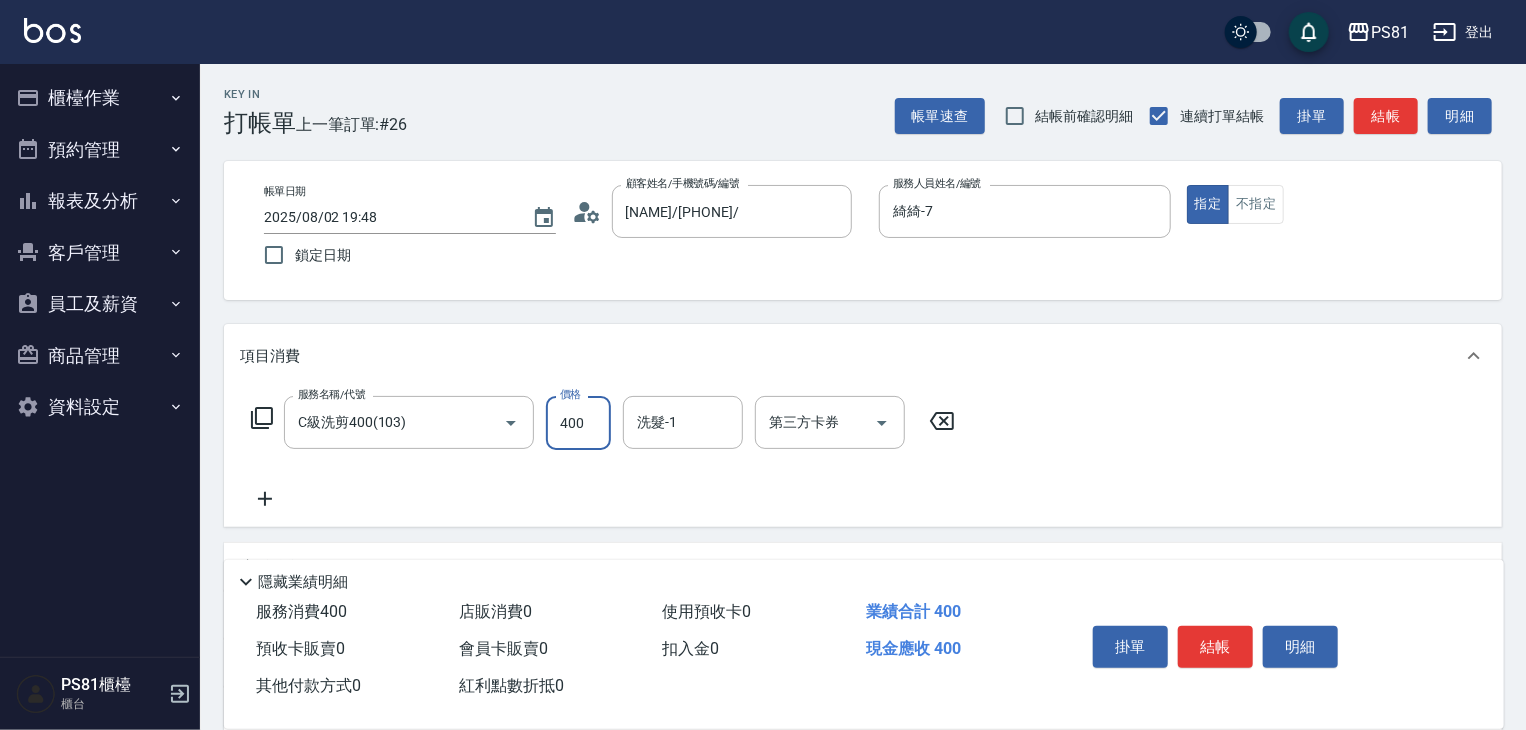 click on "400" at bounding box center [578, 423] 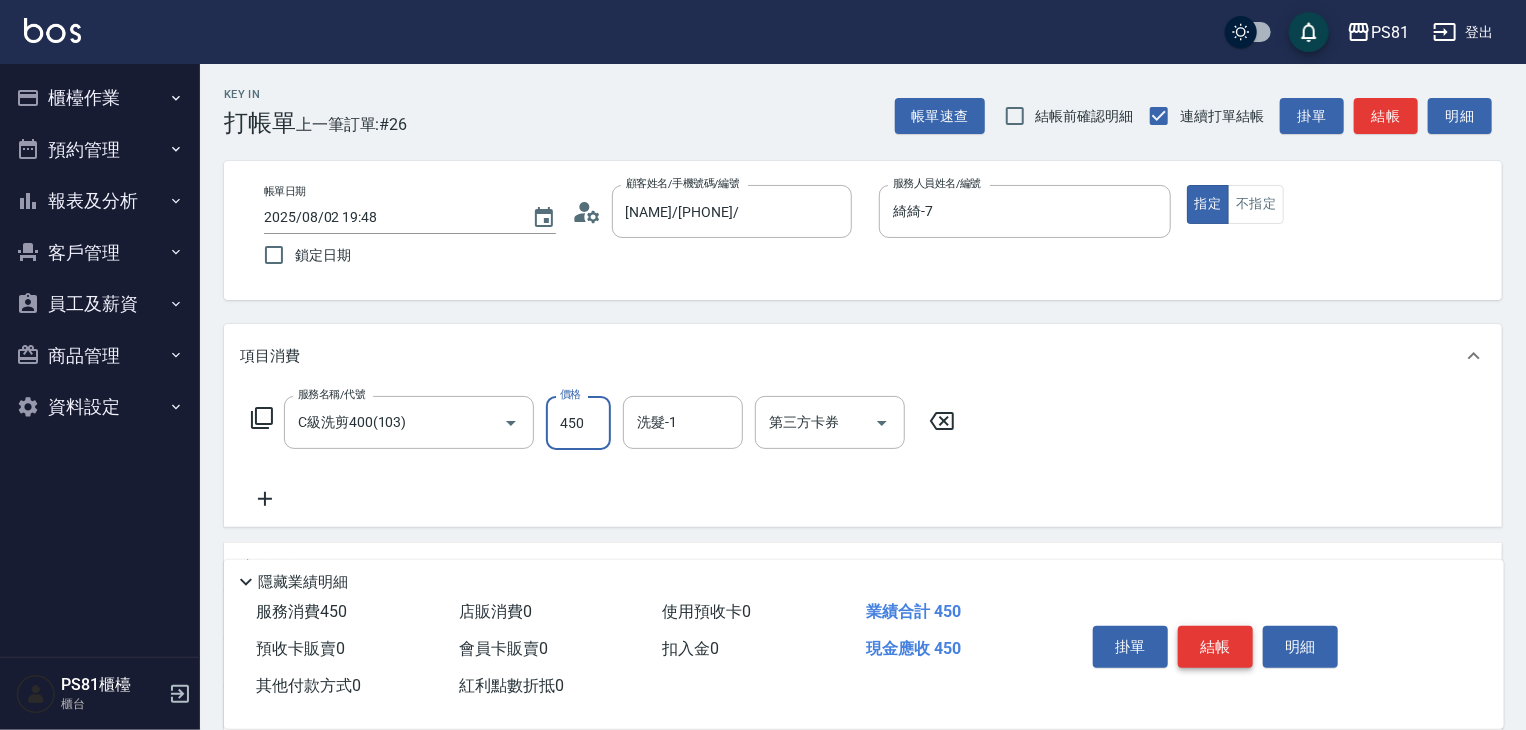 type on "450" 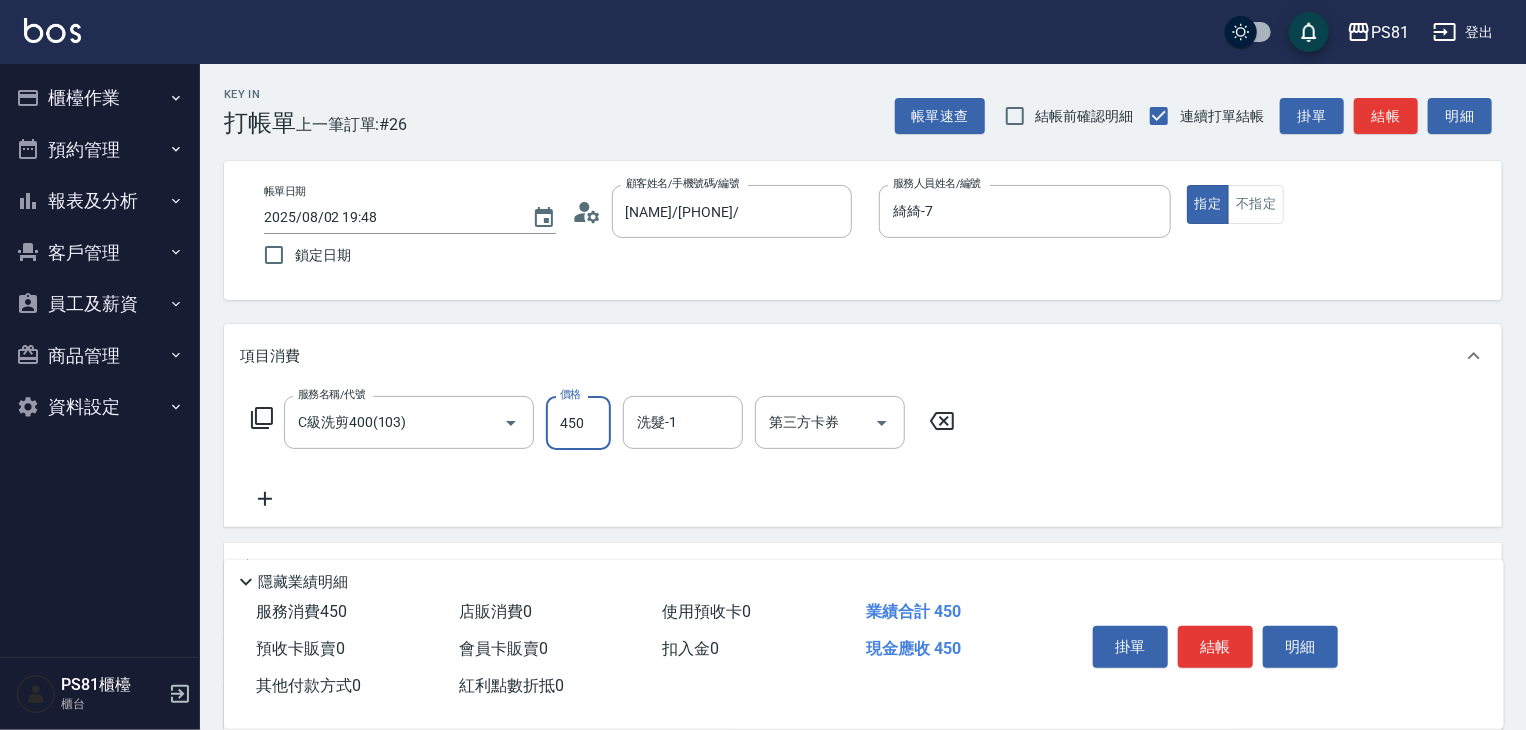 click on "結帳" at bounding box center [1215, 647] 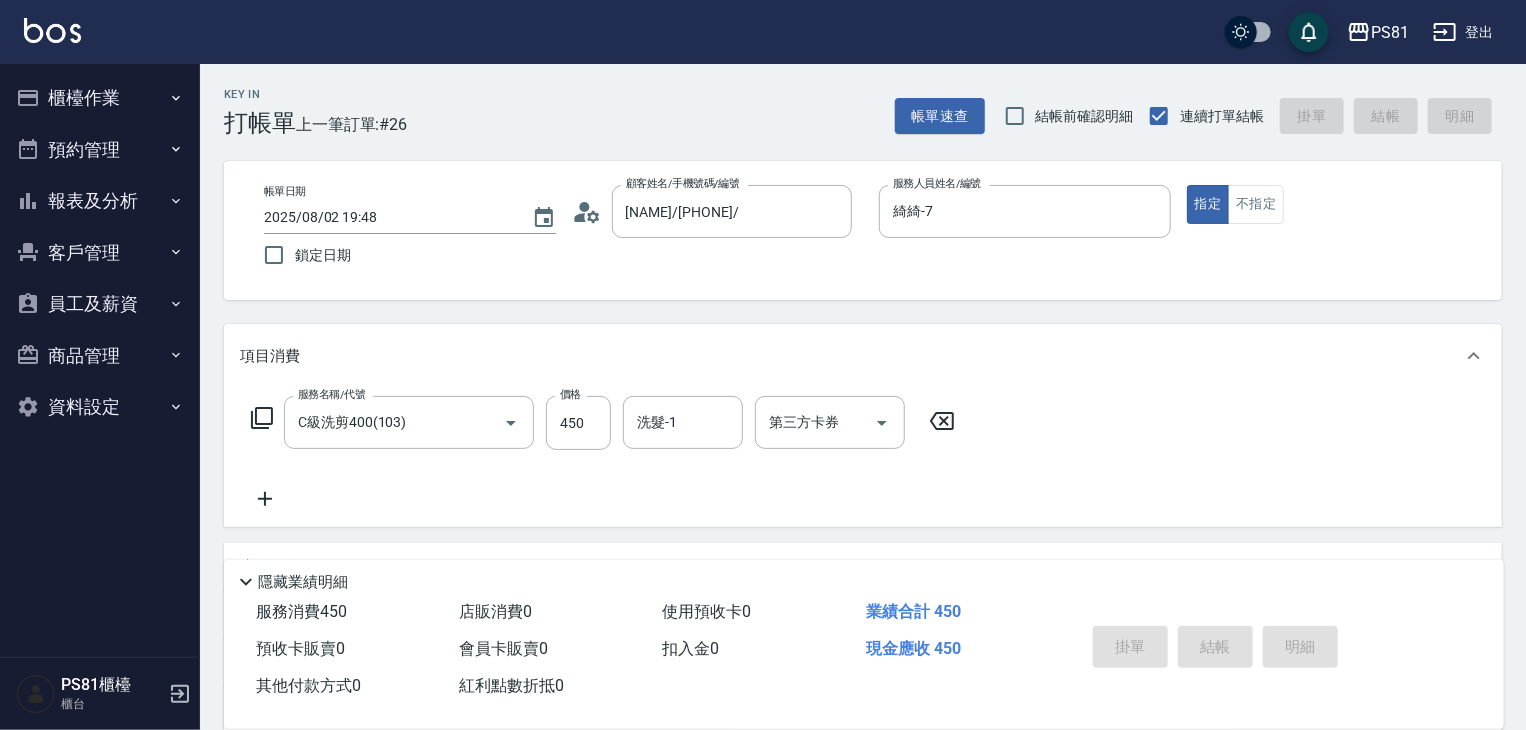 type 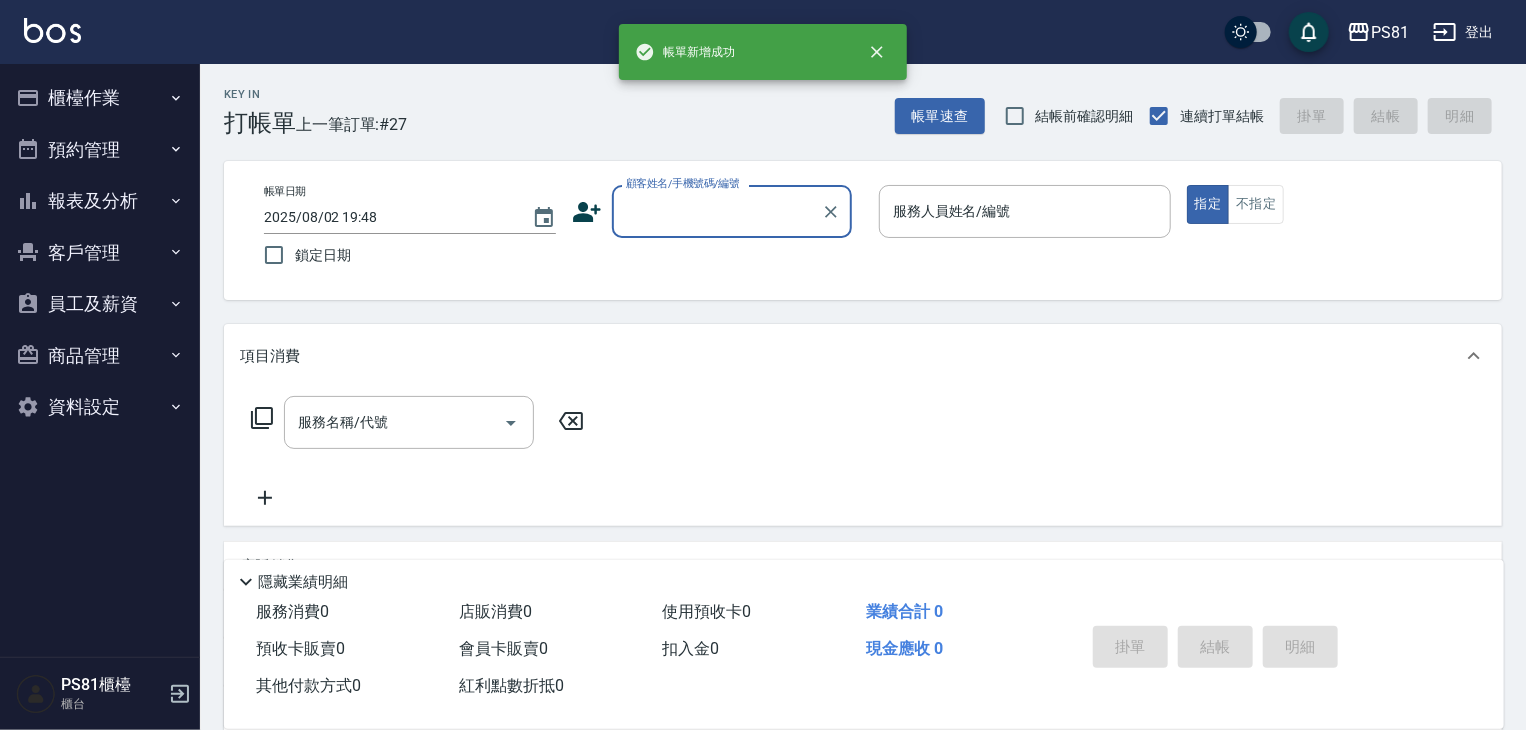 click on "櫃檯作業" at bounding box center [100, 98] 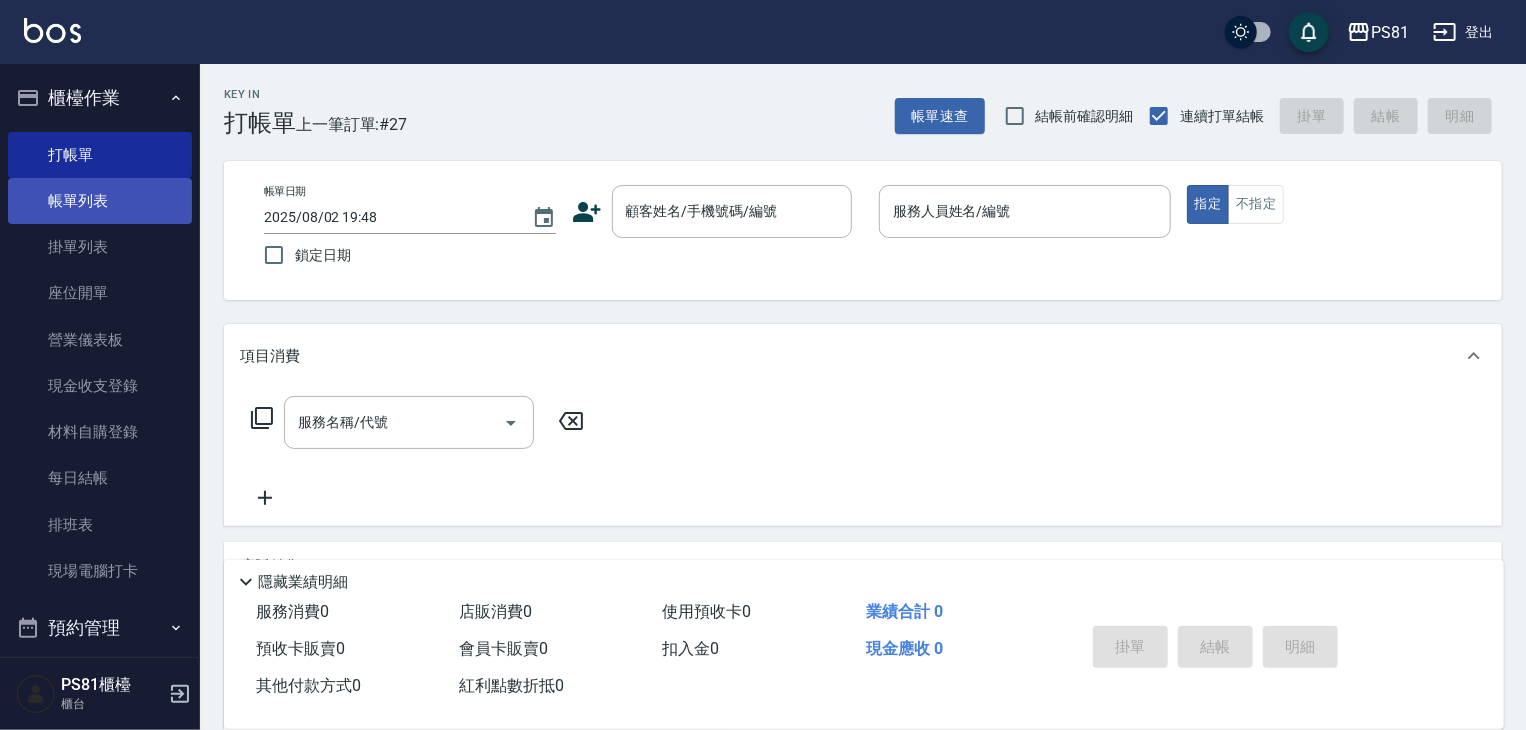 click on "帳單列表" at bounding box center (100, 201) 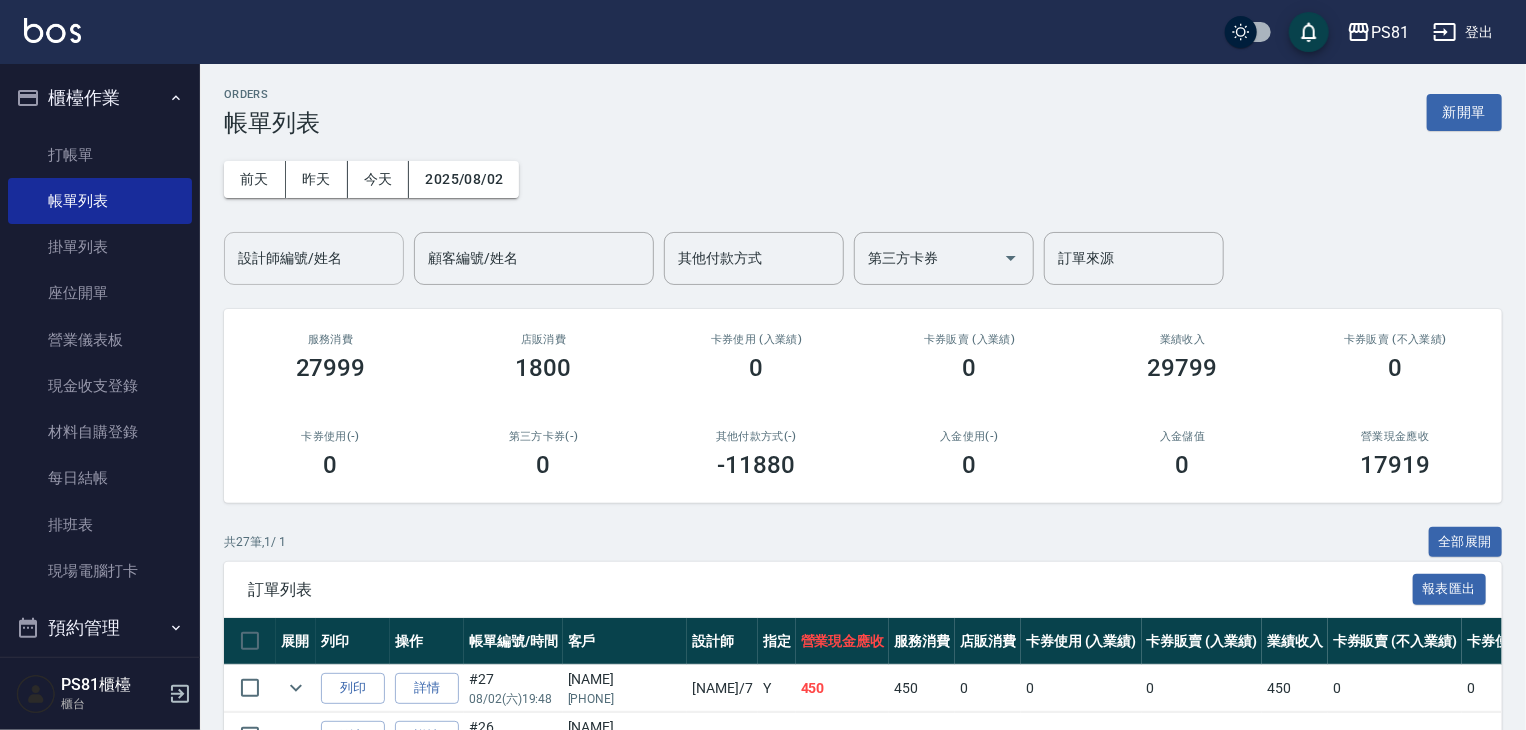 click on "設計師編號/姓名" at bounding box center (314, 258) 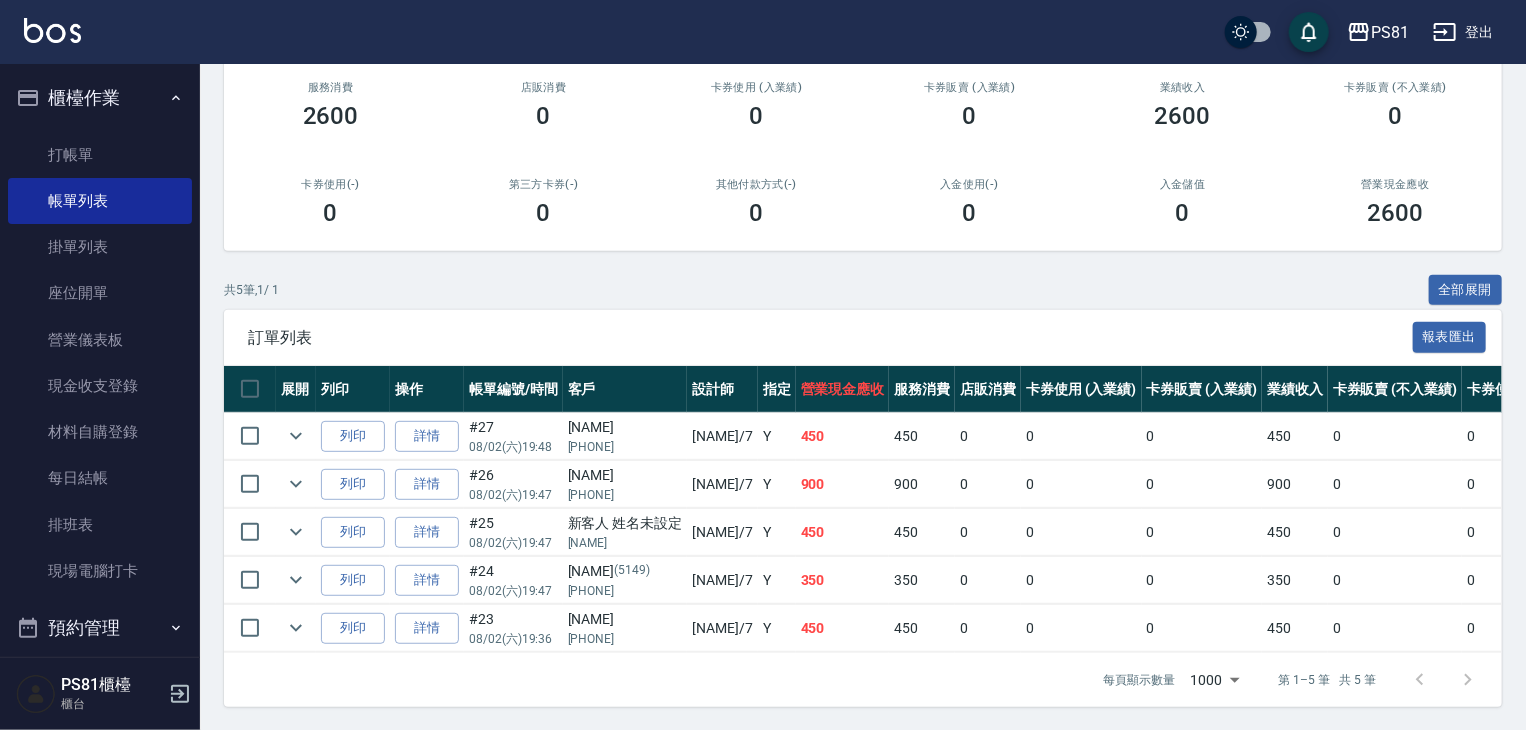 scroll, scrollTop: 266, scrollLeft: 0, axis: vertical 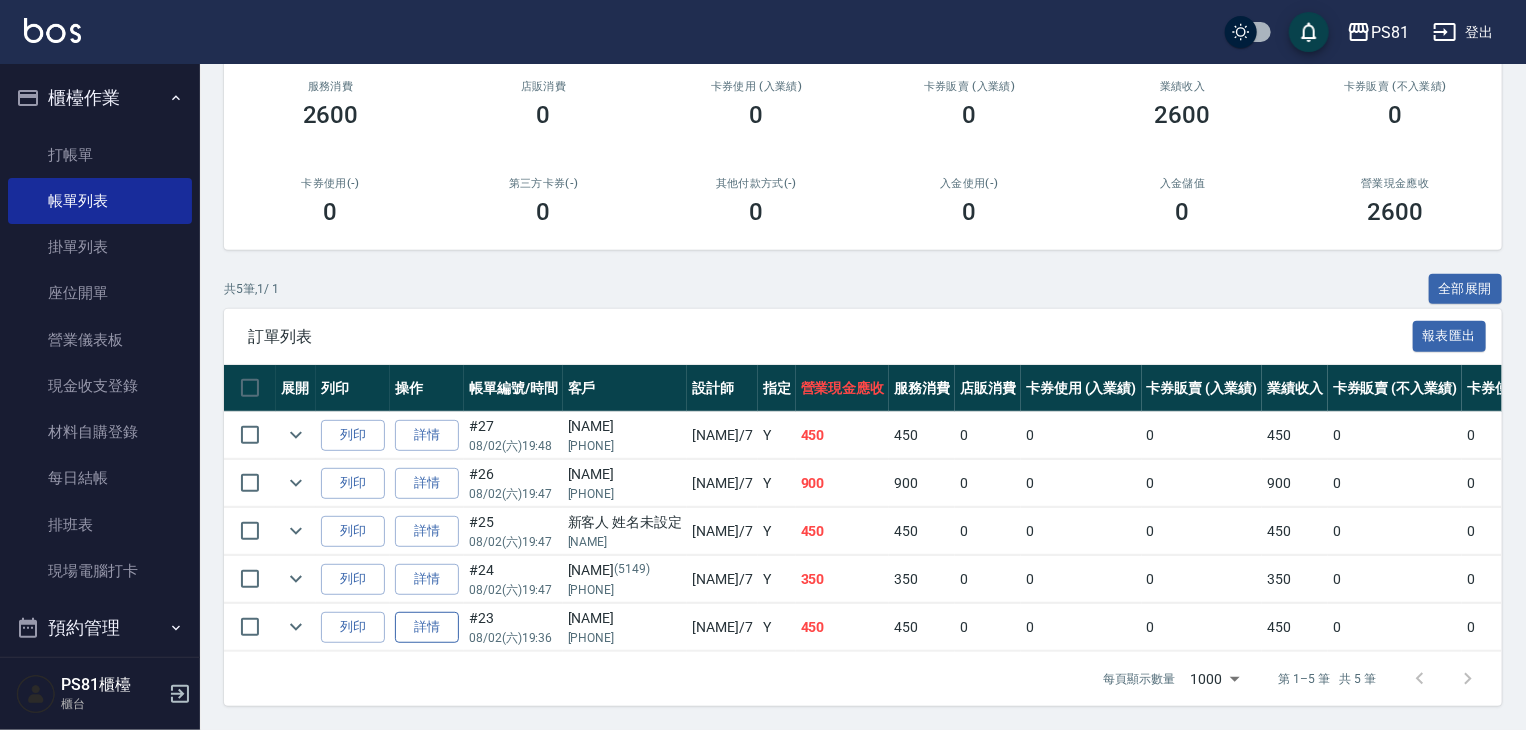 type on "綺綺-7" 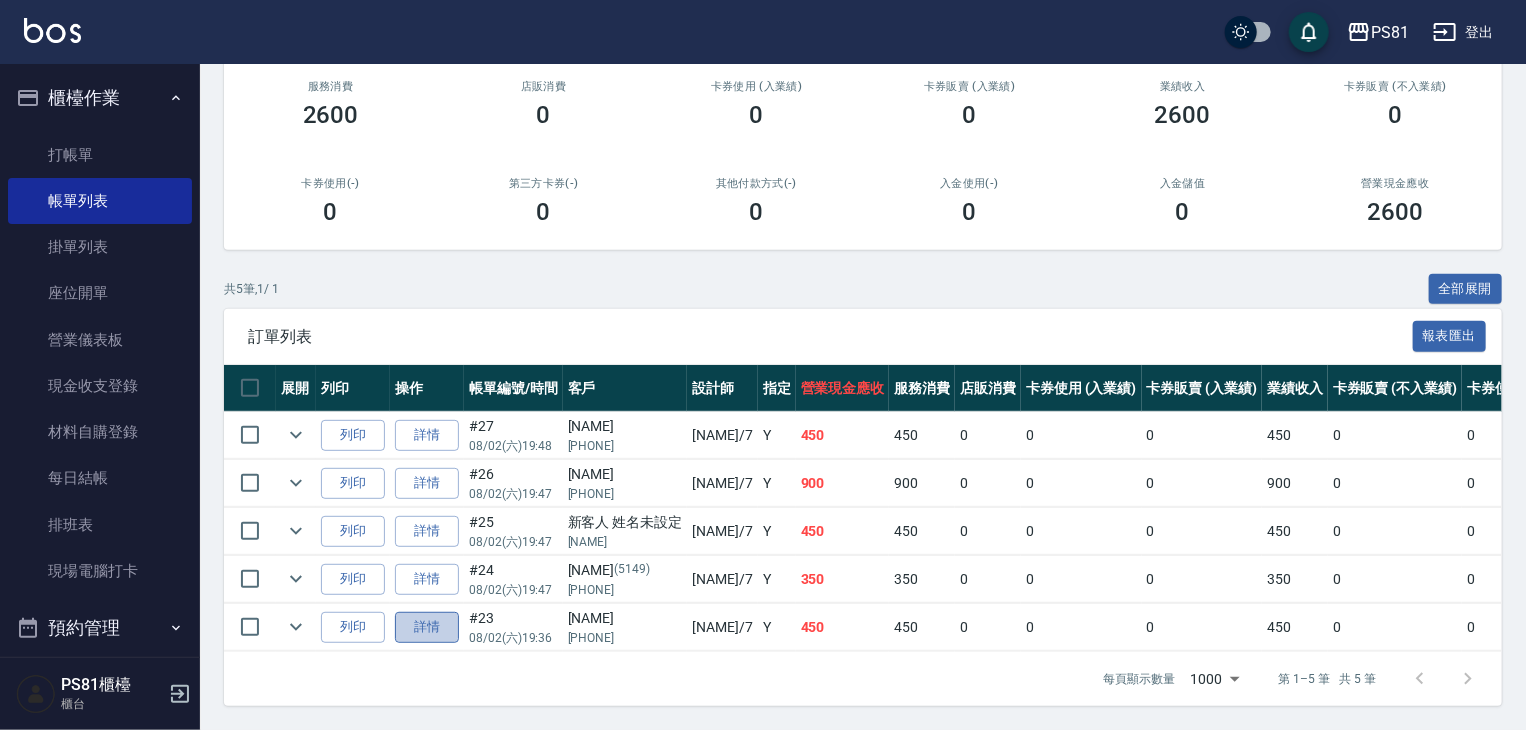 click on "詳情" at bounding box center (427, 627) 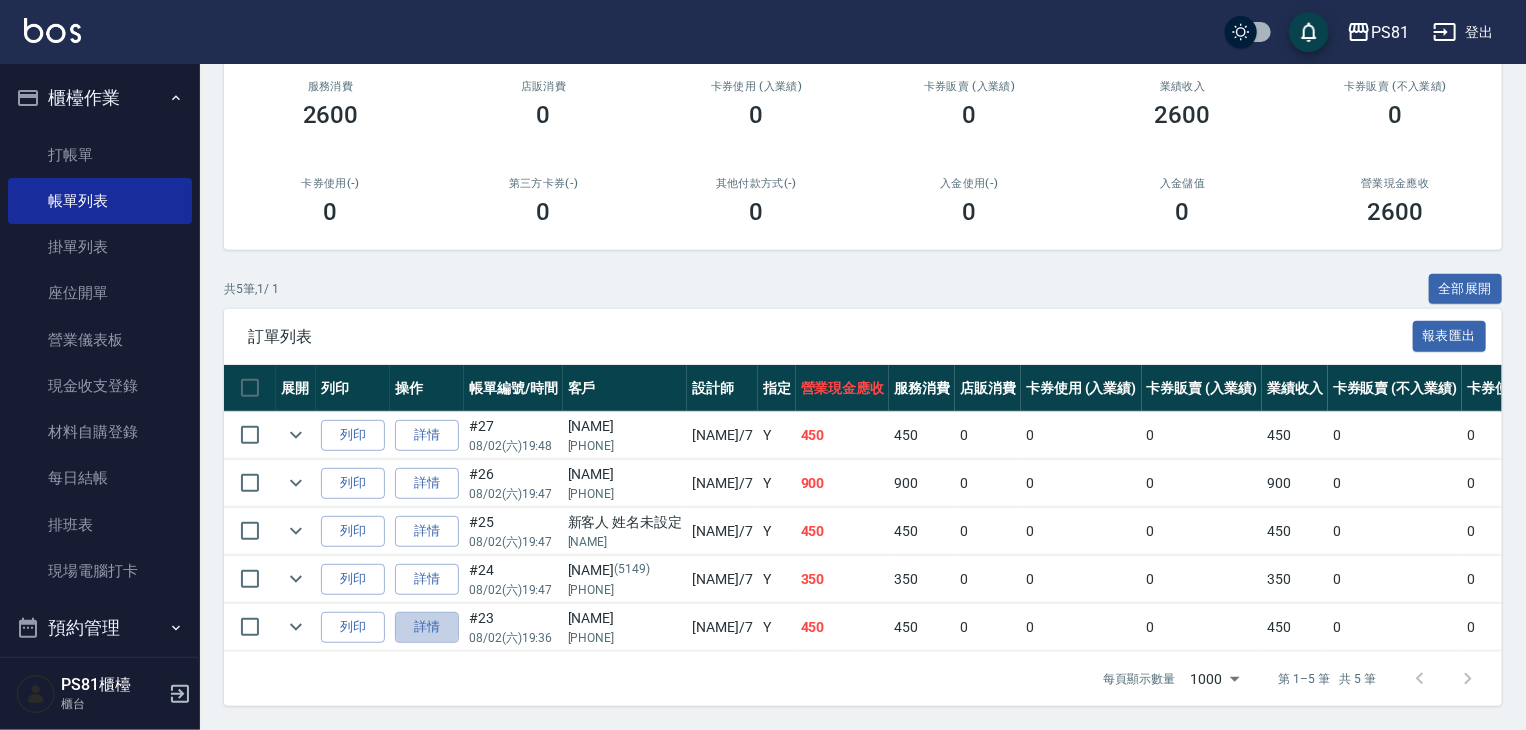 scroll, scrollTop: 0, scrollLeft: 0, axis: both 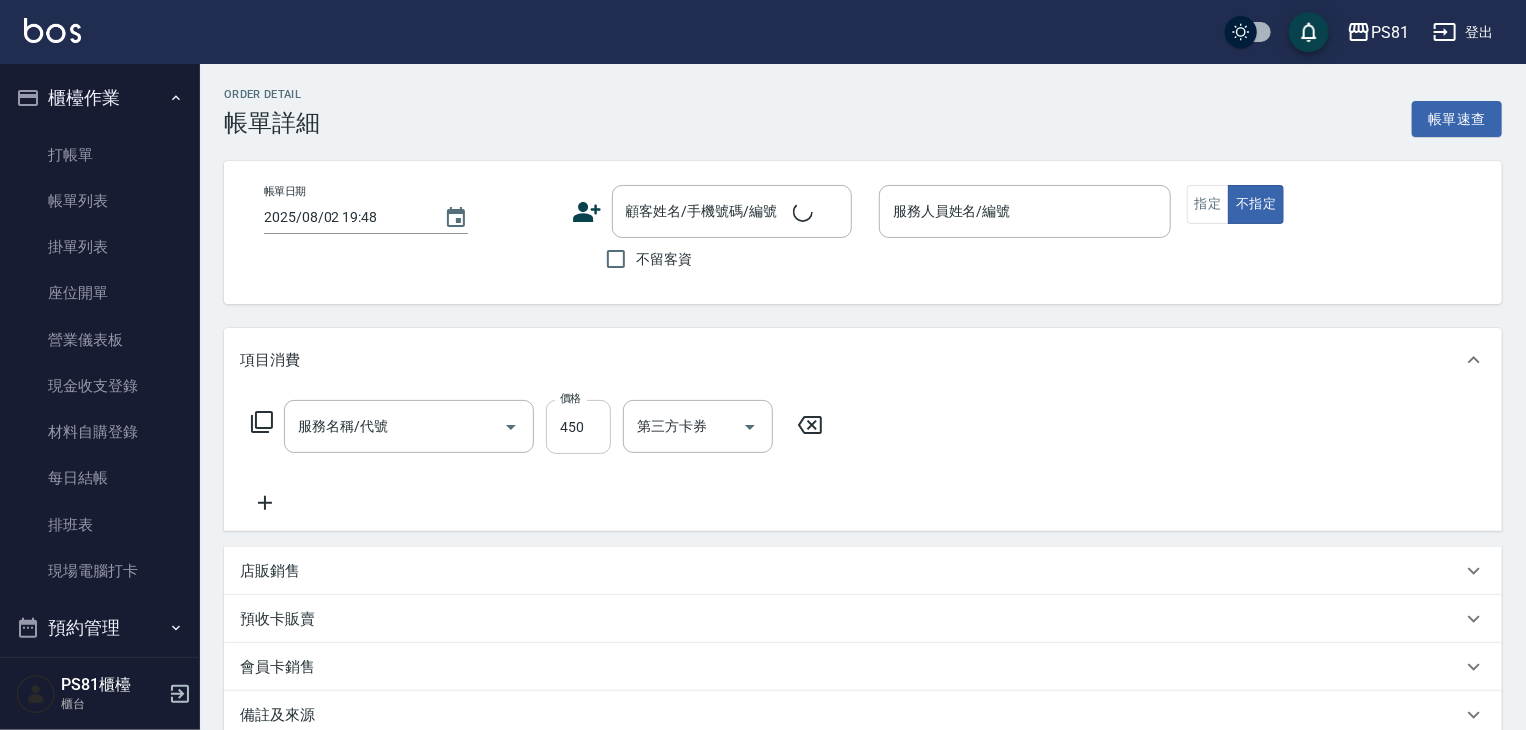 type on "2025/08/02 19:36" 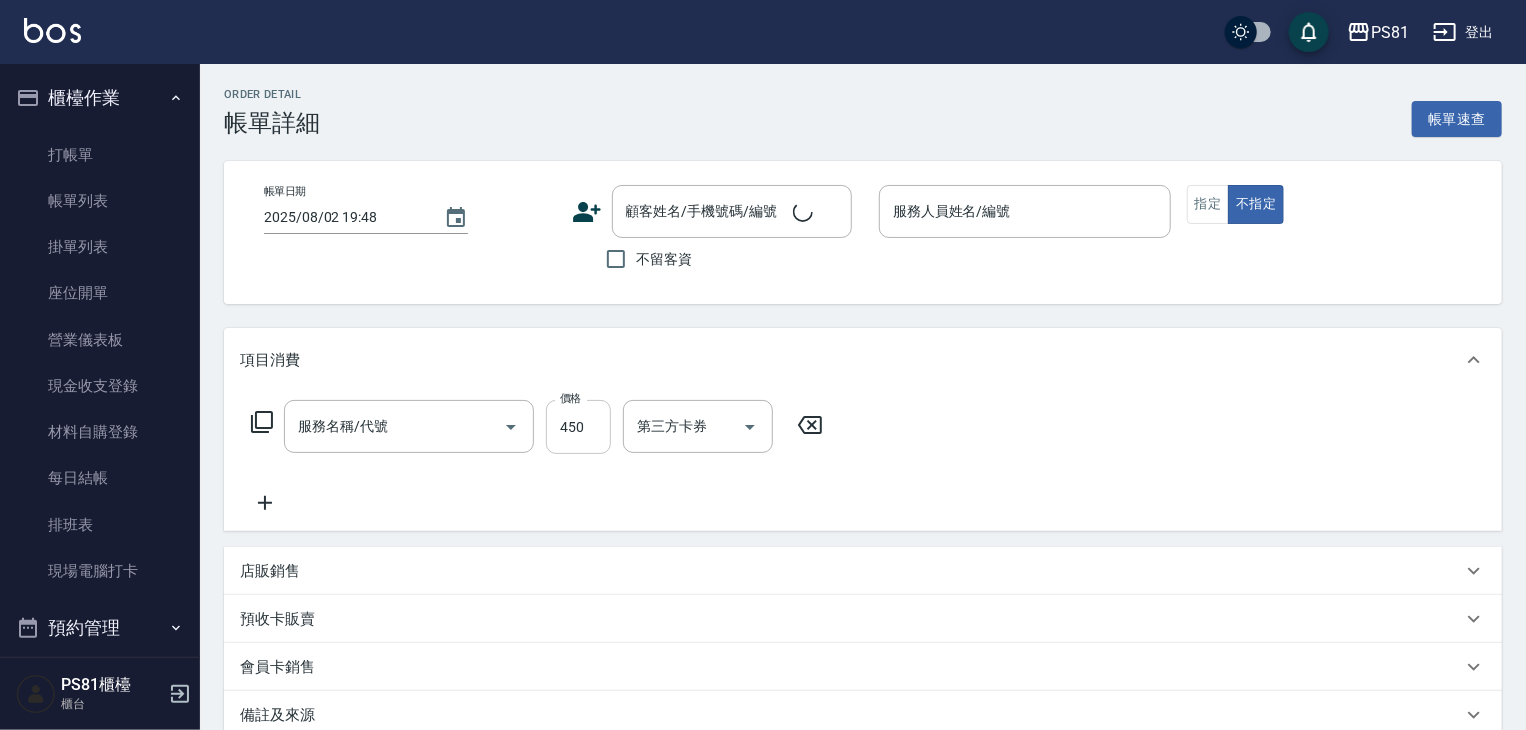 type on "綺綺-7" 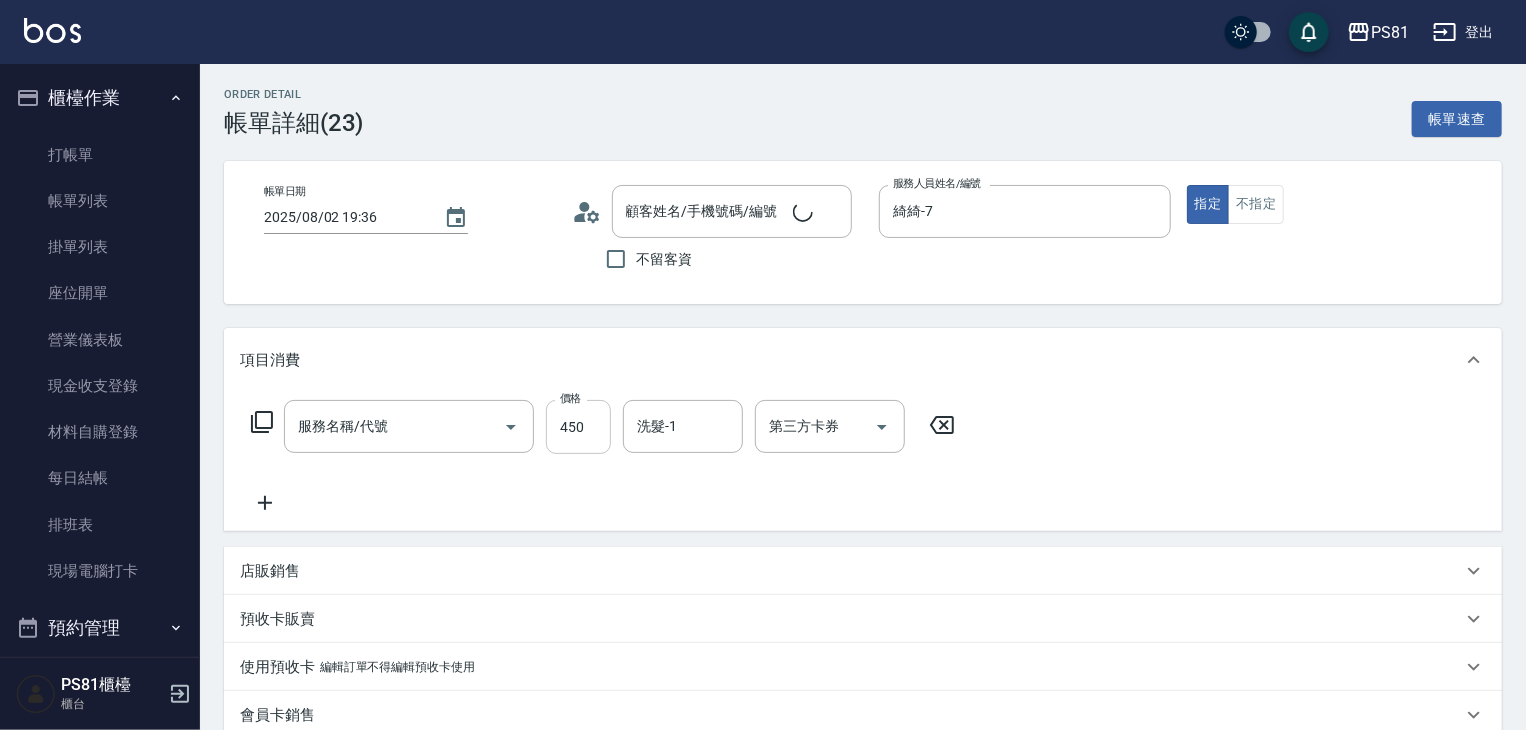type on "C級洗剪400(103)" 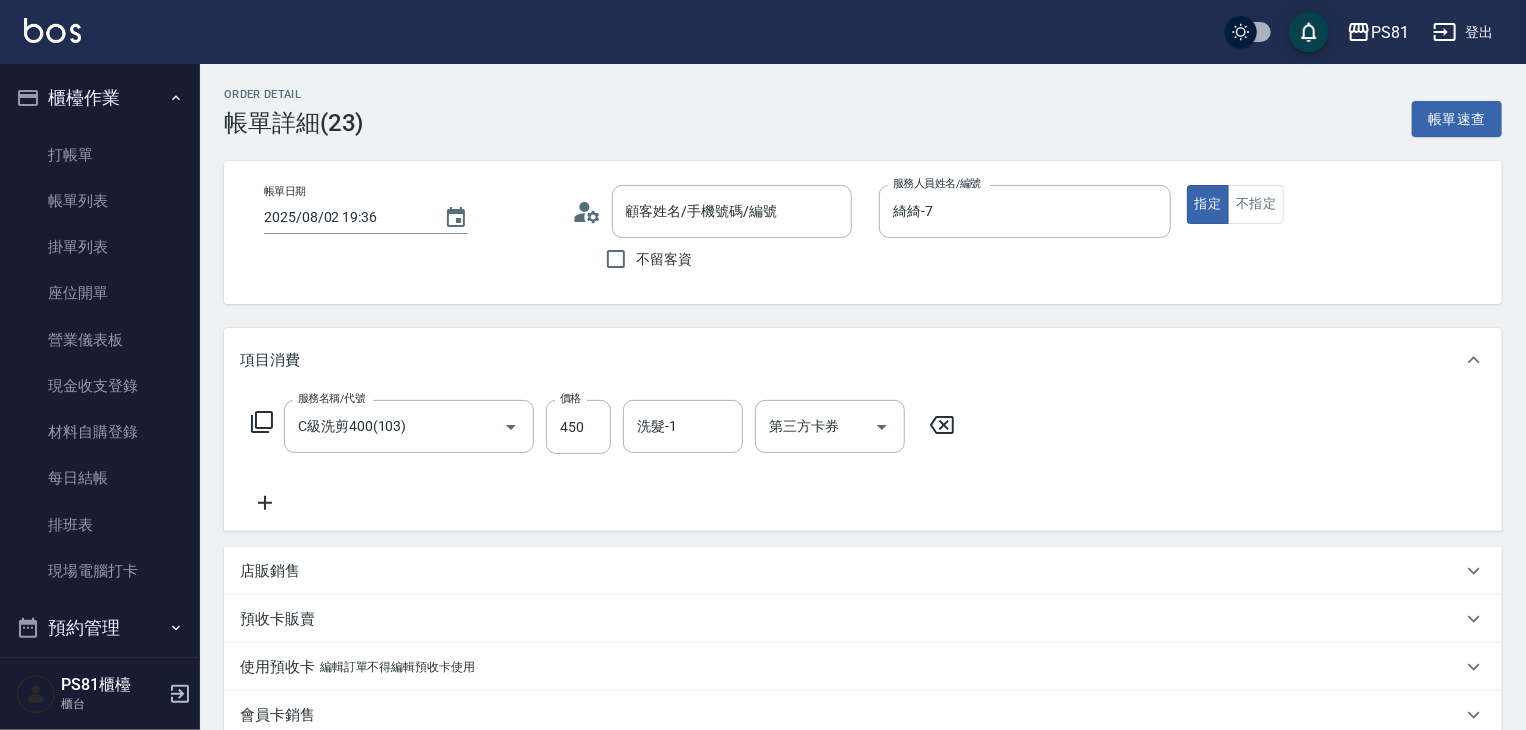 type on "[NAME]/[PHONE]/" 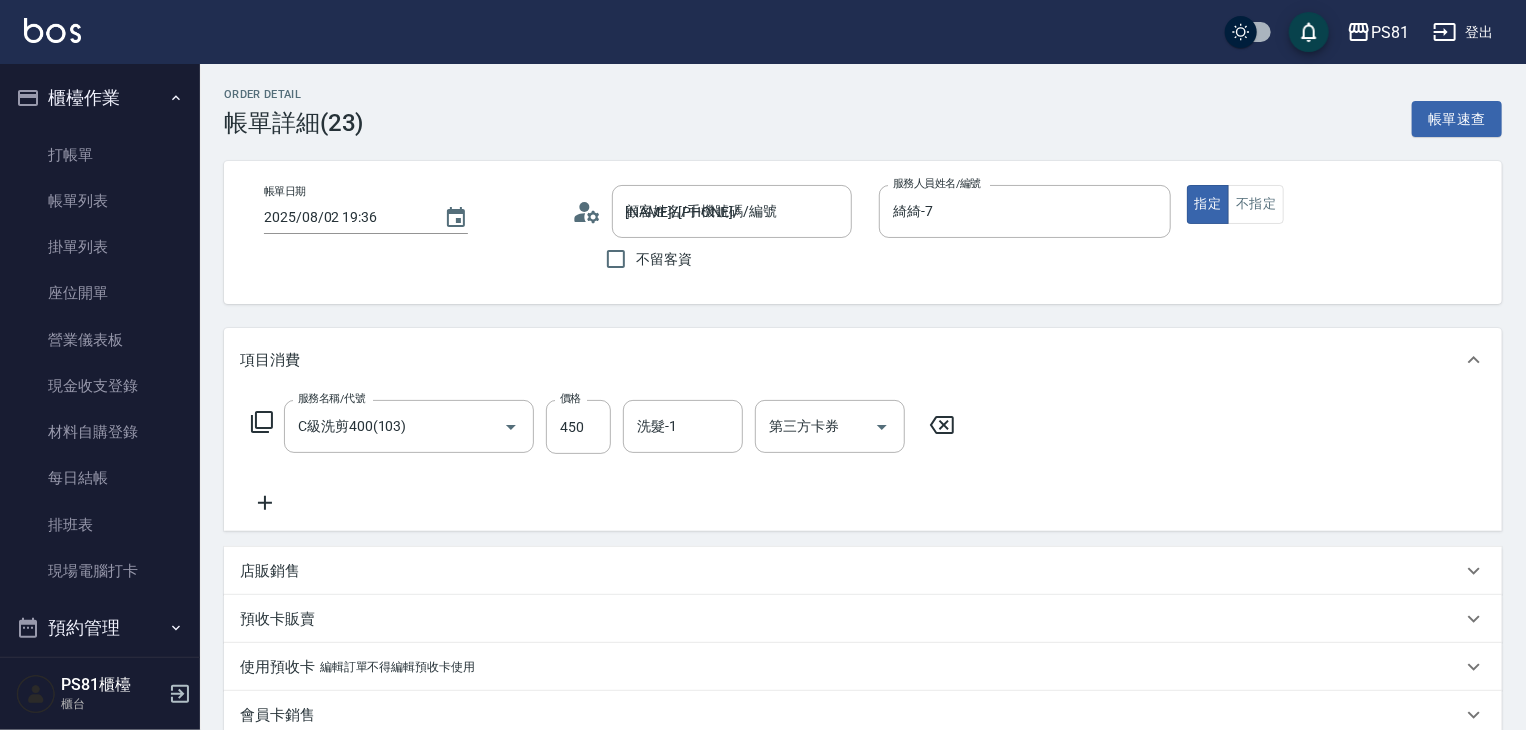 click on "洗髮-1" at bounding box center (683, 426) 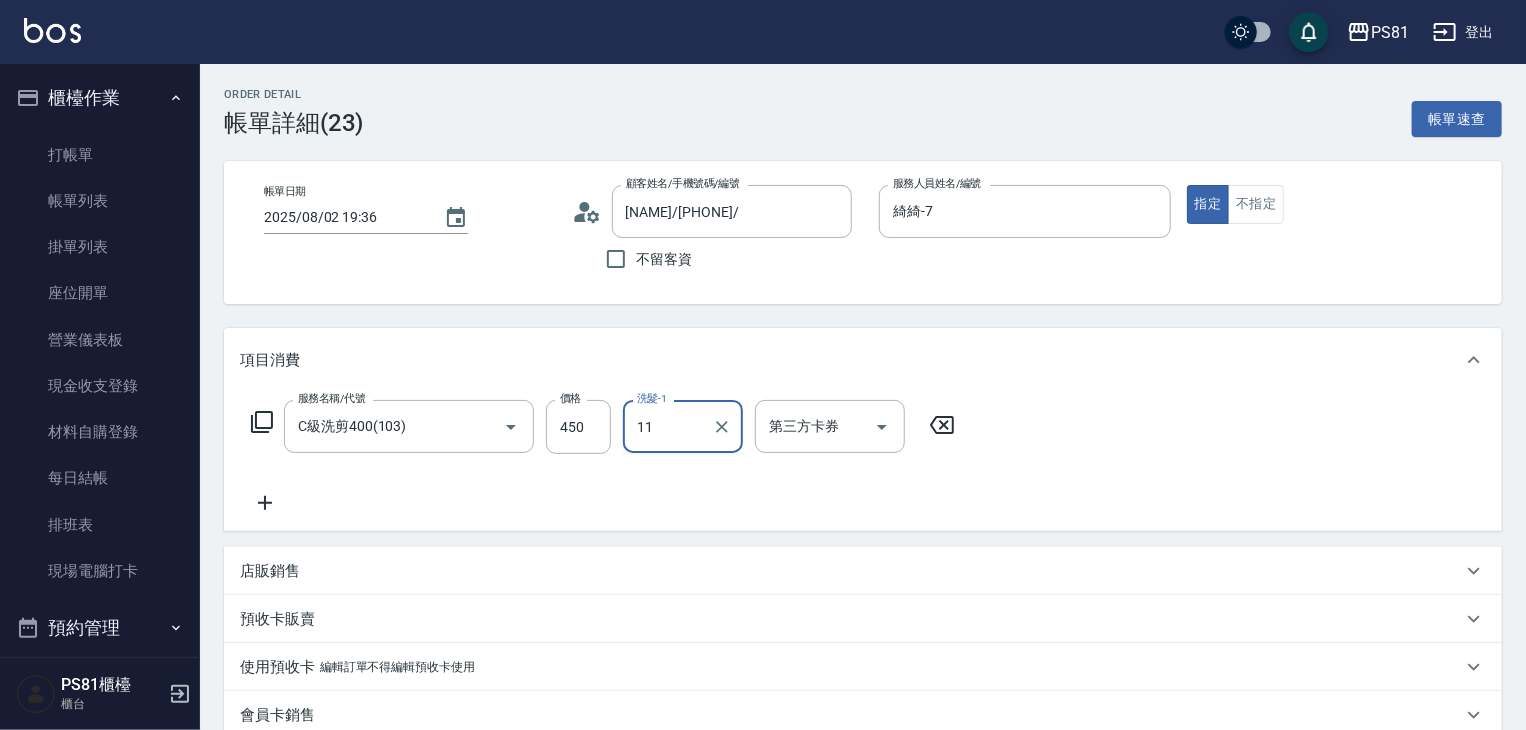 type on "11" 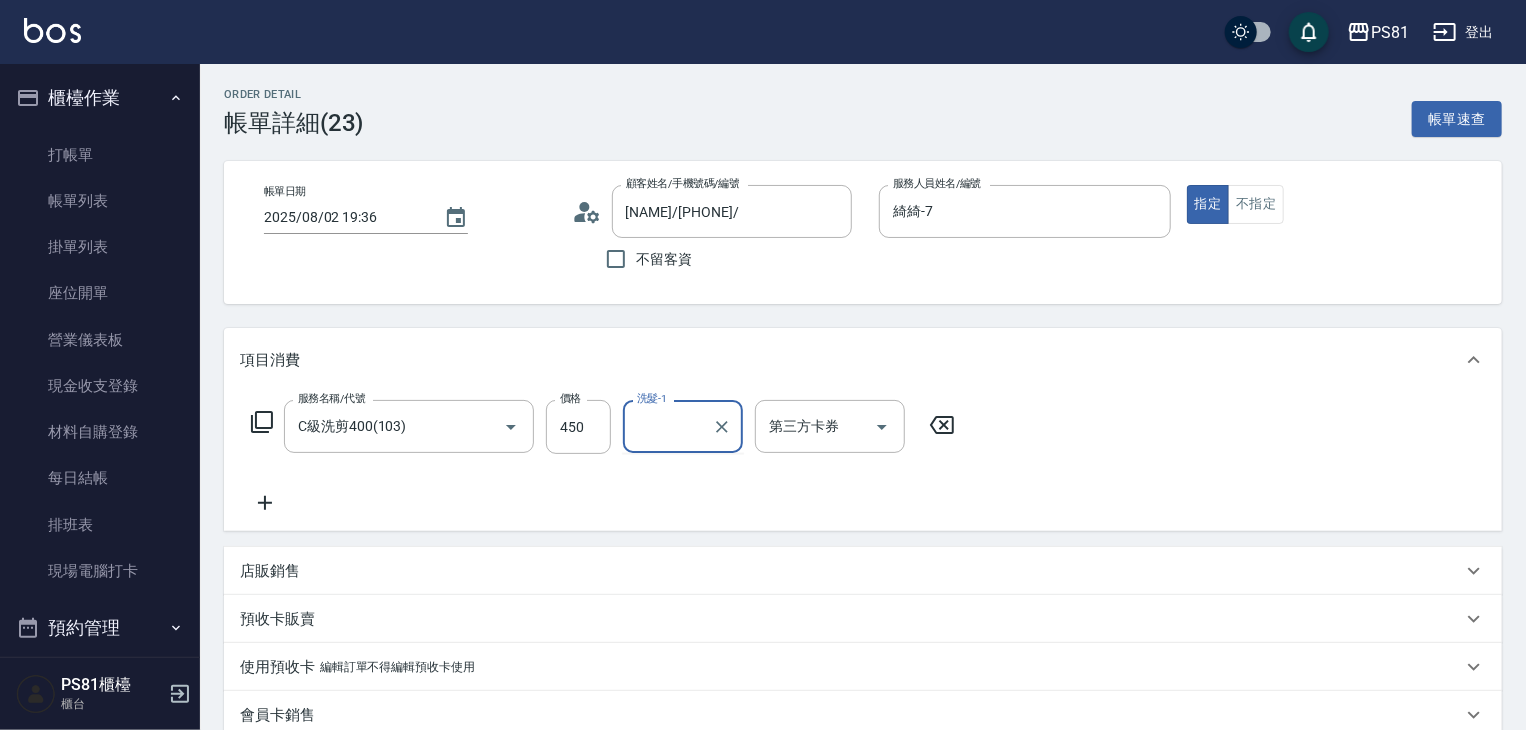 click on "服務名稱/代號 C級洗剪[NUMBER]([NUMBER]) 服務名稱/代號 價格 [NUMBER] 價格 洗髮-1 洗髮-1 第三方卡券 第三方卡券" at bounding box center [603, 457] 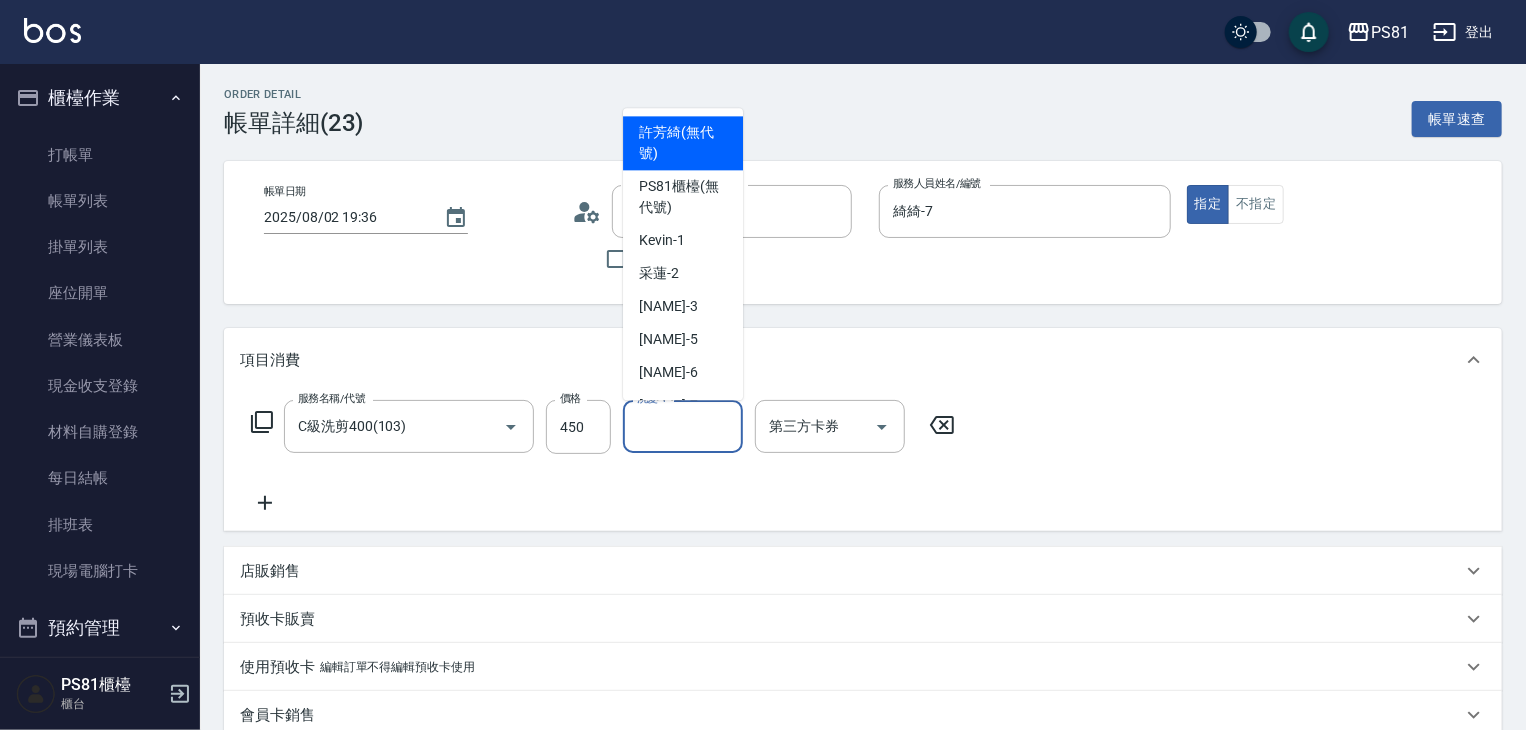 click on "洗髮-1" at bounding box center [683, 426] 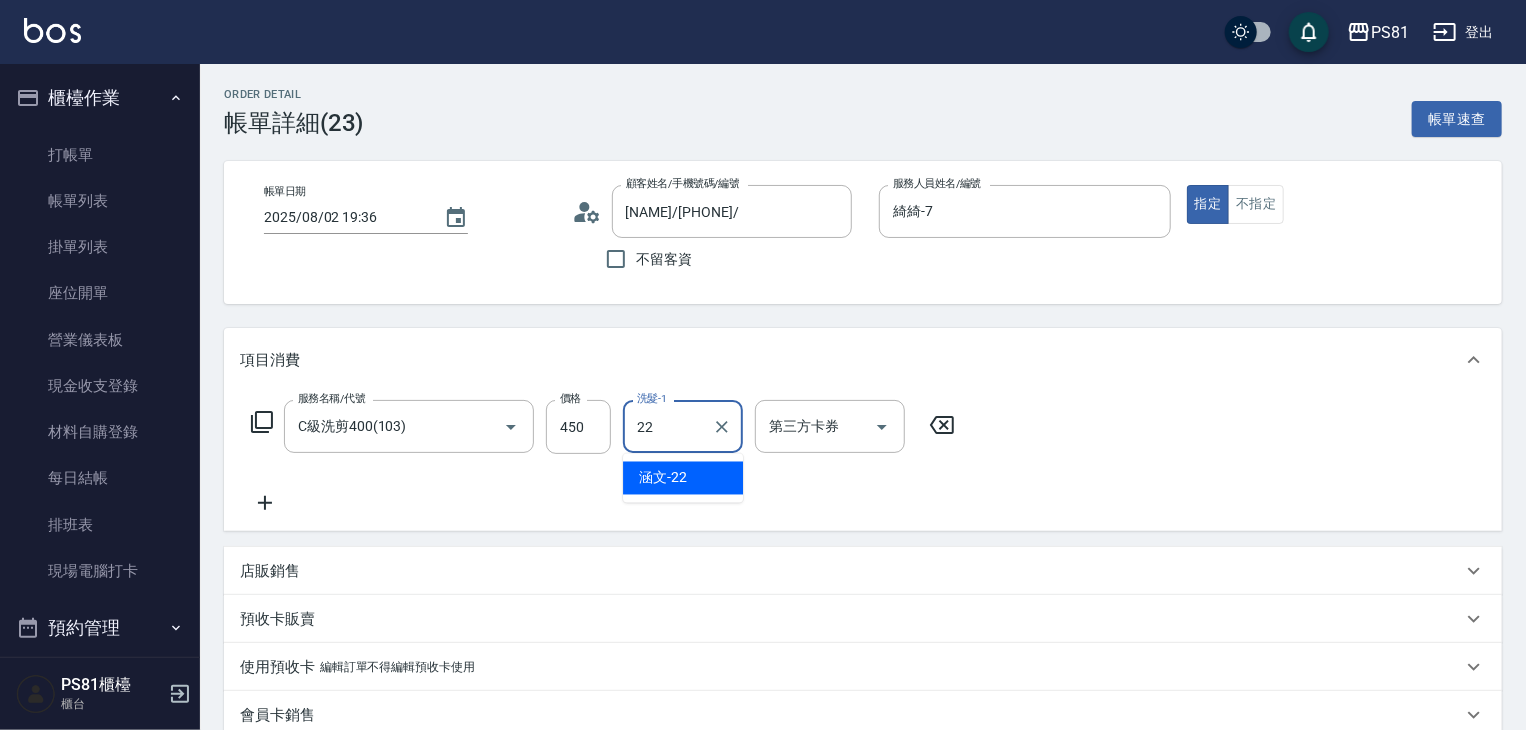 click on "涵文 -22" at bounding box center (683, 478) 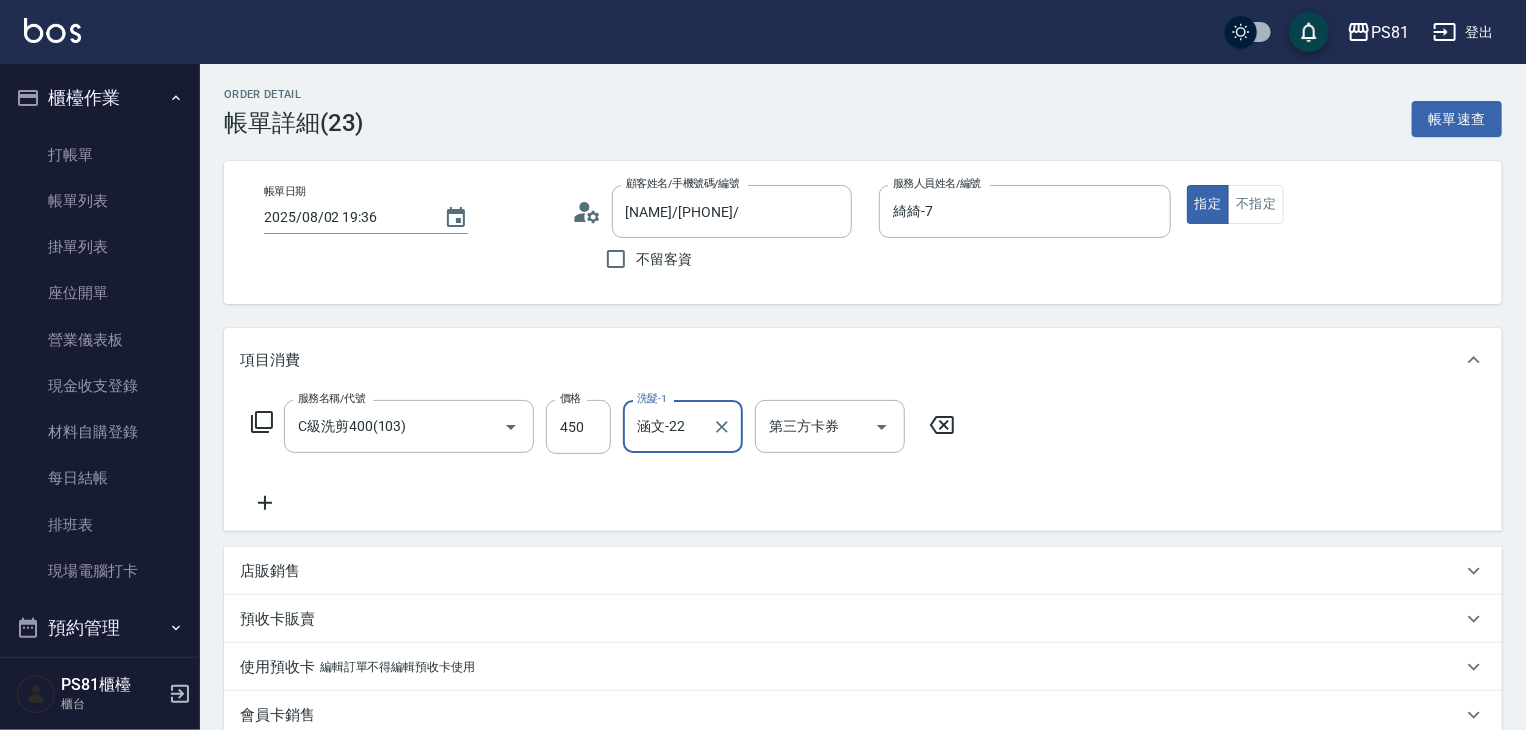 scroll, scrollTop: 300, scrollLeft: 0, axis: vertical 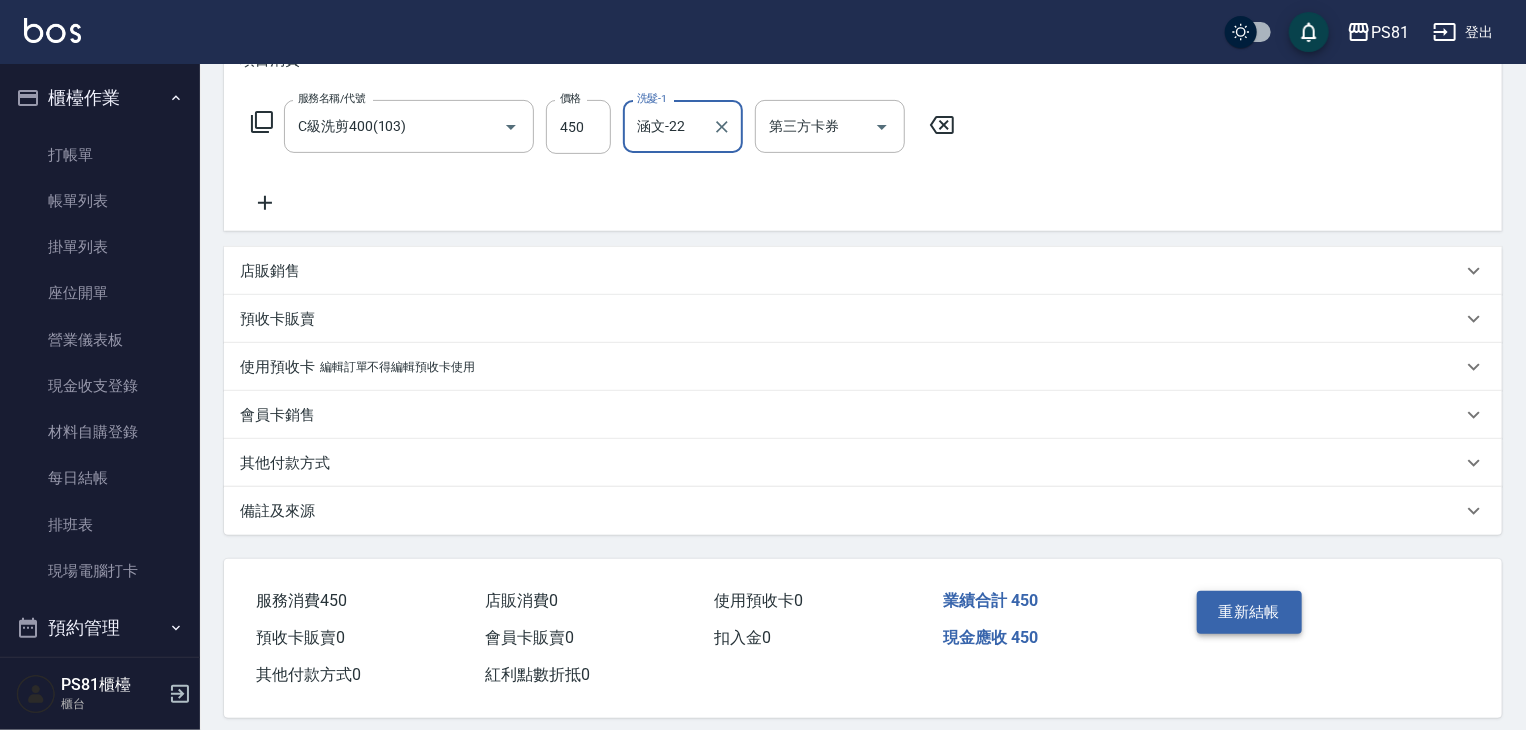 type on "涵文-22" 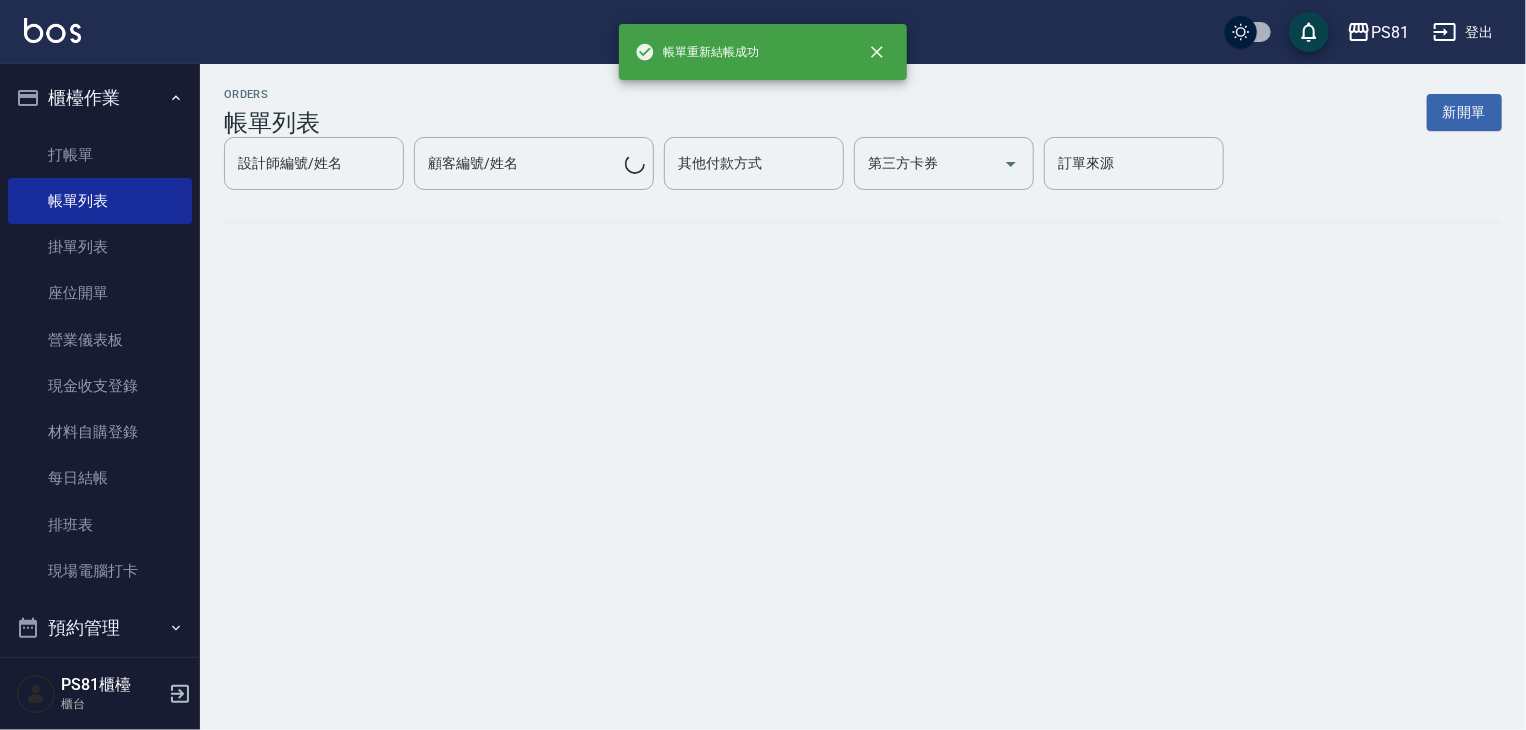 scroll, scrollTop: 0, scrollLeft: 0, axis: both 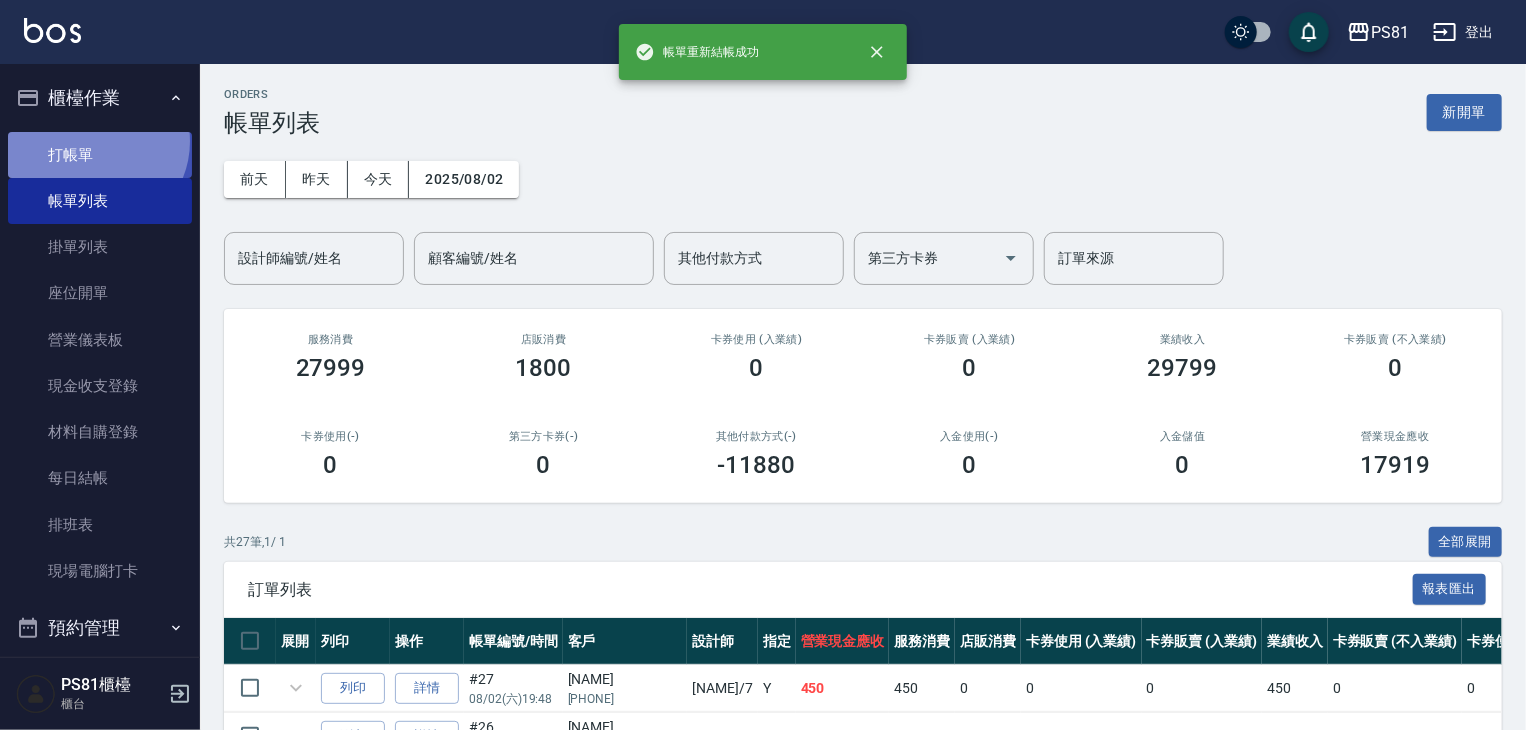 click on "打帳單" at bounding box center [100, 155] 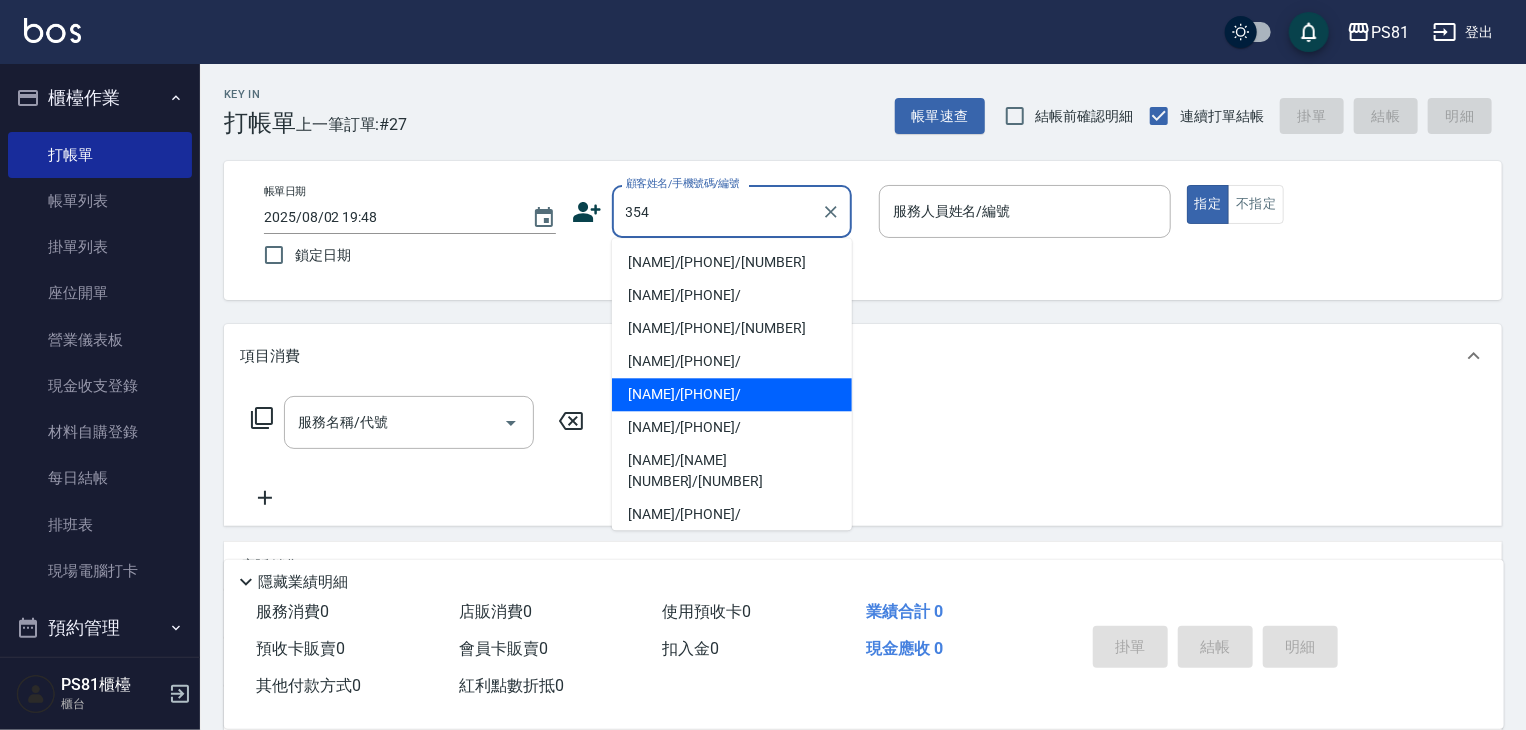 click on "[NAME]/[PHONE]/" at bounding box center [732, 427] 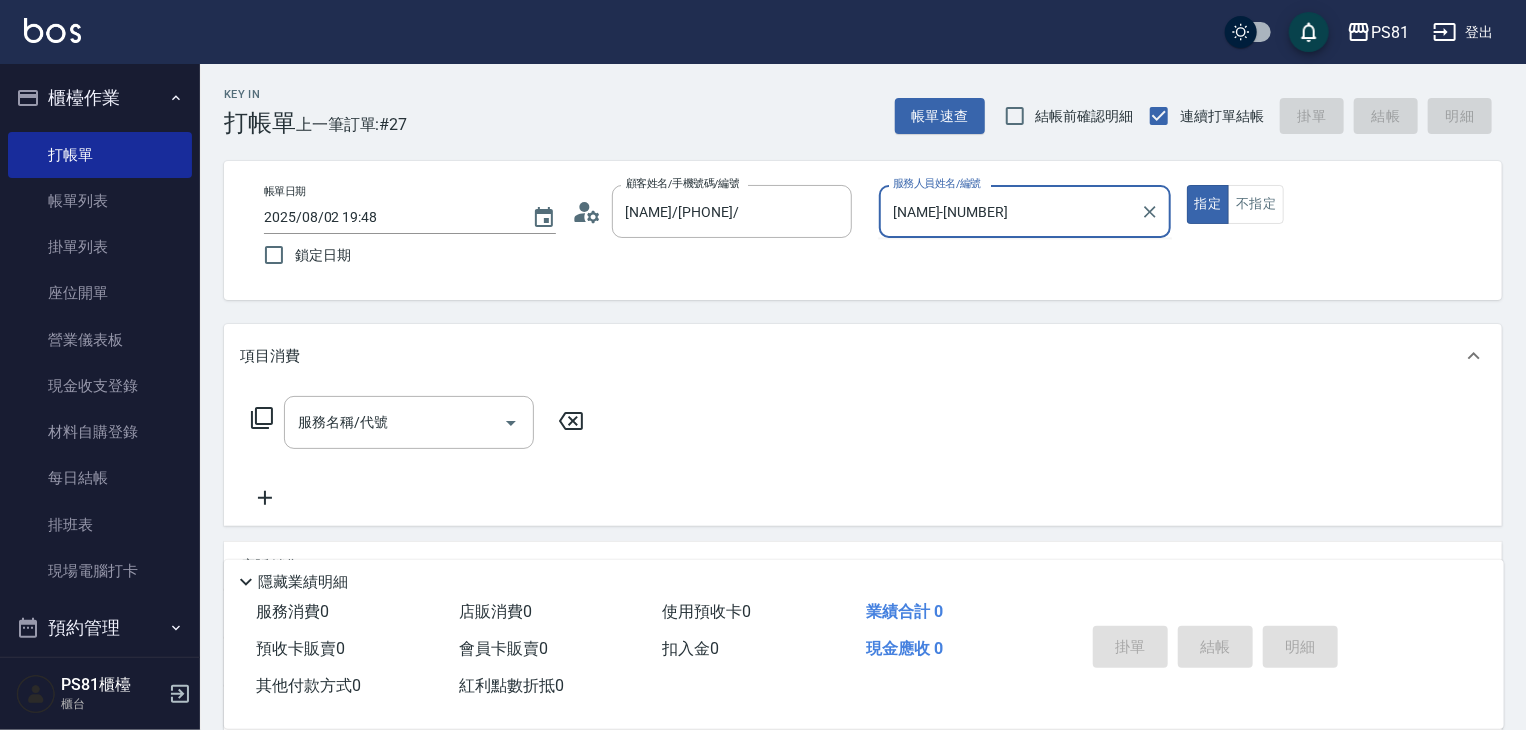 click on "[NAME]-[NUMBER]" at bounding box center (1010, 211) 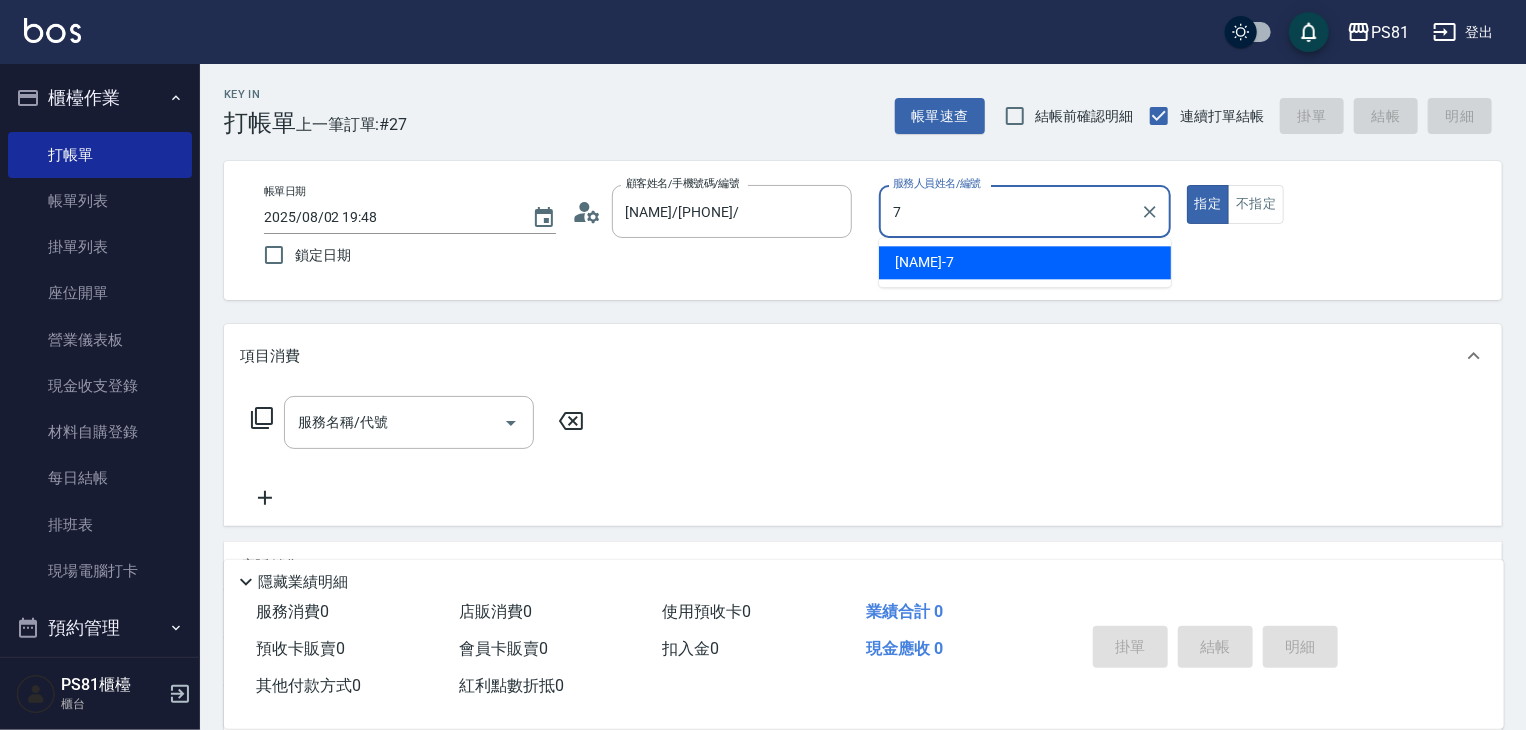 click on "[NAME]-[NUMBER]" at bounding box center (1025, 262) 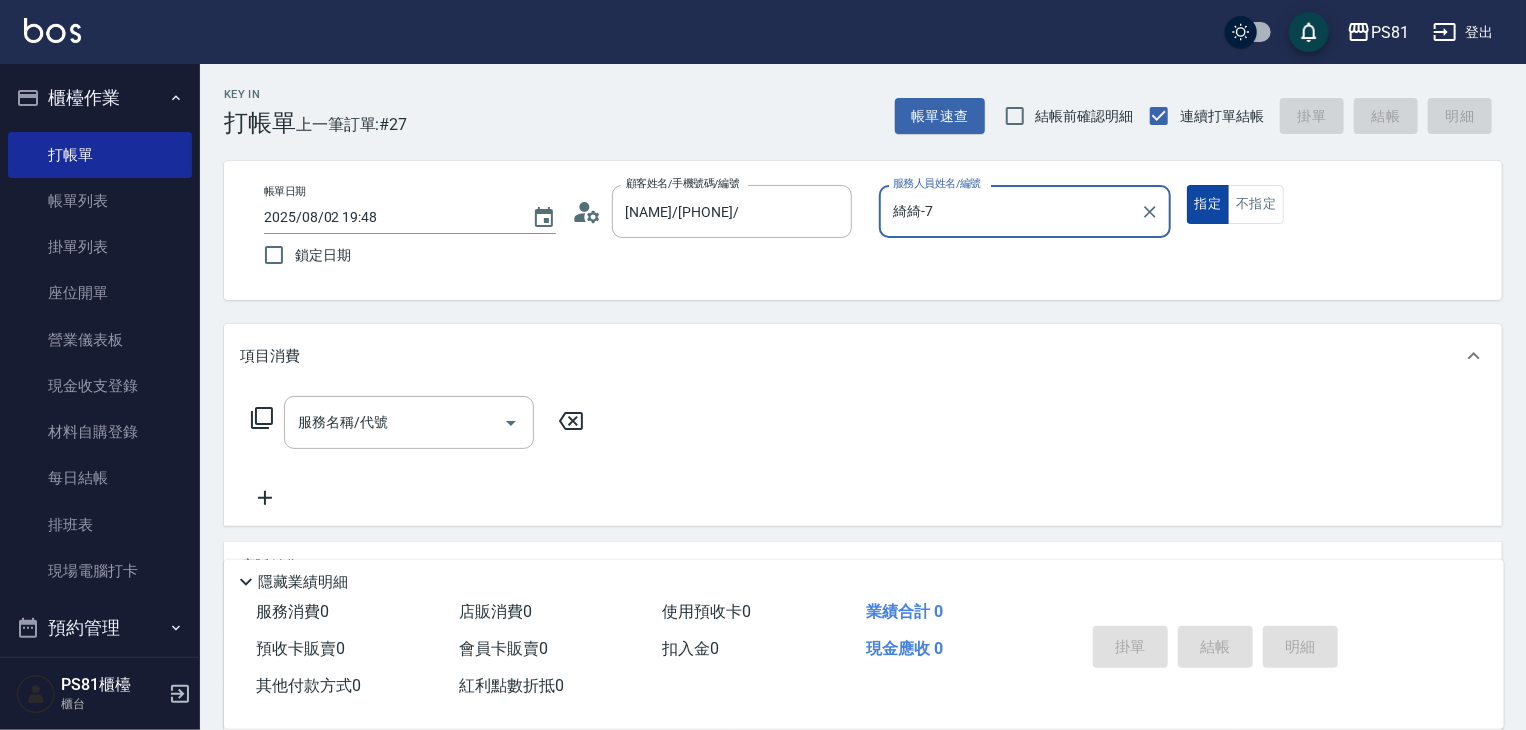 type on "綺綺-7" 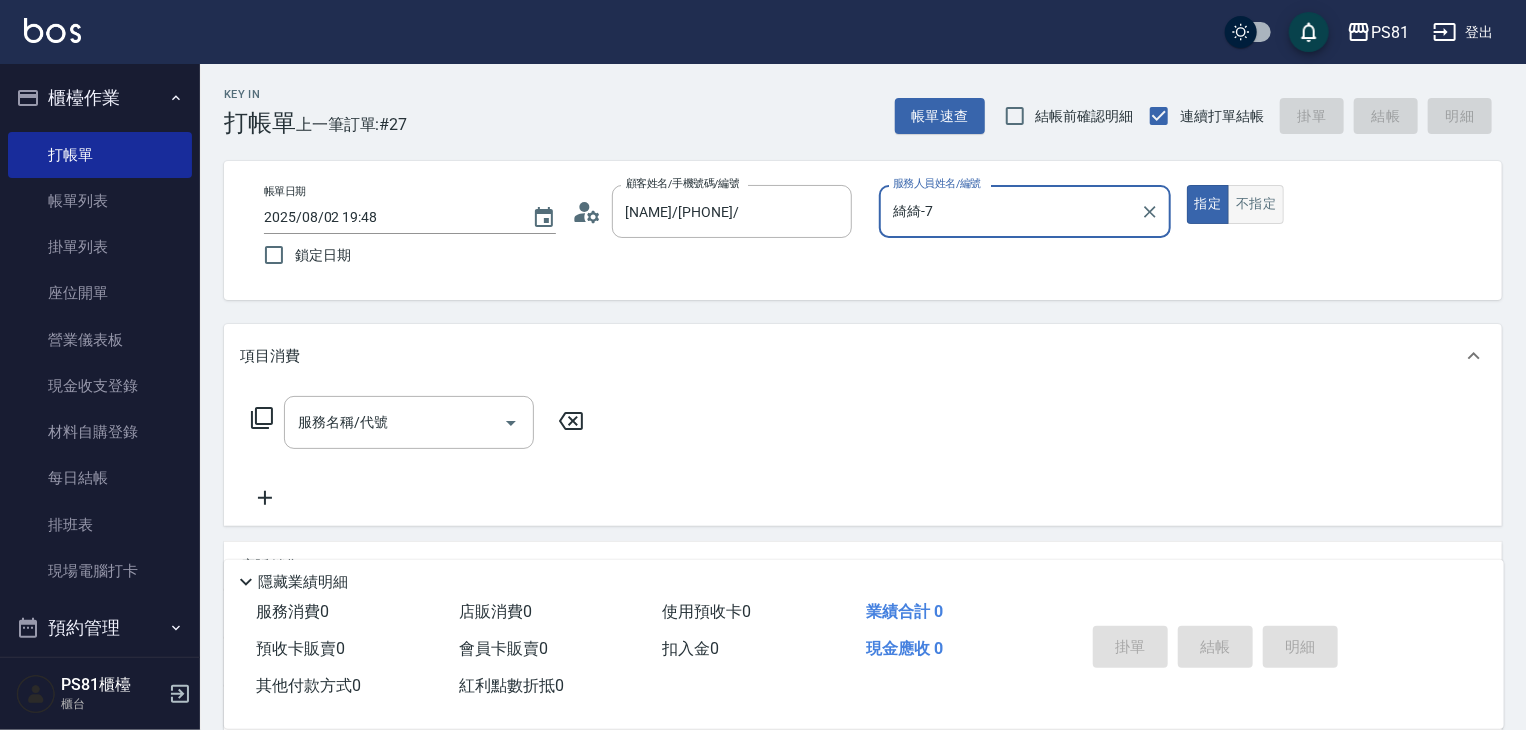 click on "指定" at bounding box center (1208, 204) 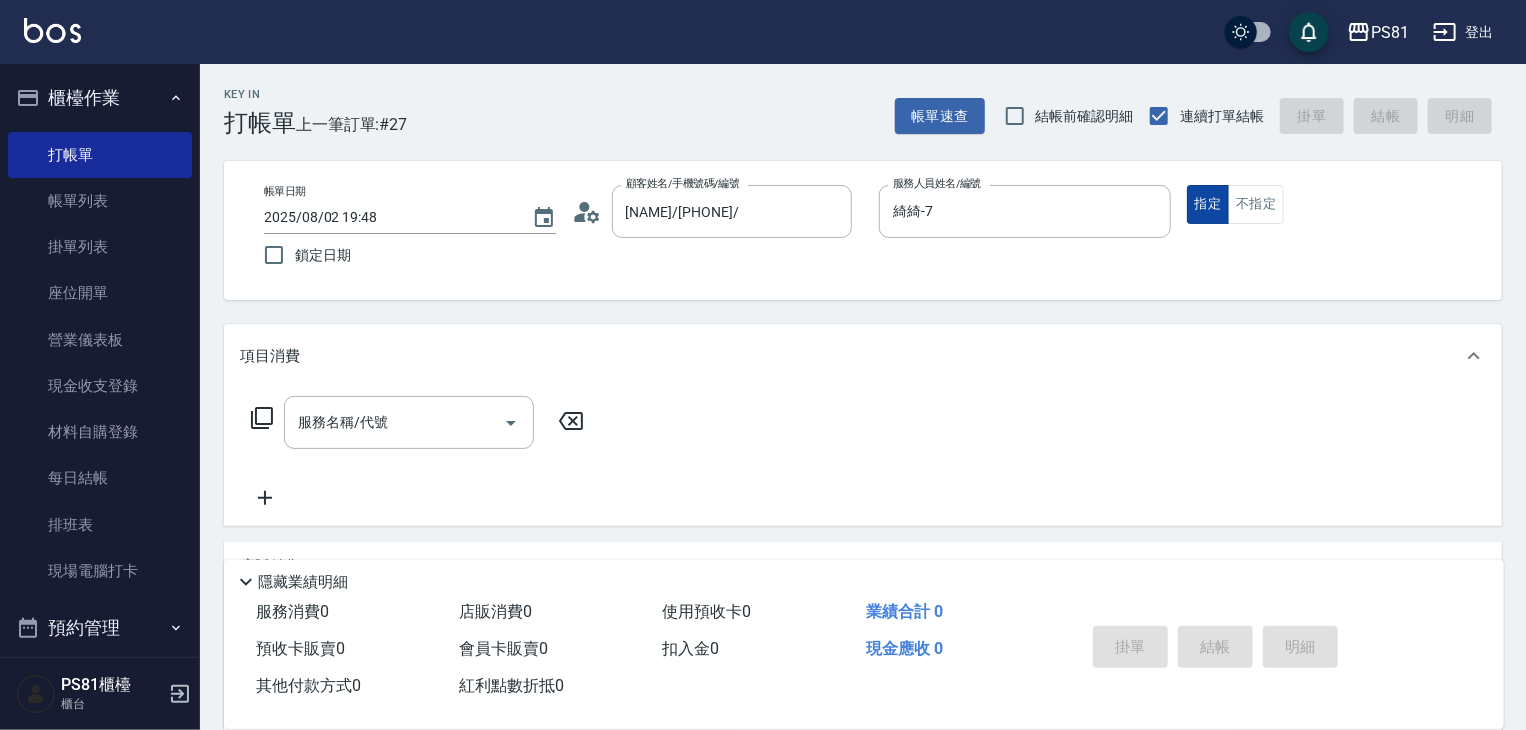 drag, startPoint x: 1228, startPoint y: 199, endPoint x: 1211, endPoint y: 204, distance: 17.720045 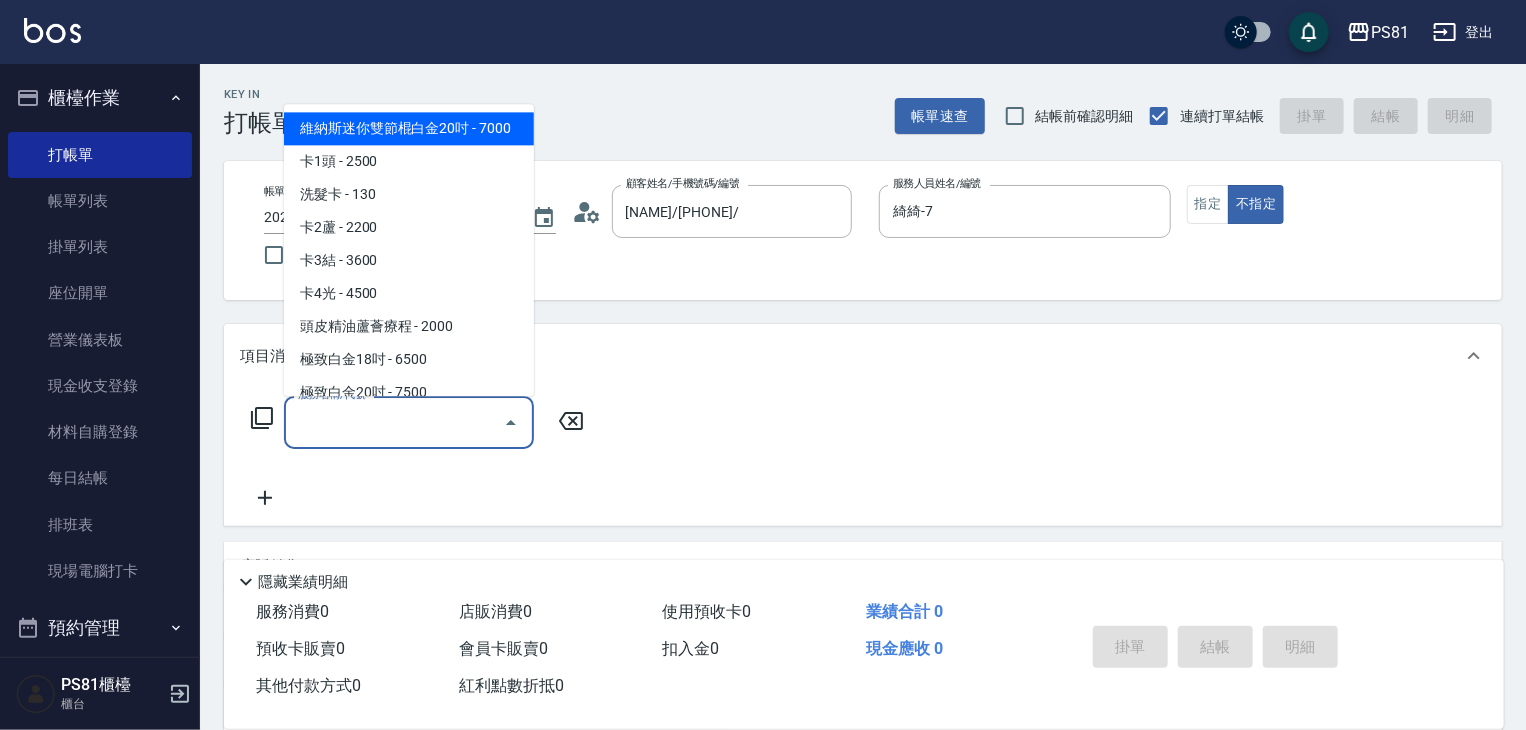 click on "服務名稱/代號" at bounding box center (394, 422) 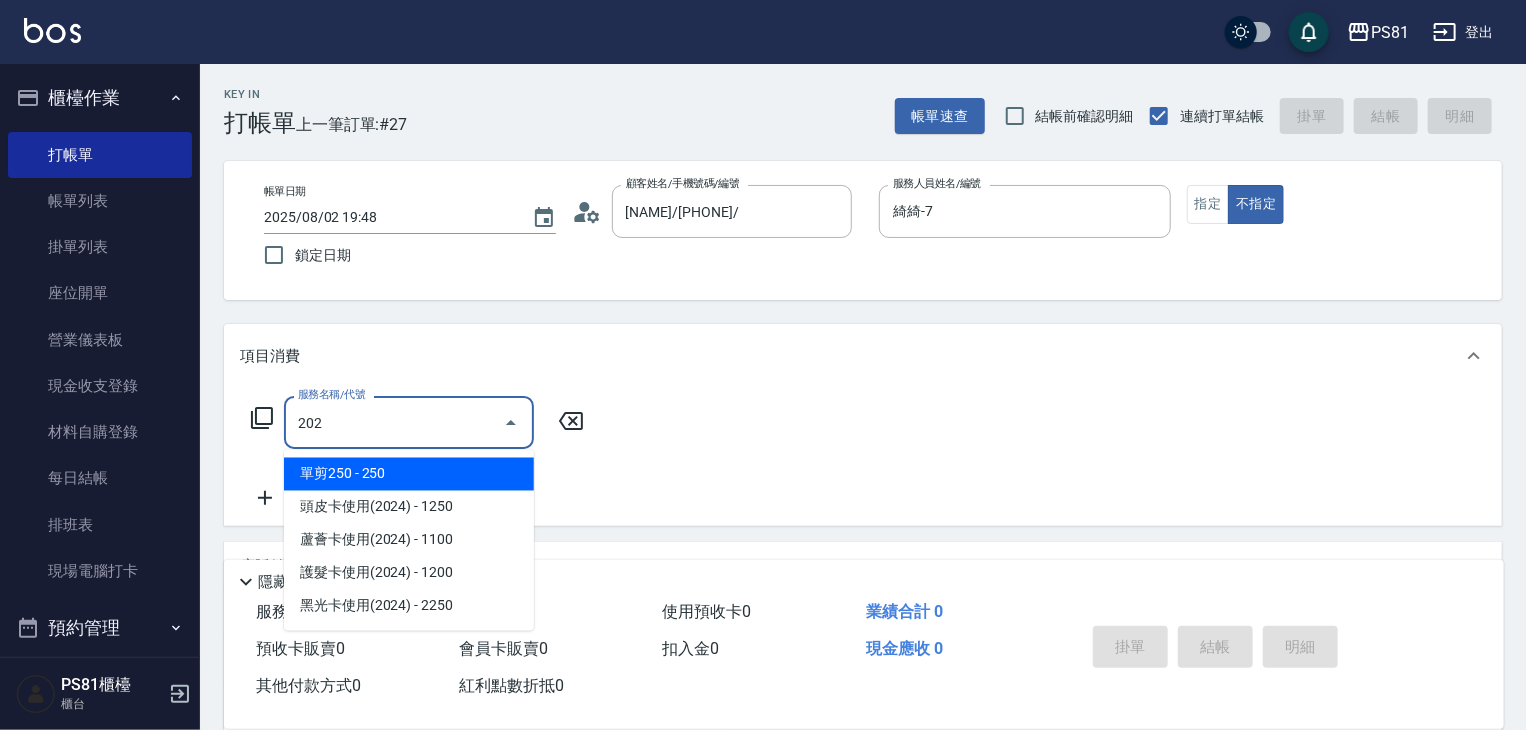 drag, startPoint x: 363, startPoint y: 466, endPoint x: 375, endPoint y: 458, distance: 14.422205 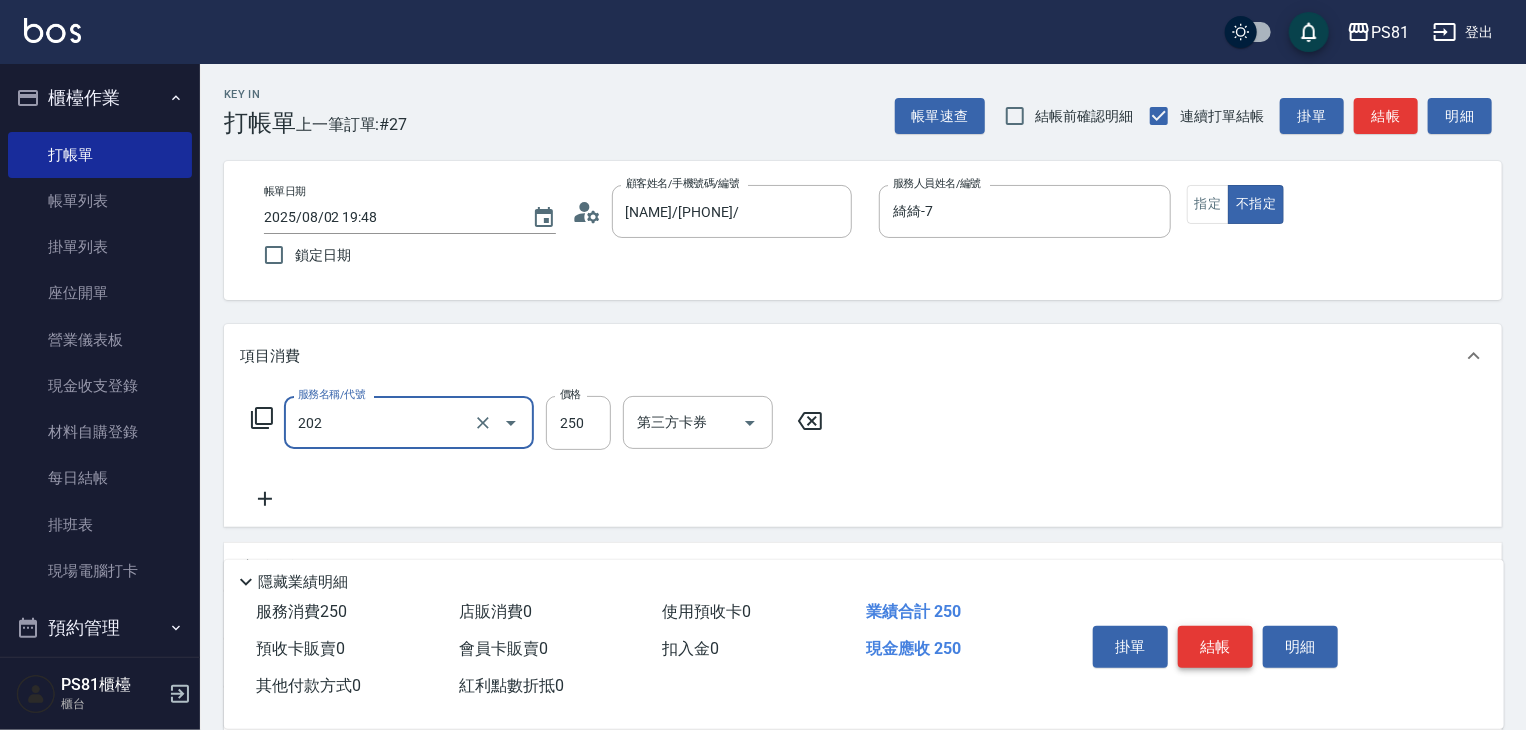 type on "單剪250(202)" 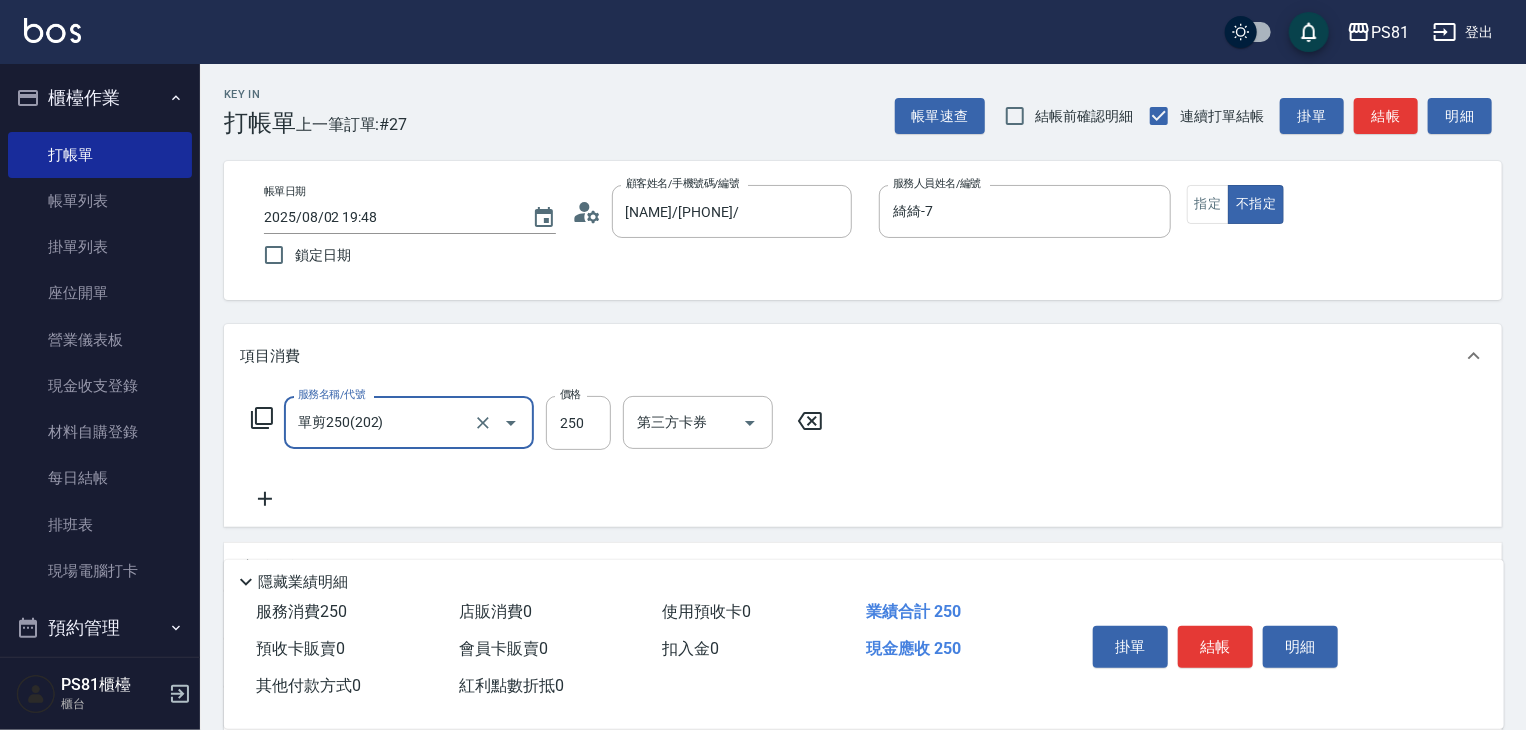 click on "結帳" at bounding box center (1215, 647) 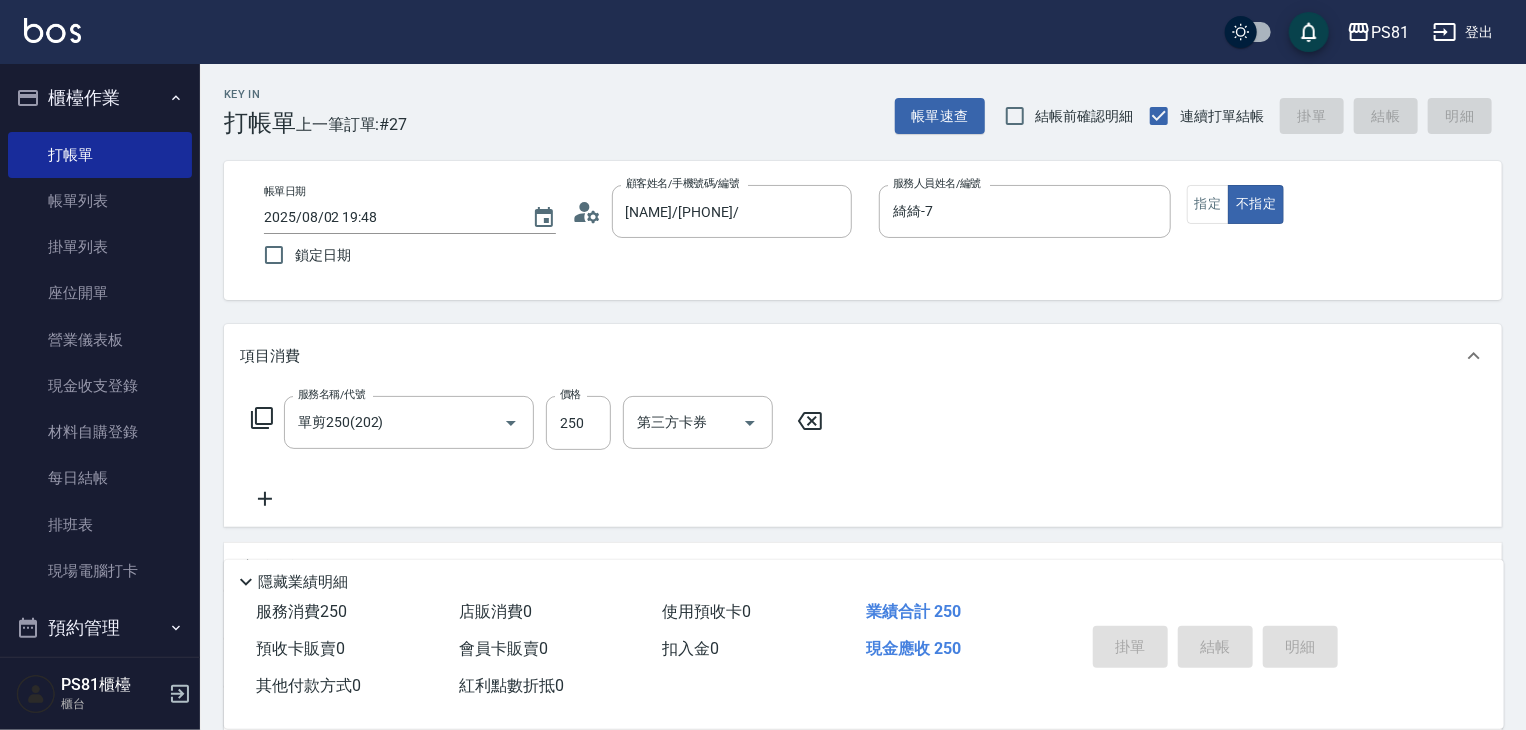 type 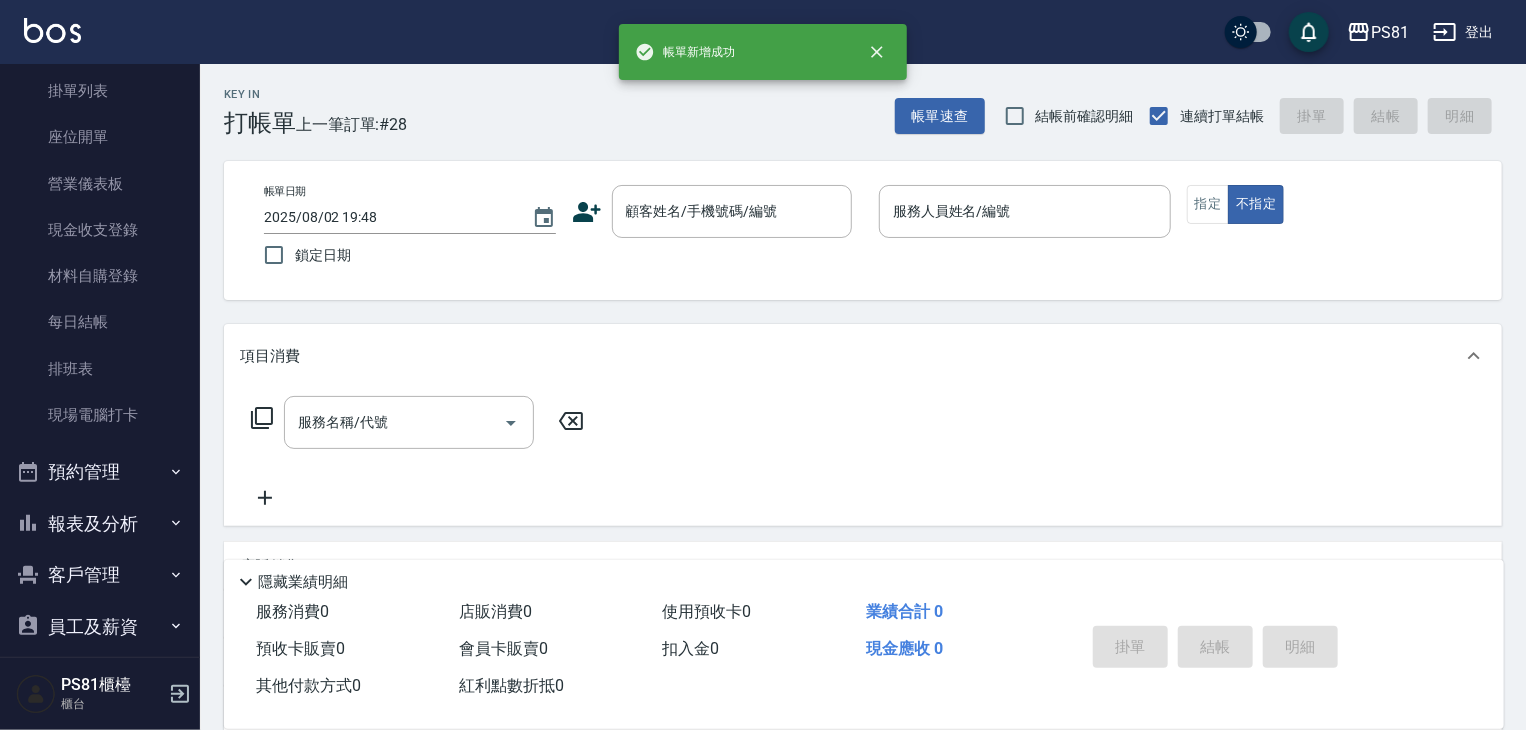 scroll, scrollTop: 0, scrollLeft: 0, axis: both 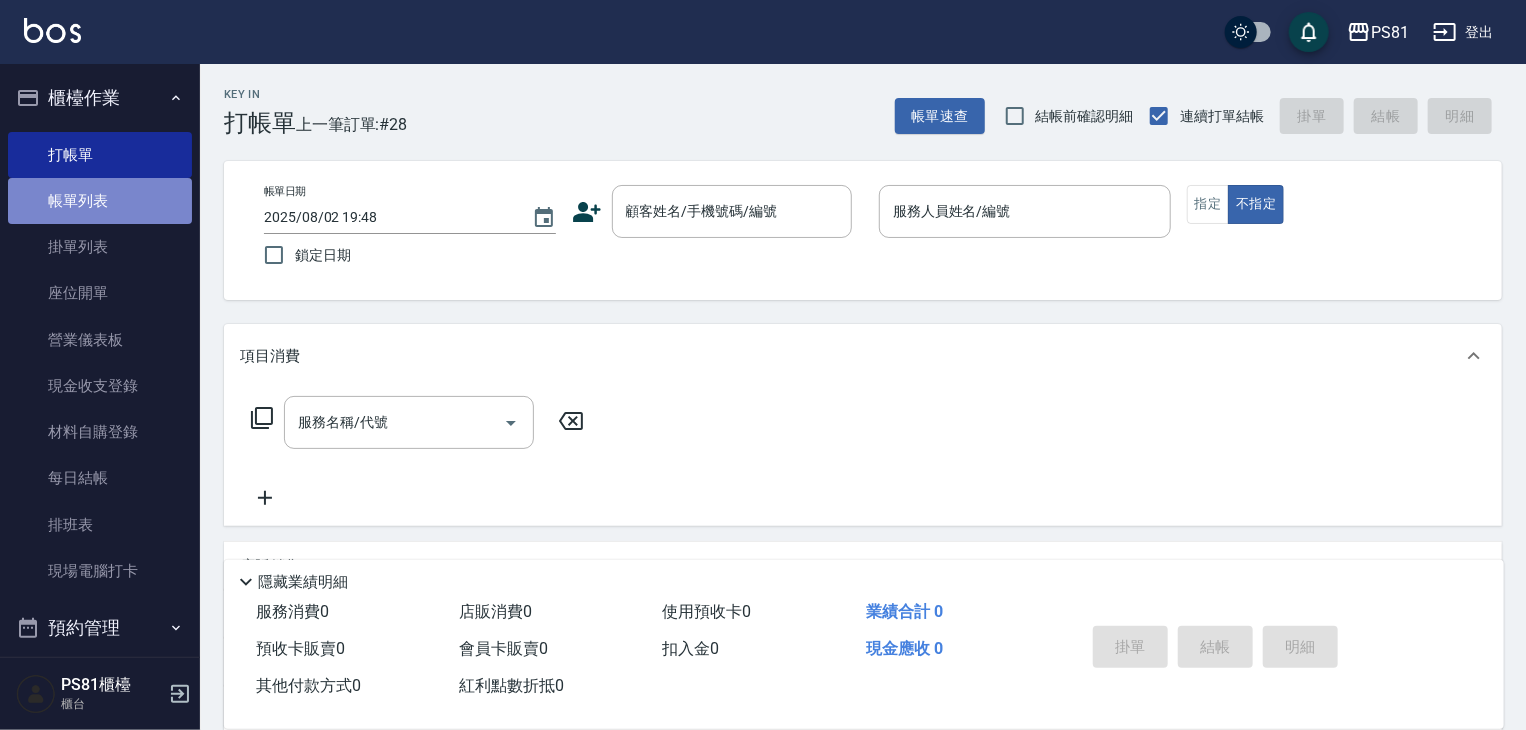 click on "帳單列表" at bounding box center [100, 201] 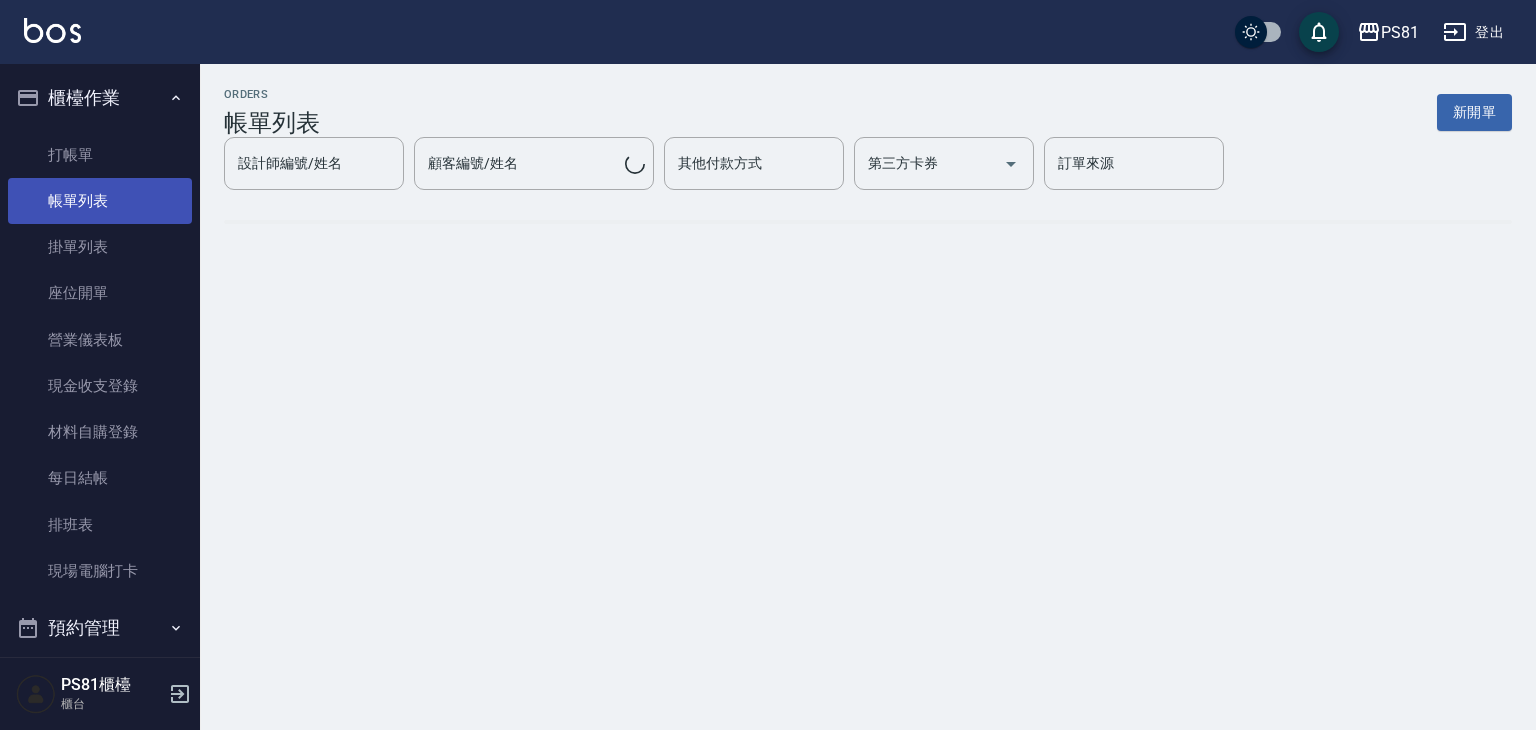 click on "帳單列表" at bounding box center [100, 201] 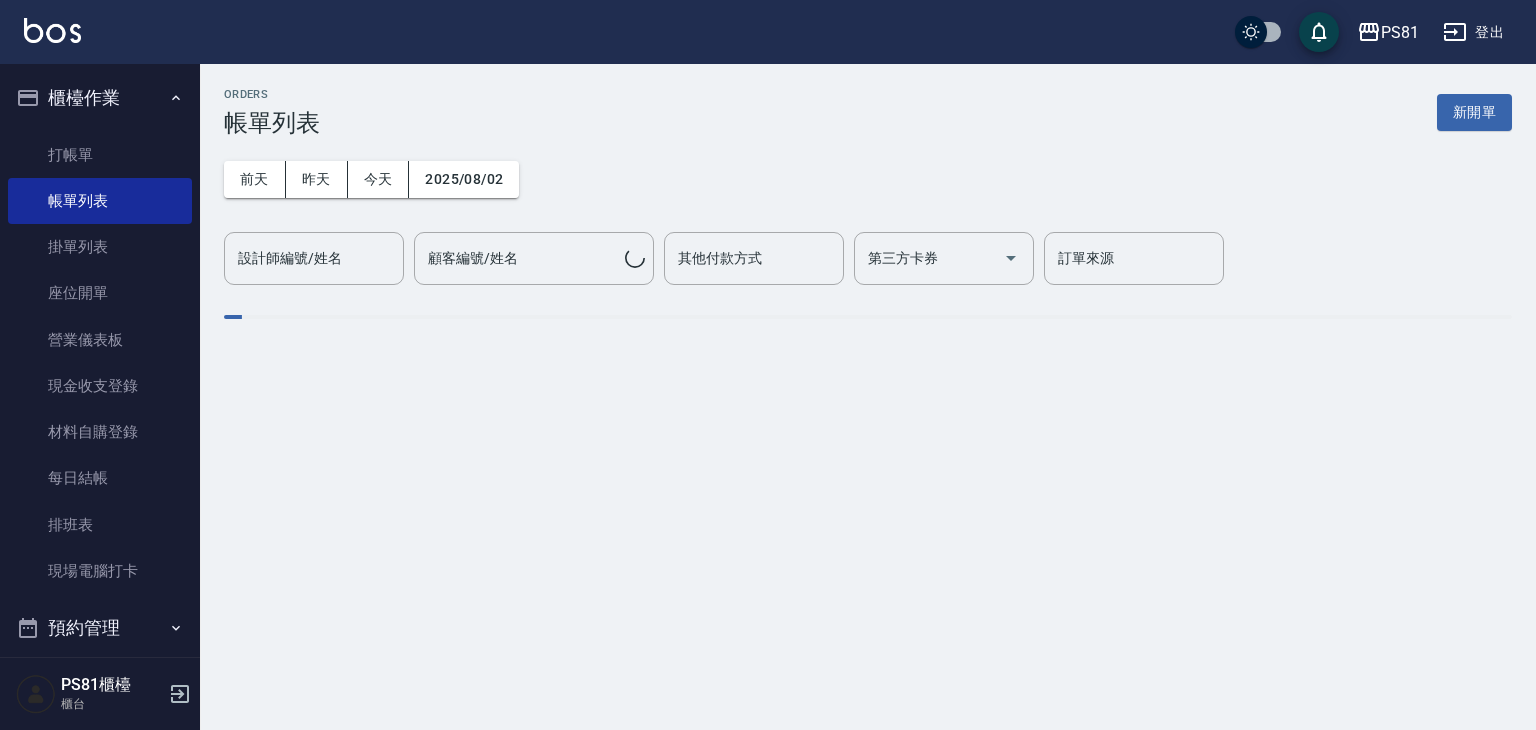 click on "設計師編號/姓名 設計師編號/姓名" at bounding box center [314, 258] 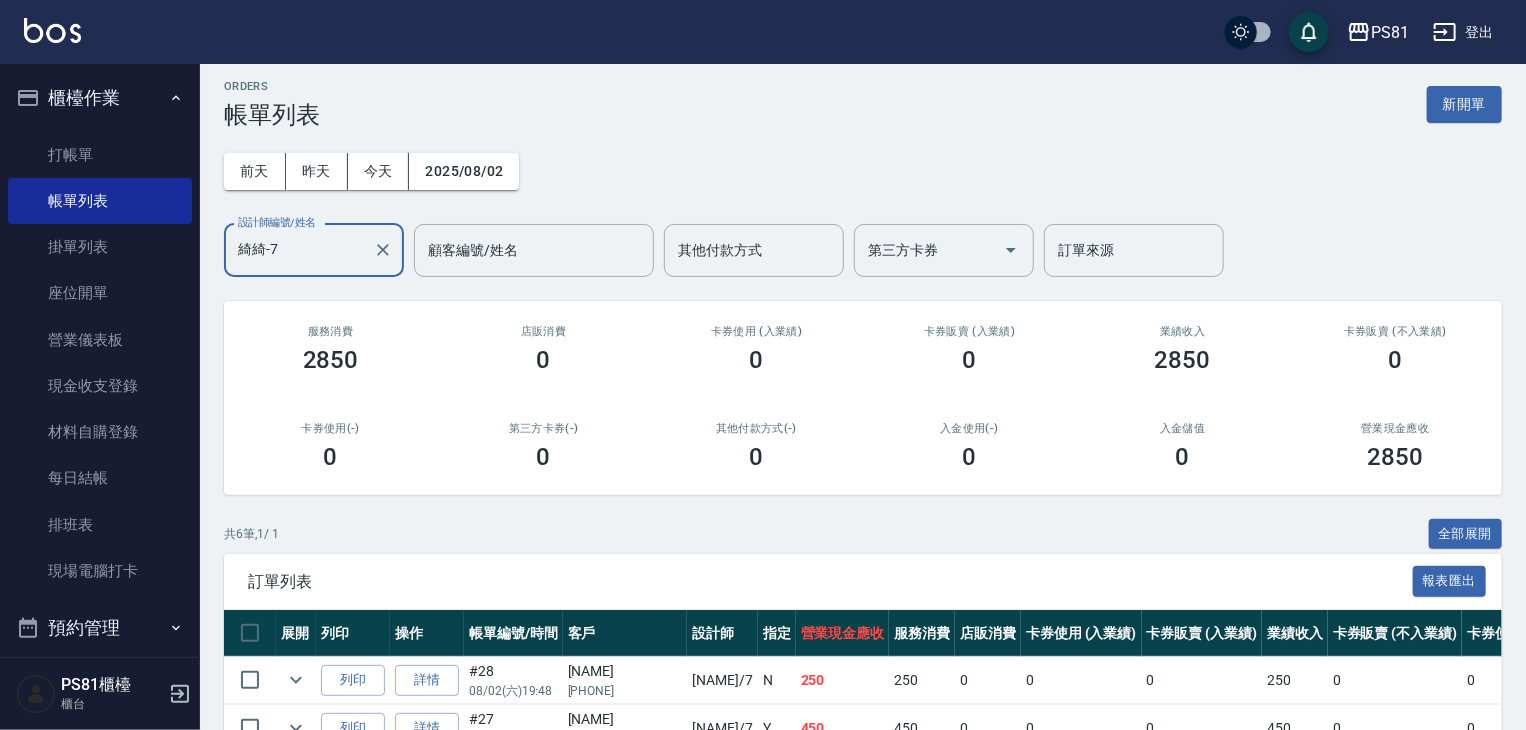 scroll, scrollTop: 0, scrollLeft: 0, axis: both 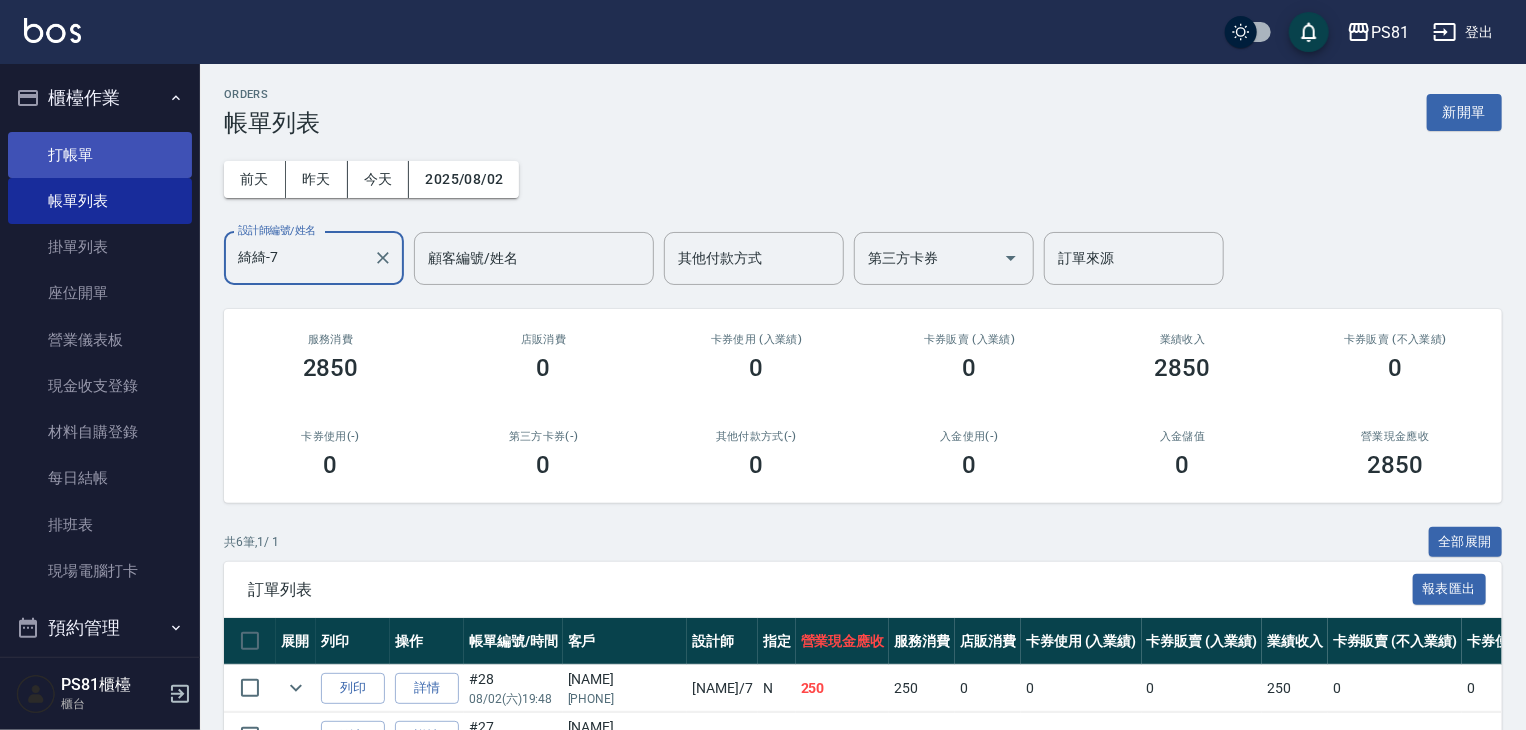 type on "綺綺-7" 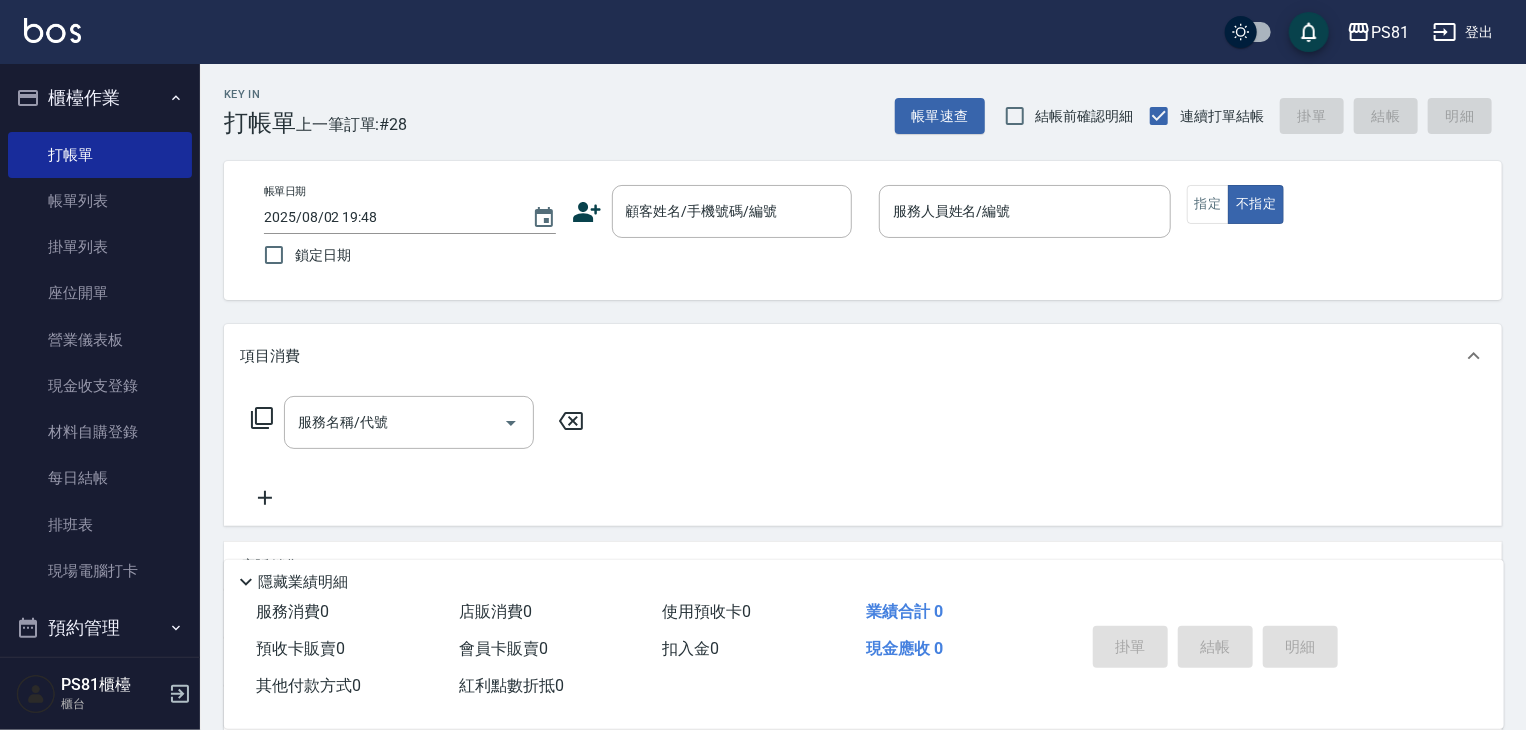 click 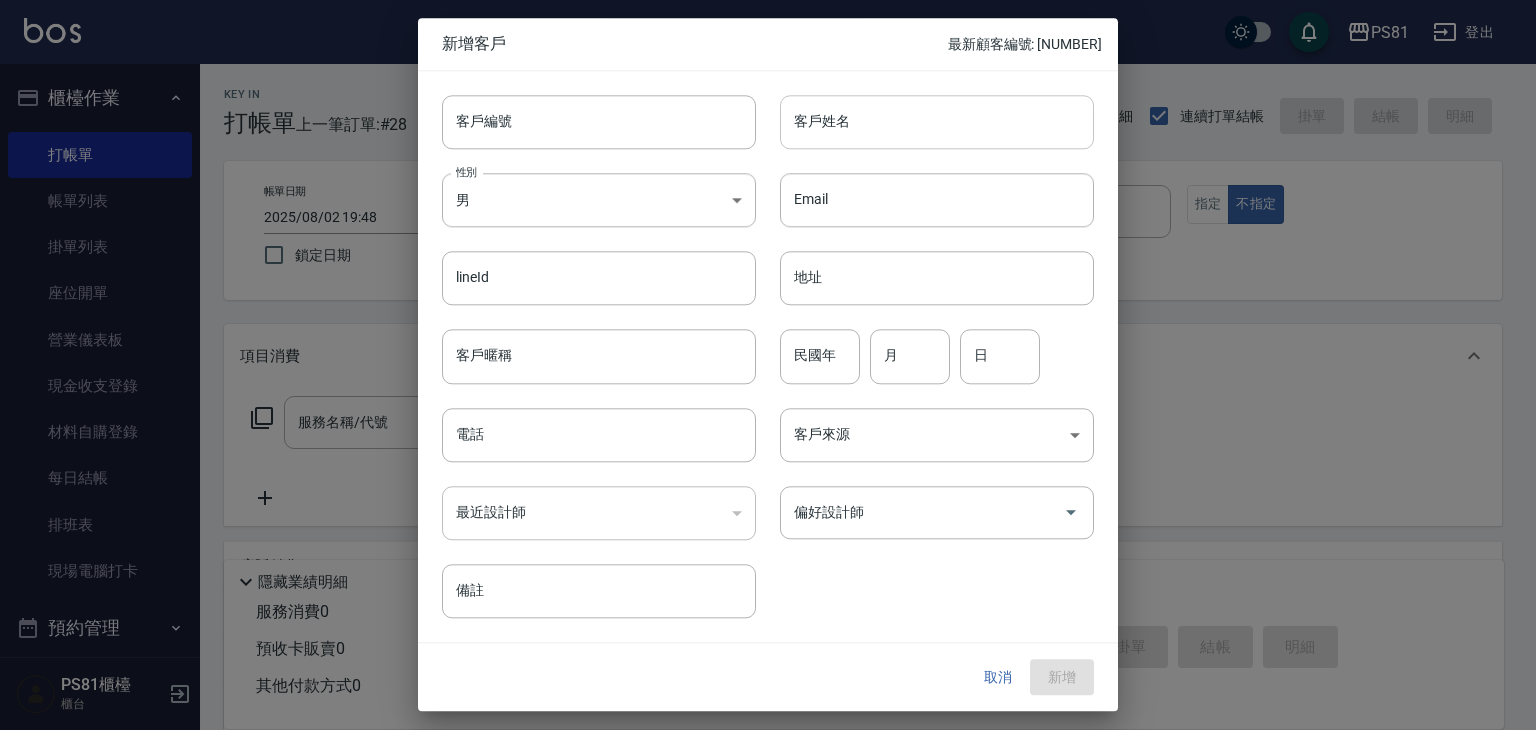 click on "客戶姓名" at bounding box center (937, 122) 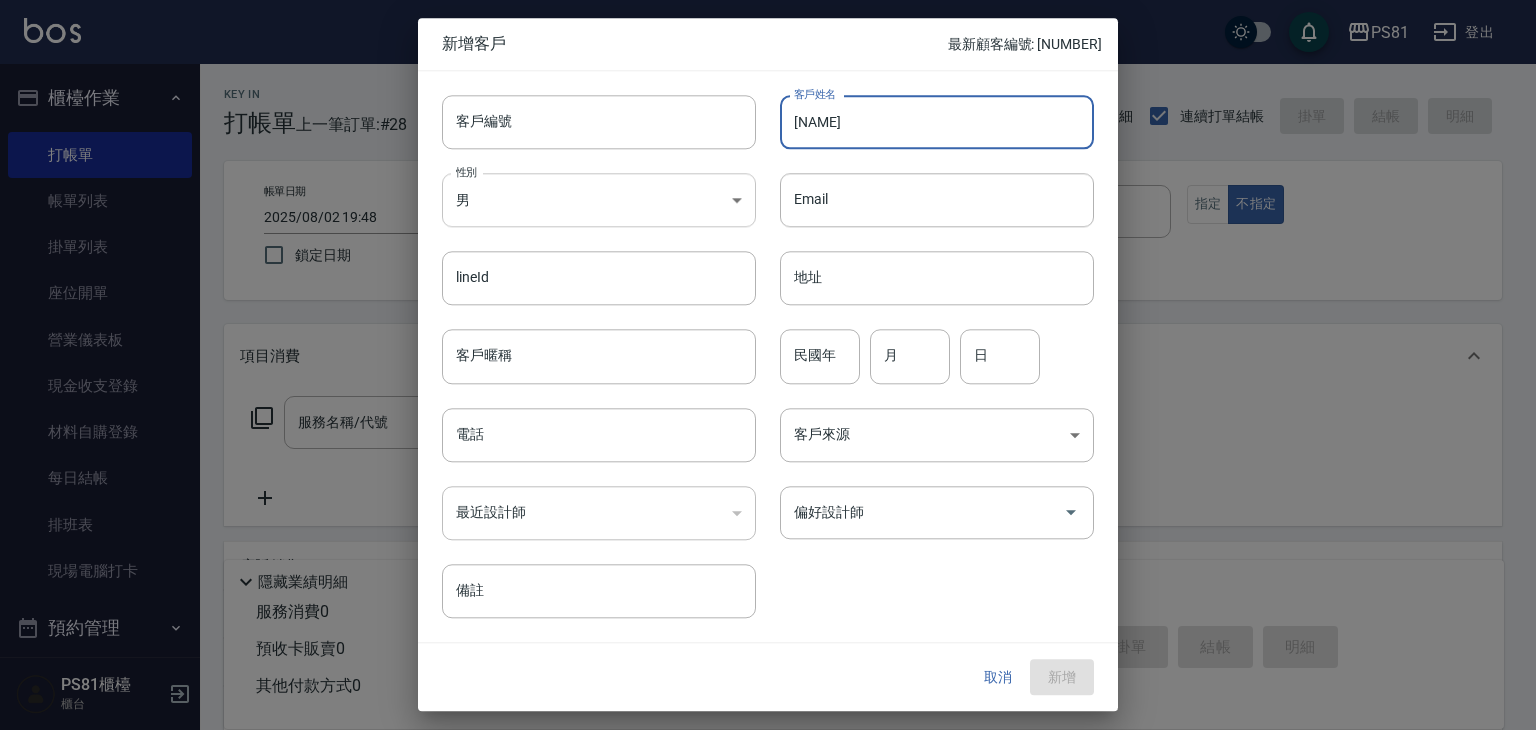type on "[NAME]" 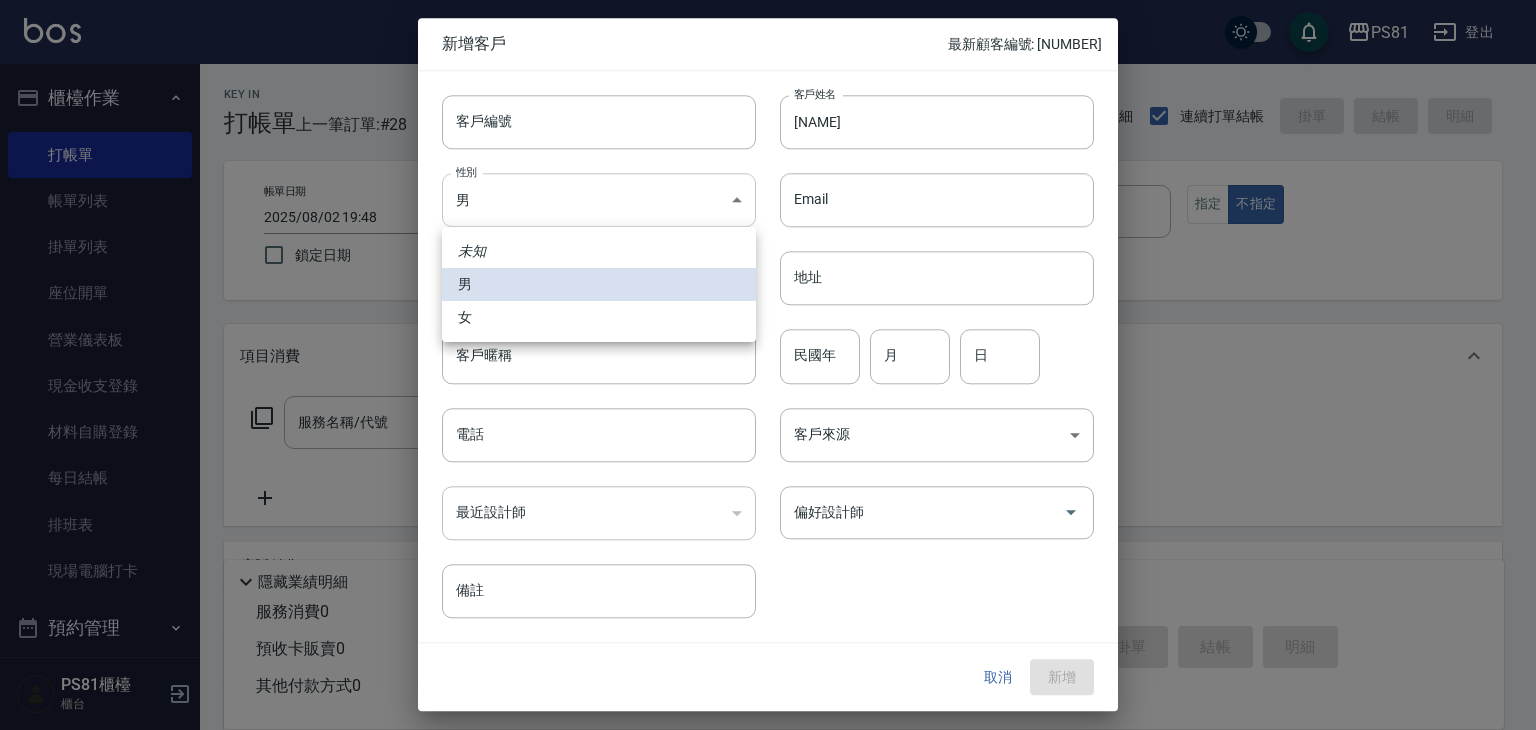 click on "PS81 登出 櫃檯作業 打帳單 帳單列表 掛單列表 座位開單 營業儀表板 現金收支登錄 材料自購登錄 每日結帳 排班表 現場電腦打卡 預約管理 預約管理 單日預約紀錄 單週預約紀錄 報表及分析 報表目錄 店家日報表 互助日報表 互助排行榜 全店業績分析表 設計師日報表 設計師業績分析表 設計師業績月報表 設計師排行榜 每日收支明細 收支分類明細表 客戶管理 客戶列表 卡券管理 入金管理 員工及薪資 員工列表 商品管理 商品分類設定 商品列表 資料設定 服務分類設定 服務項目設定 系統參數設定 收支科目設定 PS81櫃檯 櫃台 Key In 打帳單 上一筆訂單:#[NUMBER] 帳單速查 結帳前確認明細 連續打單結帳 掛單 結帳 明細 帳單日期 [DATE] [TIME] 鎖定日期 顧客姓名/手機號碼/編號 顧客姓名/手機號碼/編號 服務人員姓名/編號 服務人員姓名/編號 指定 不指定 項目消費 服務名稱/代號 備註" at bounding box center (768, 486) 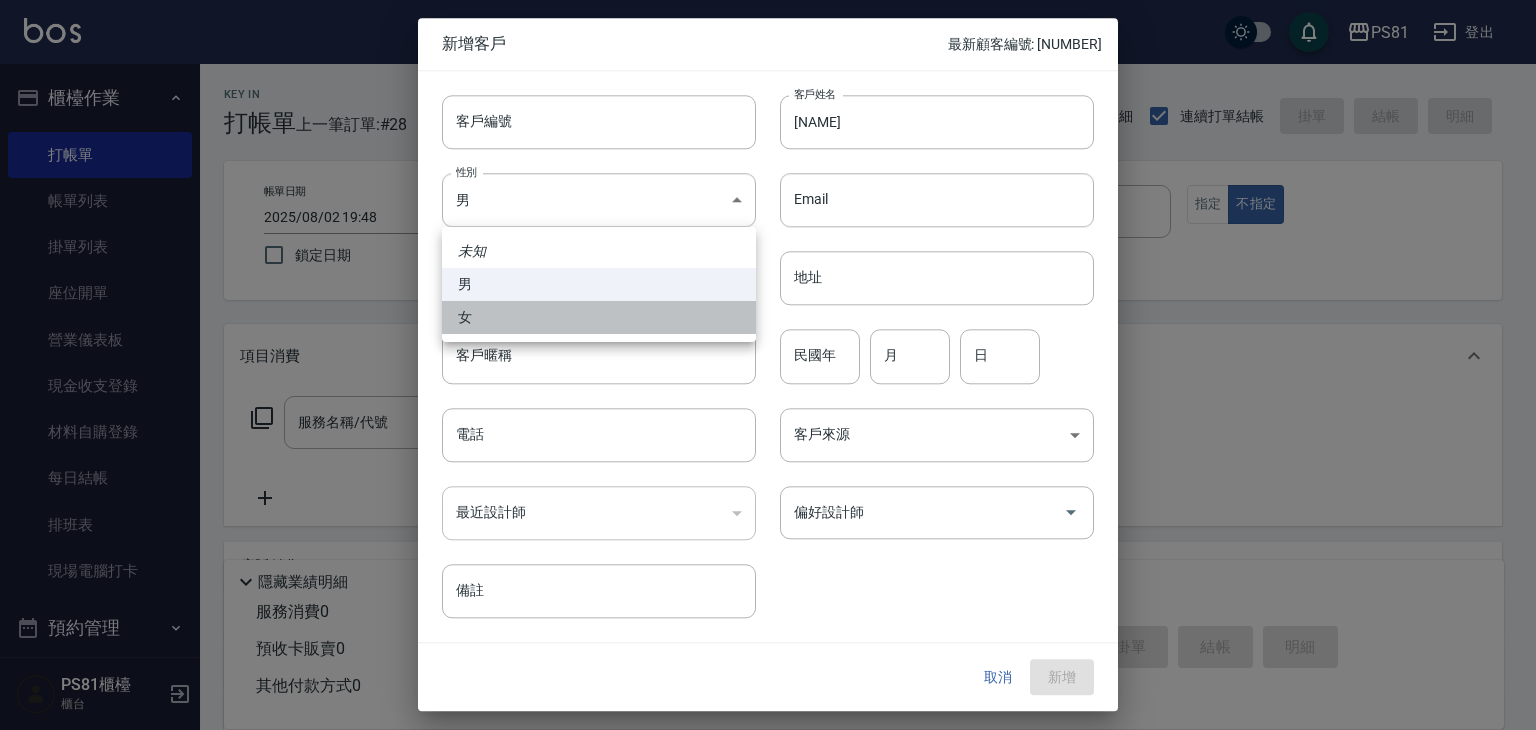 click on "女" at bounding box center (599, 317) 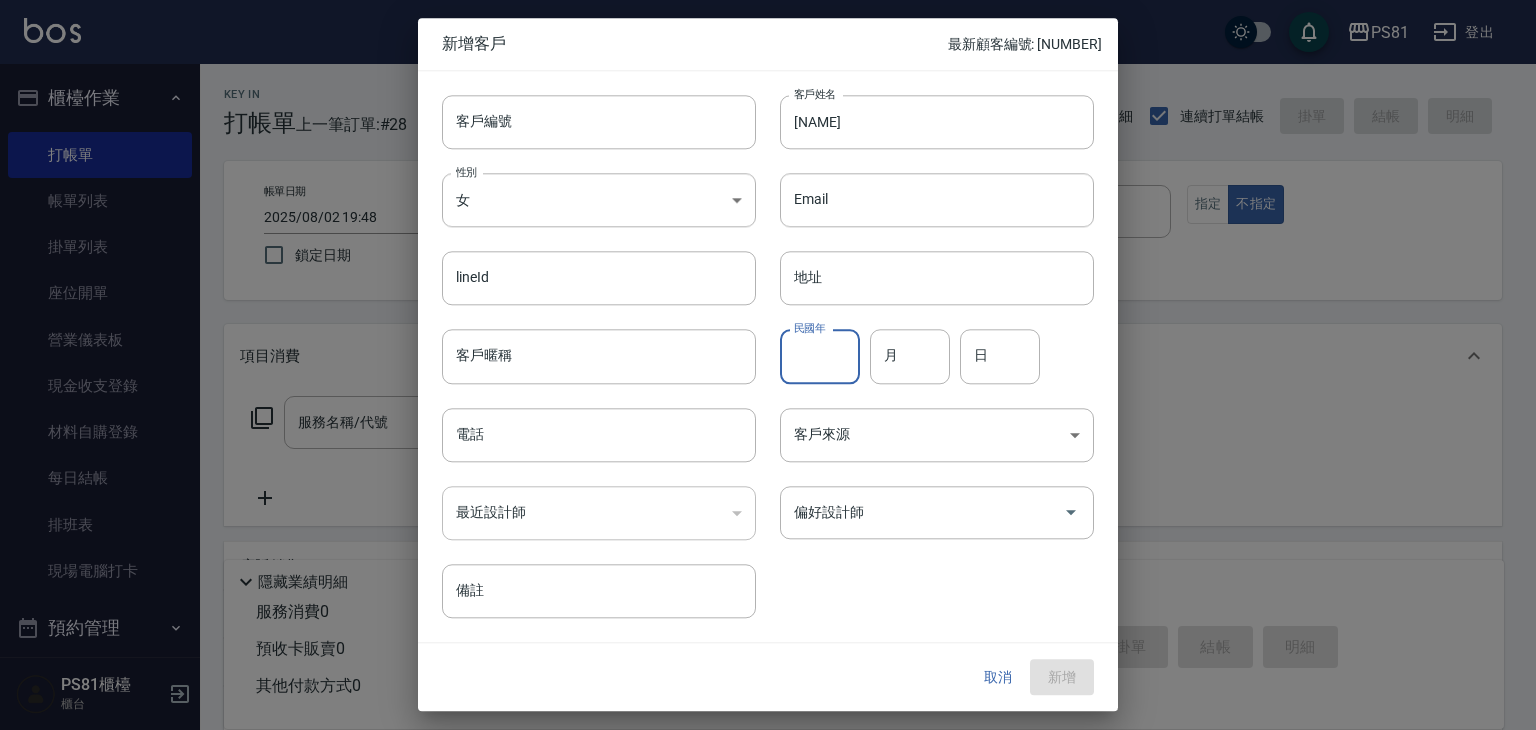 click on "民國年" at bounding box center (820, 357) 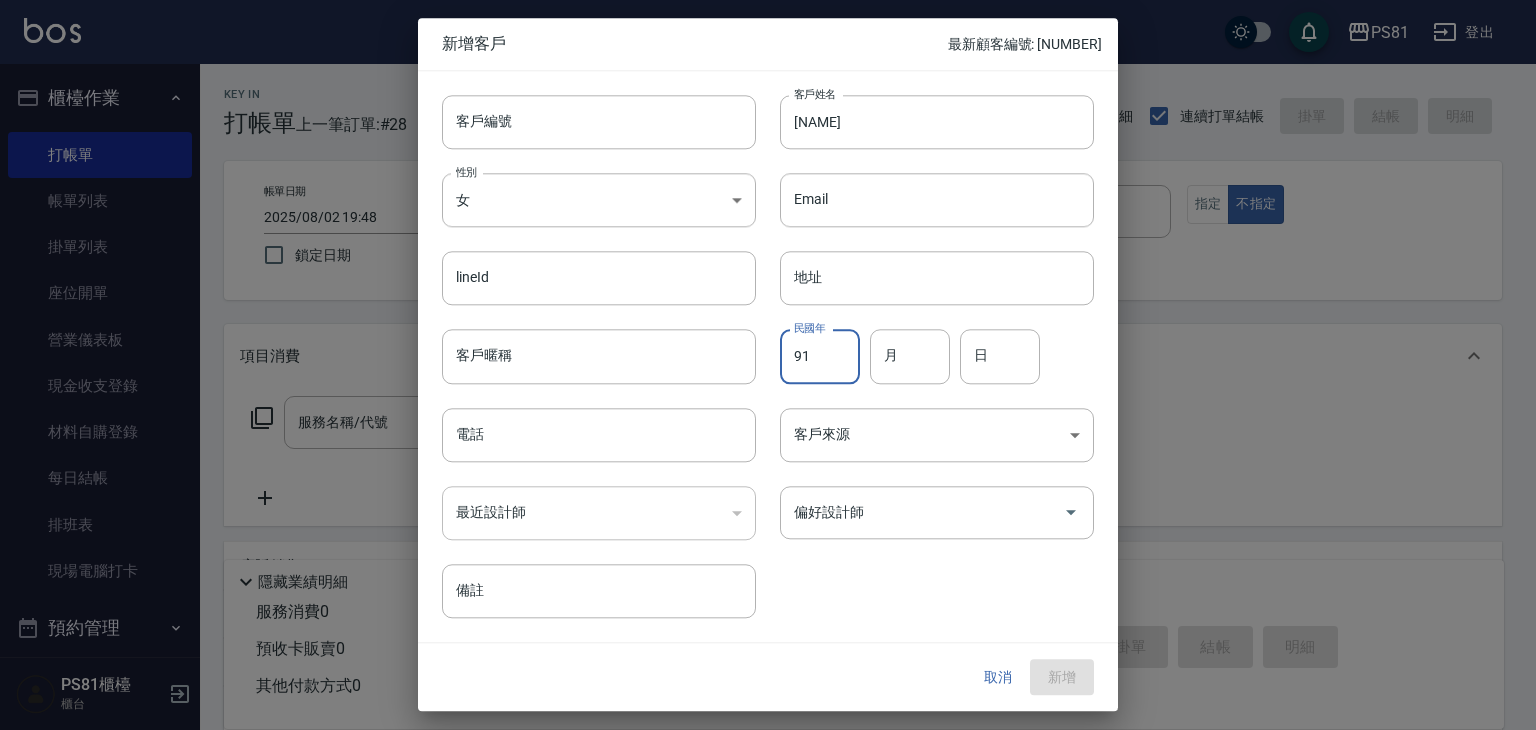 type on "91" 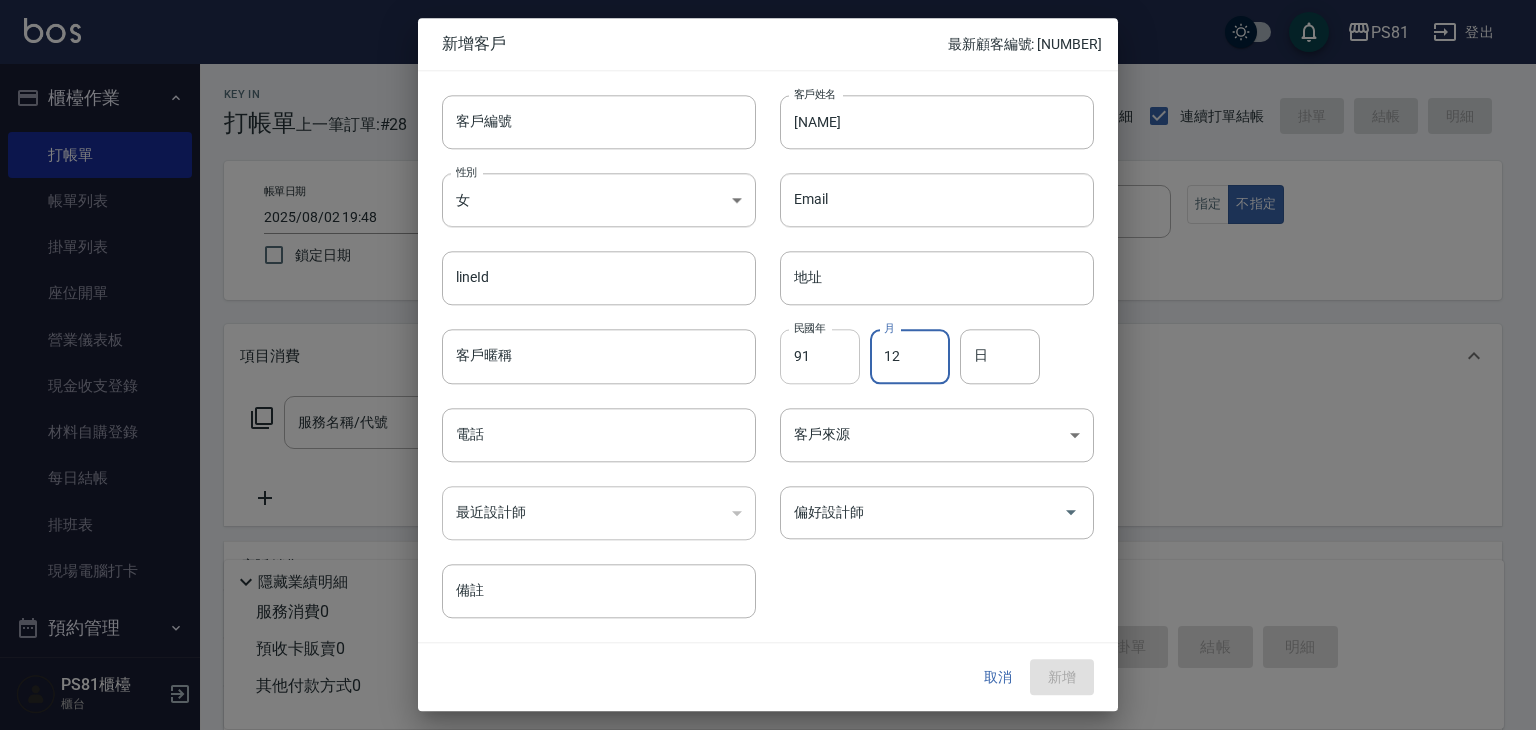 type on "12" 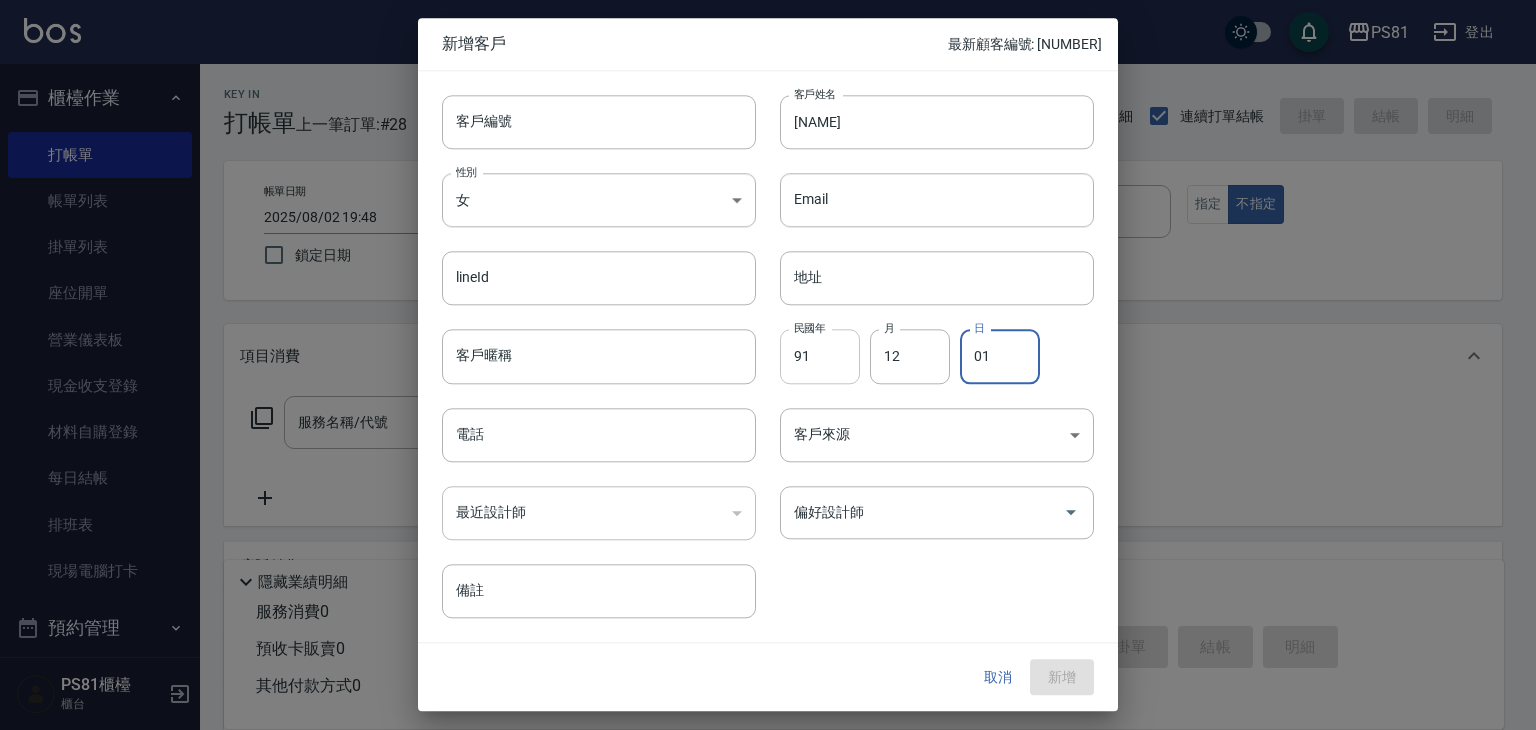 type on "01" 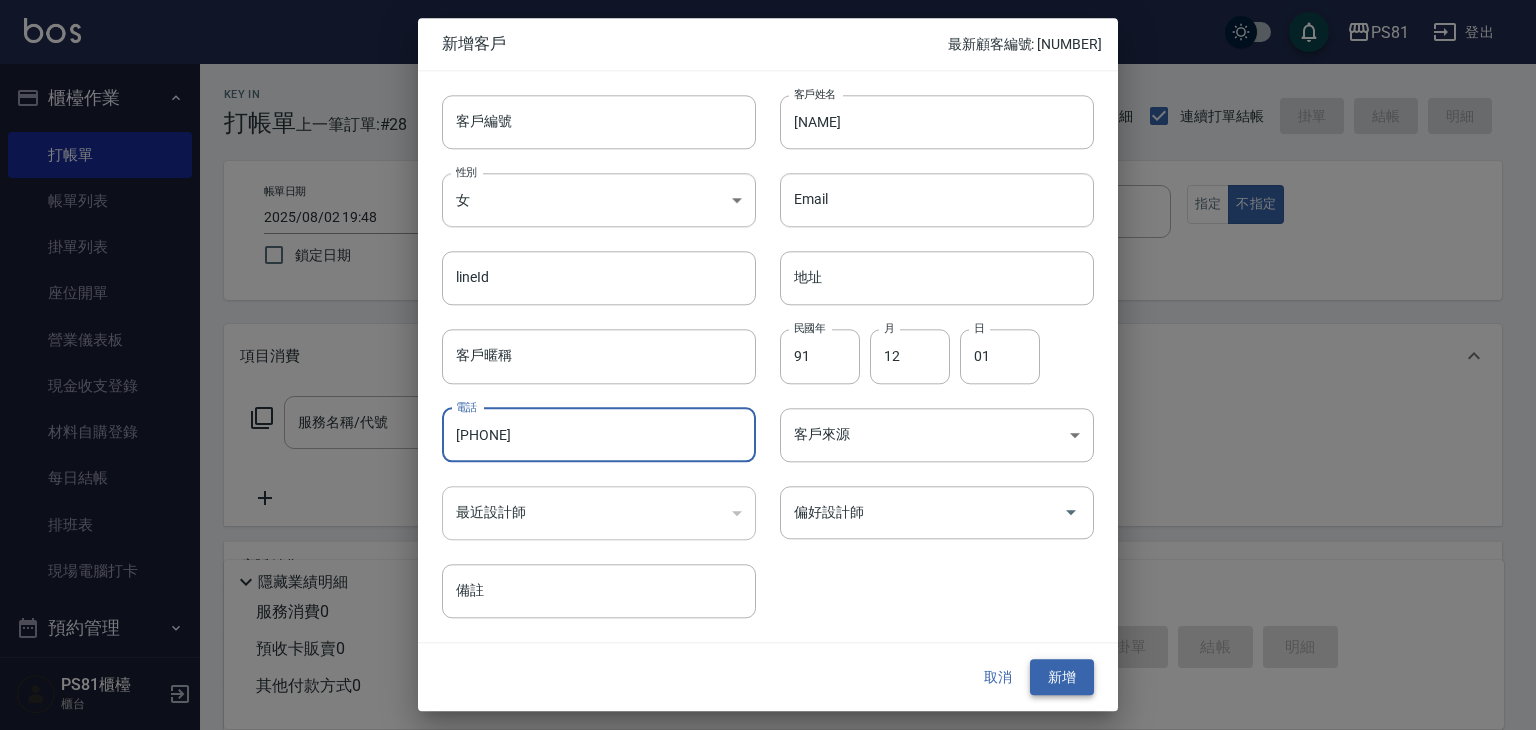 type on "[PHONE]" 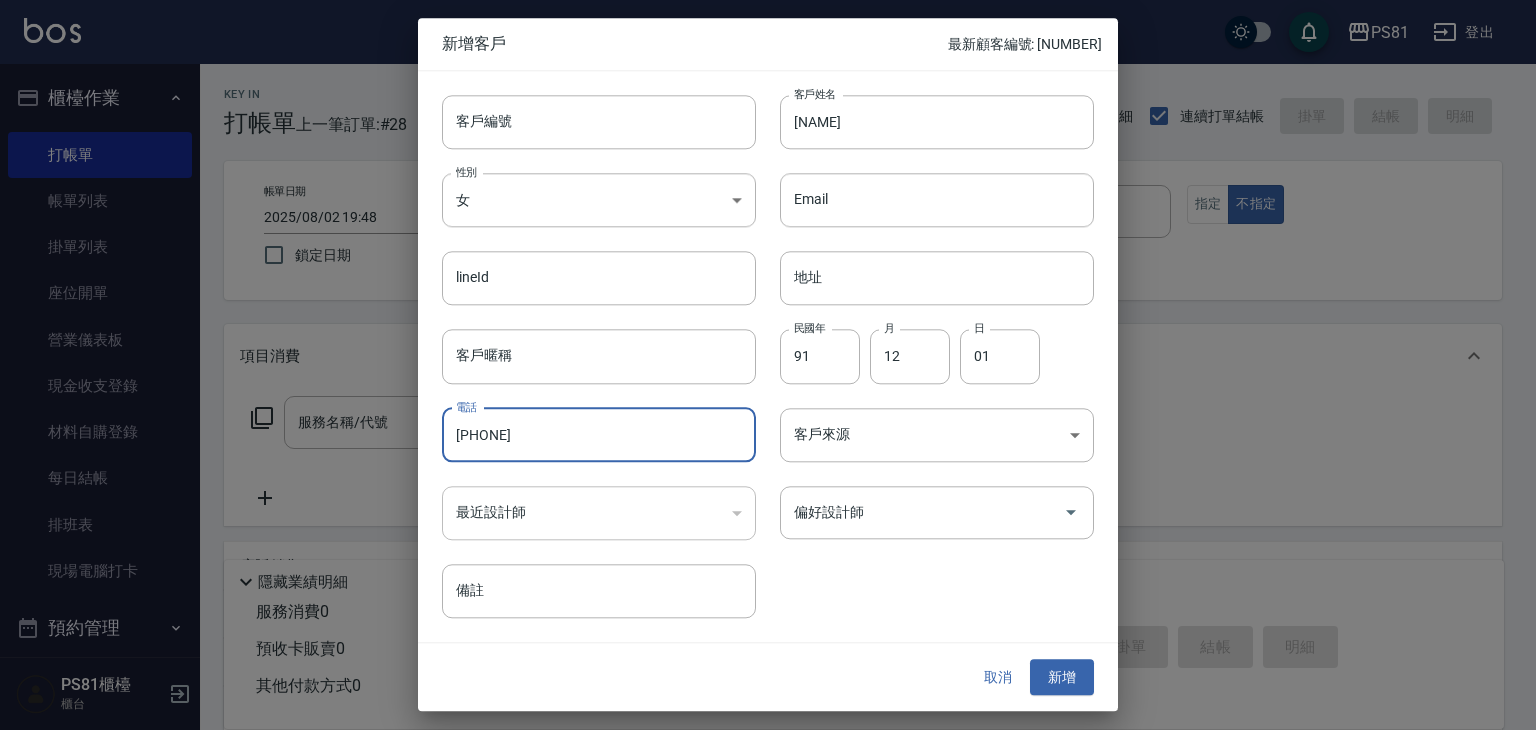 click on "新增" at bounding box center [1062, 677] 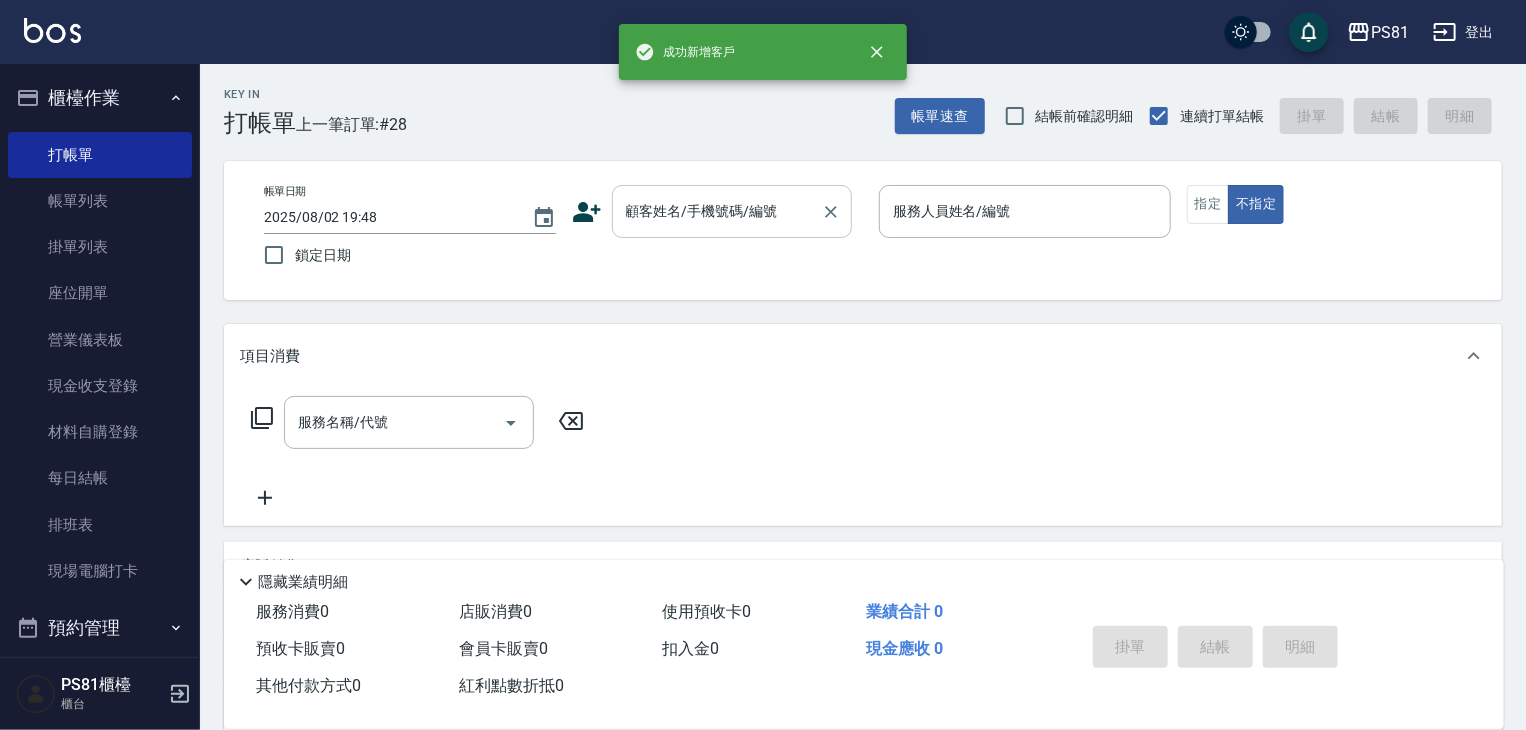 click on "顧客姓名/手機號碼/編號" at bounding box center (717, 211) 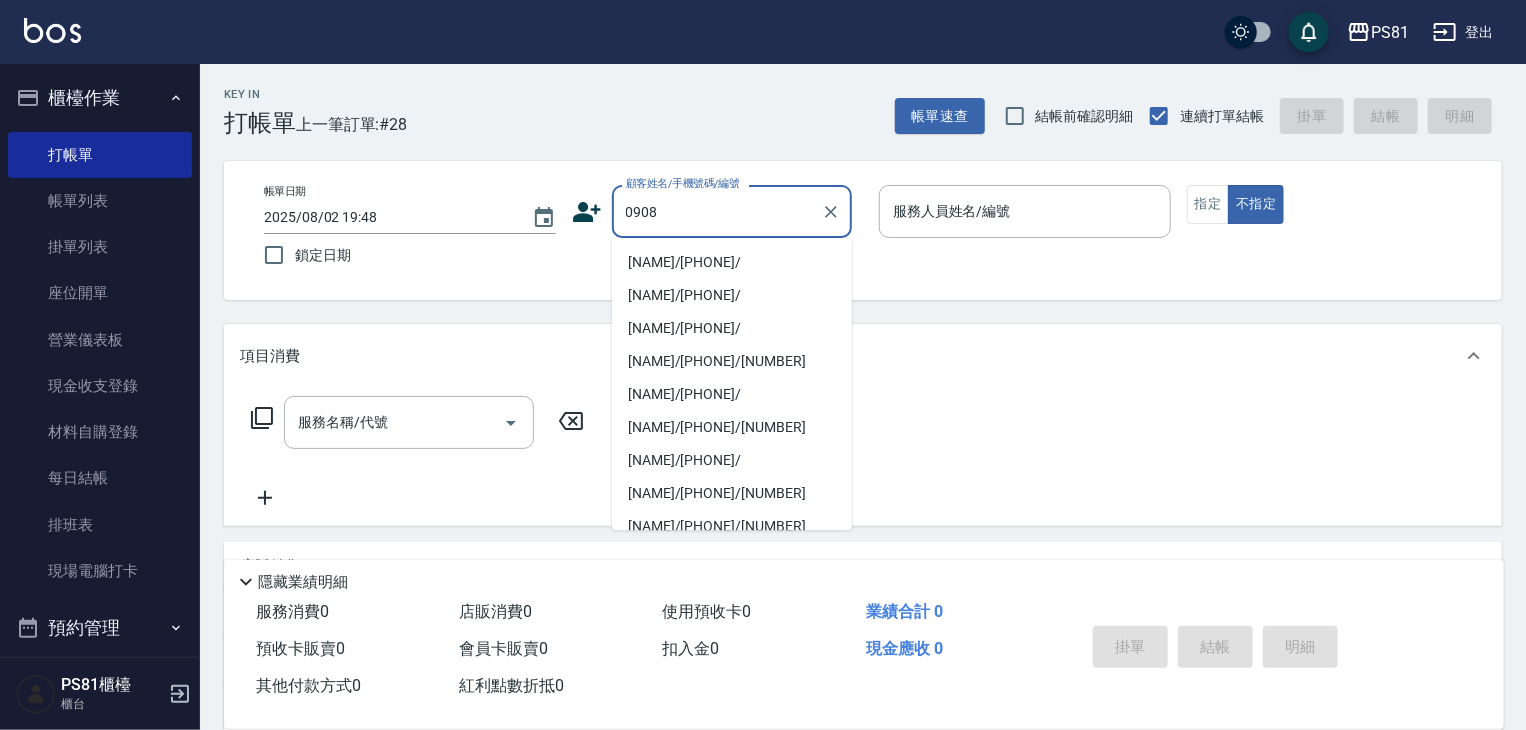 click on "[NAME]/[PHONE]/" at bounding box center (732, 262) 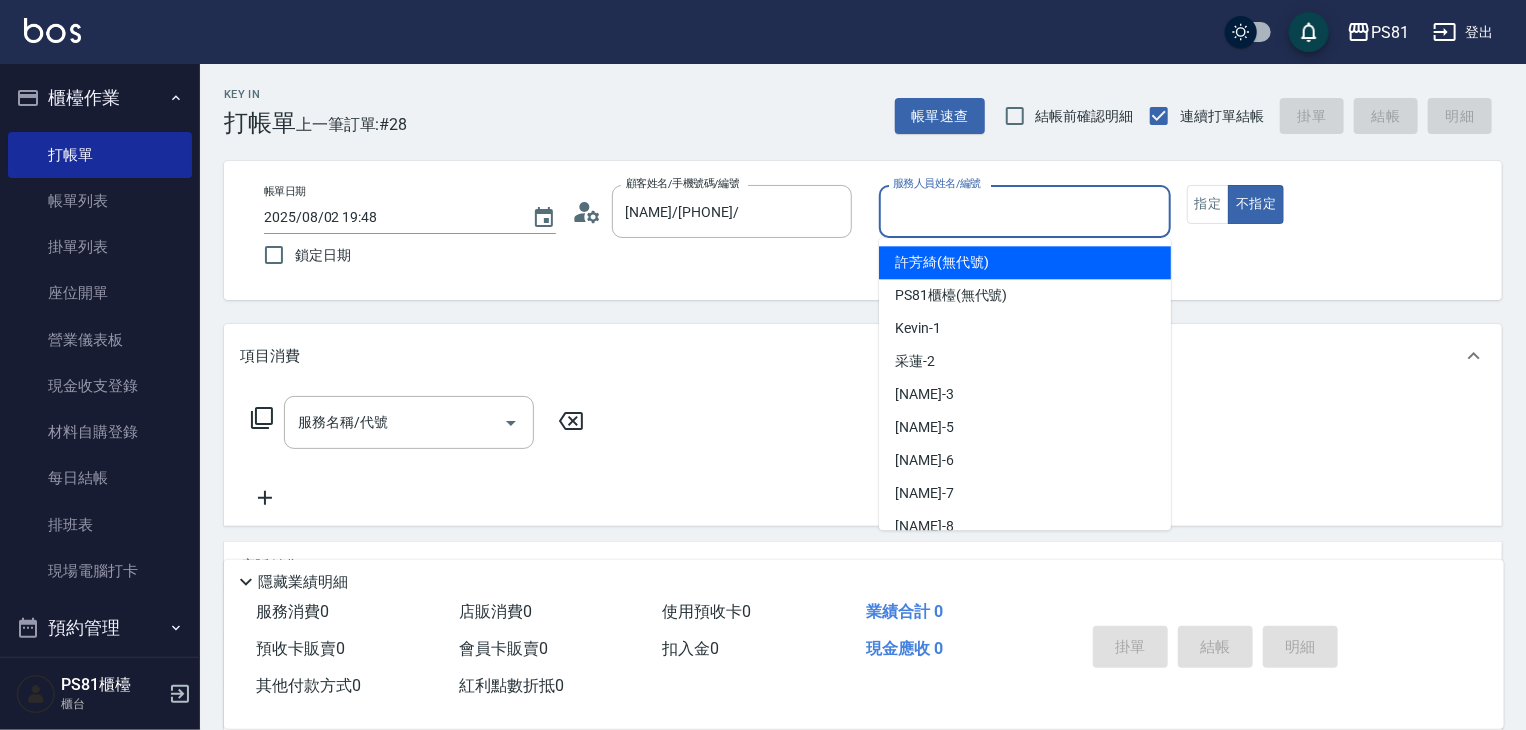 click on "服務人員姓名/編號" at bounding box center (1025, 211) 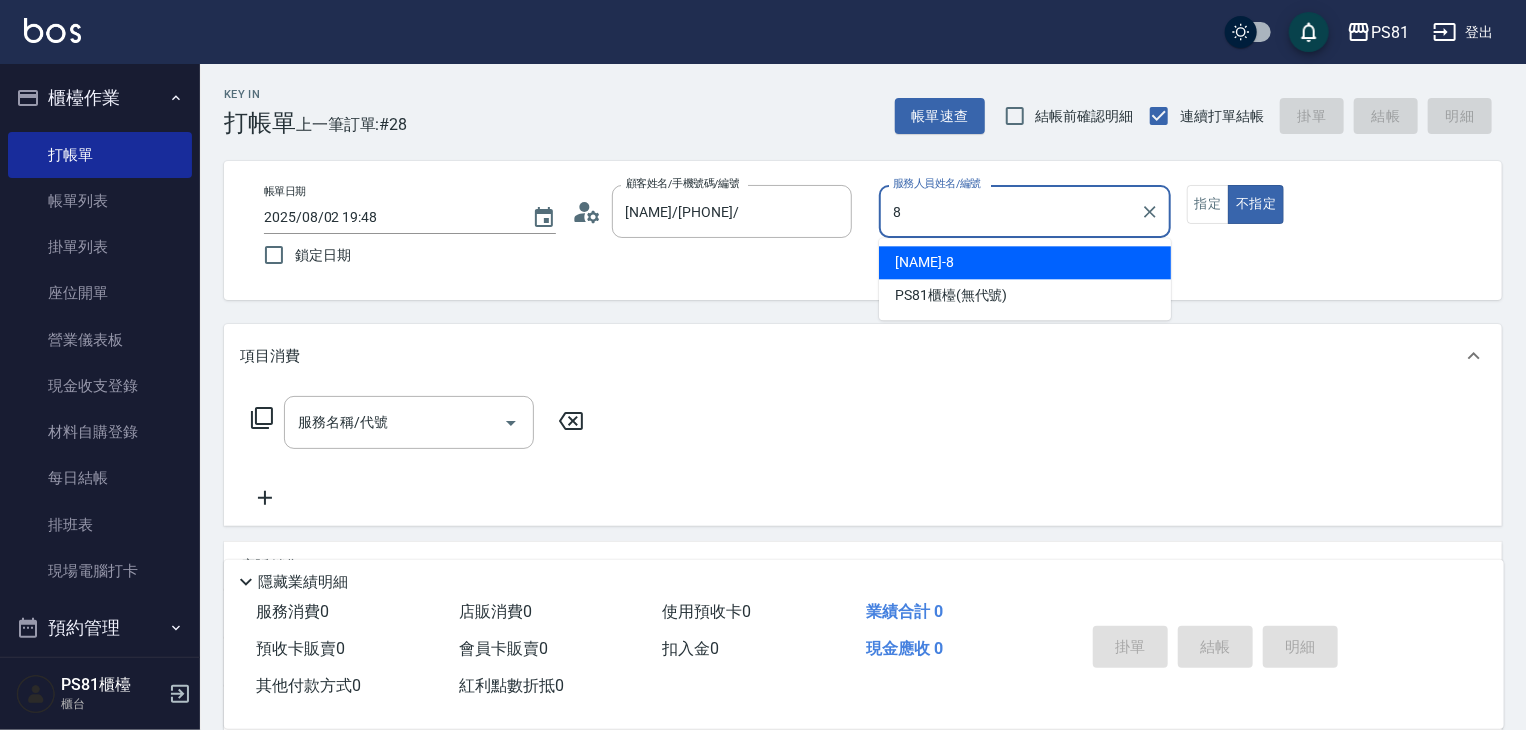 type on "小芸-8" 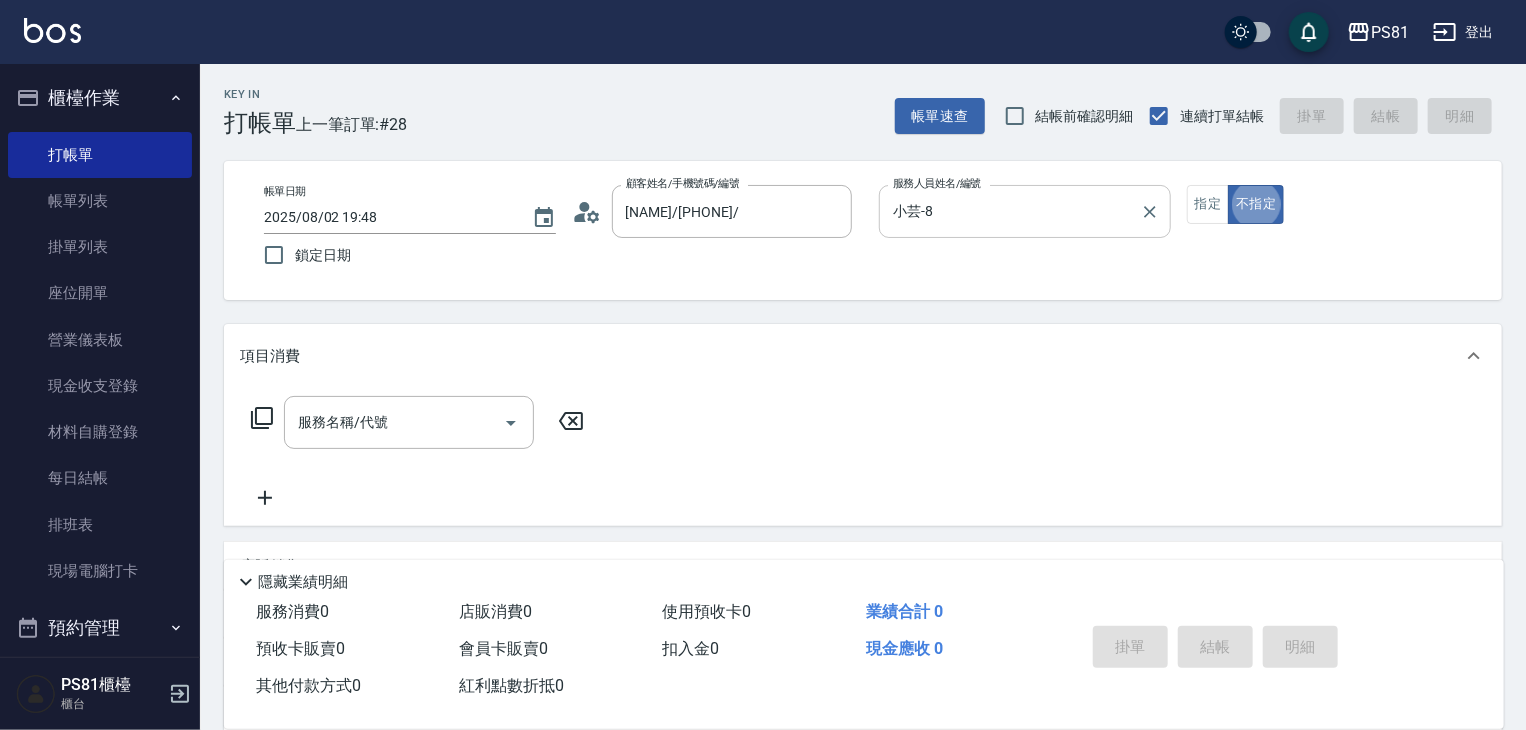 type on "false" 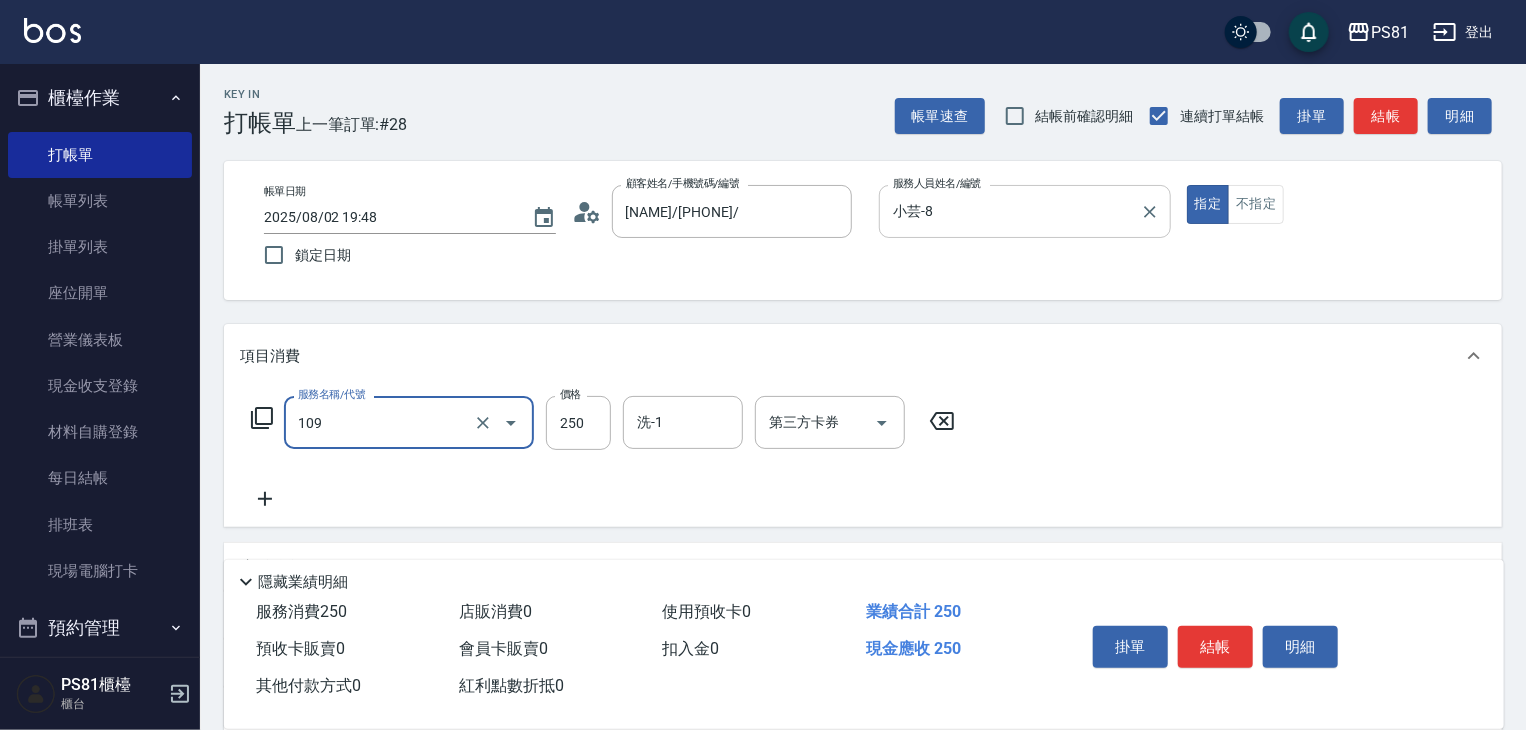 type on "控油AND護色洗(109)" 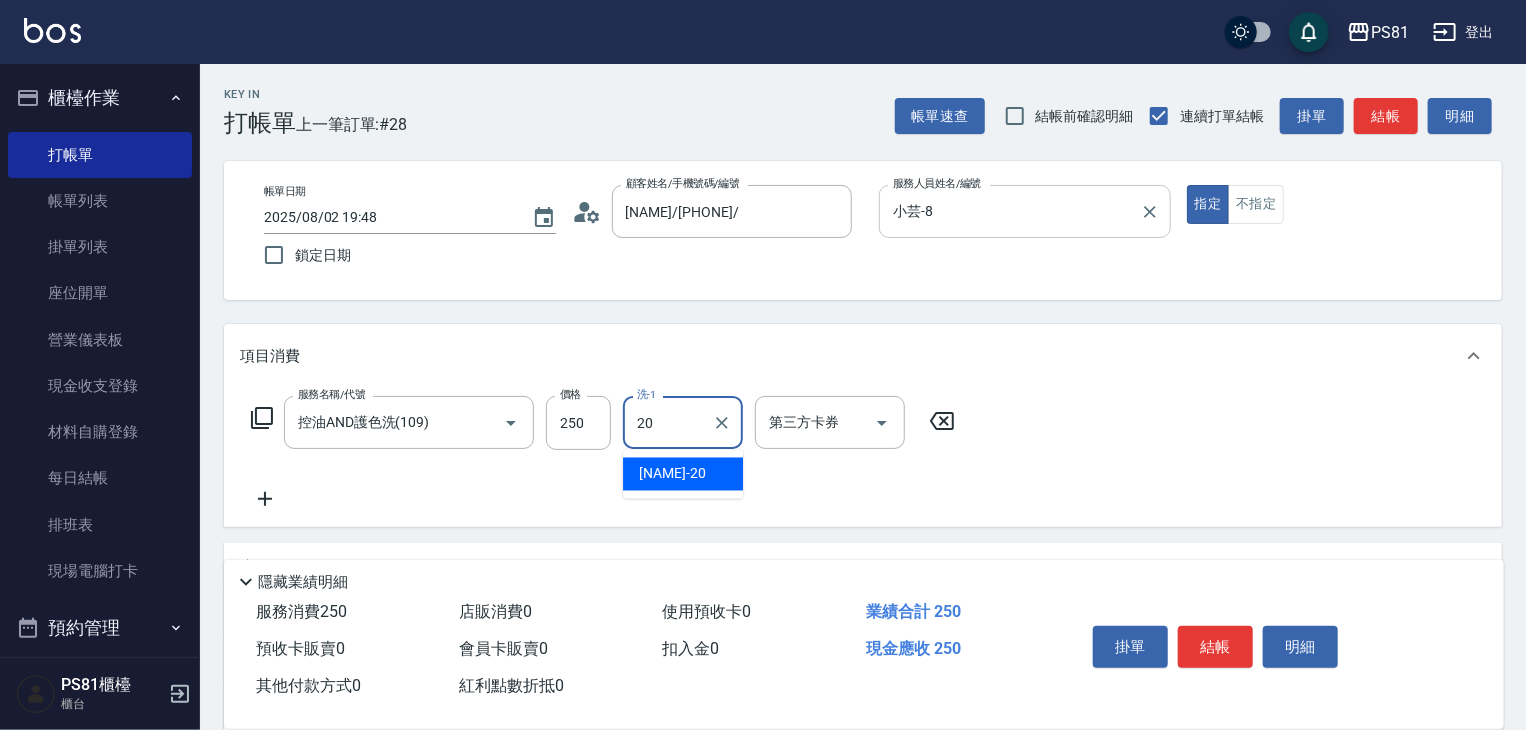 type on "妍妍-20" 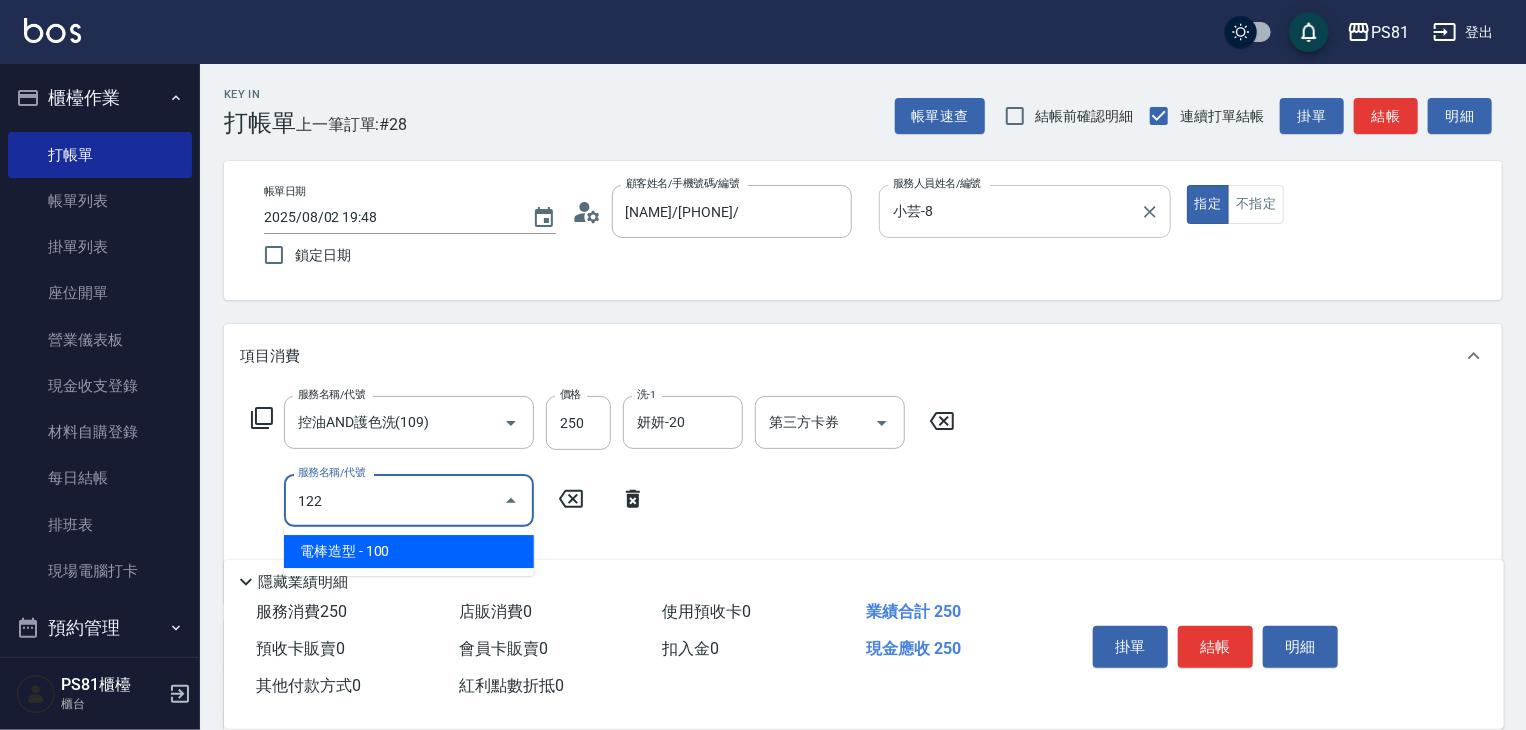 type on "[NAME]([NUMBER])" 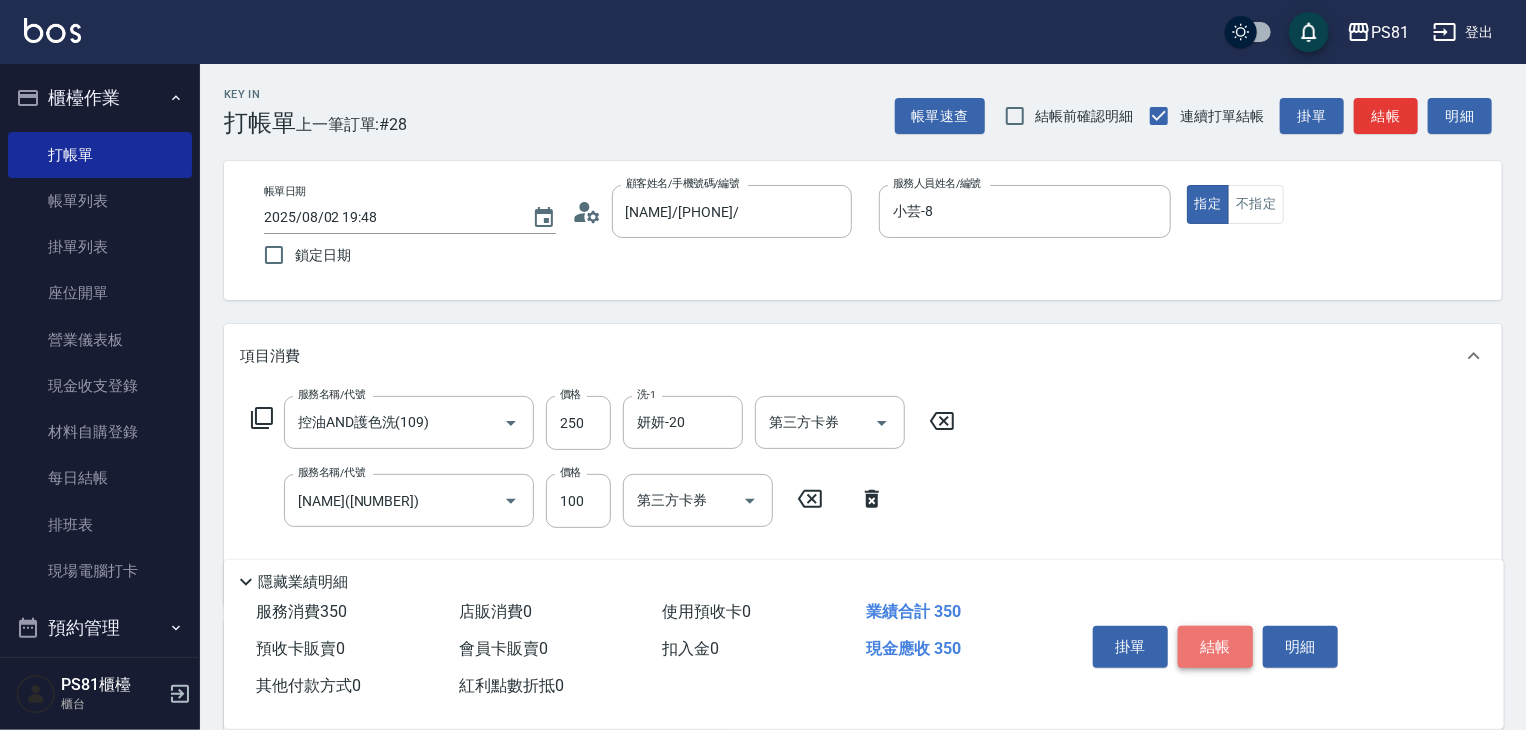 click on "結帳" at bounding box center [1215, 647] 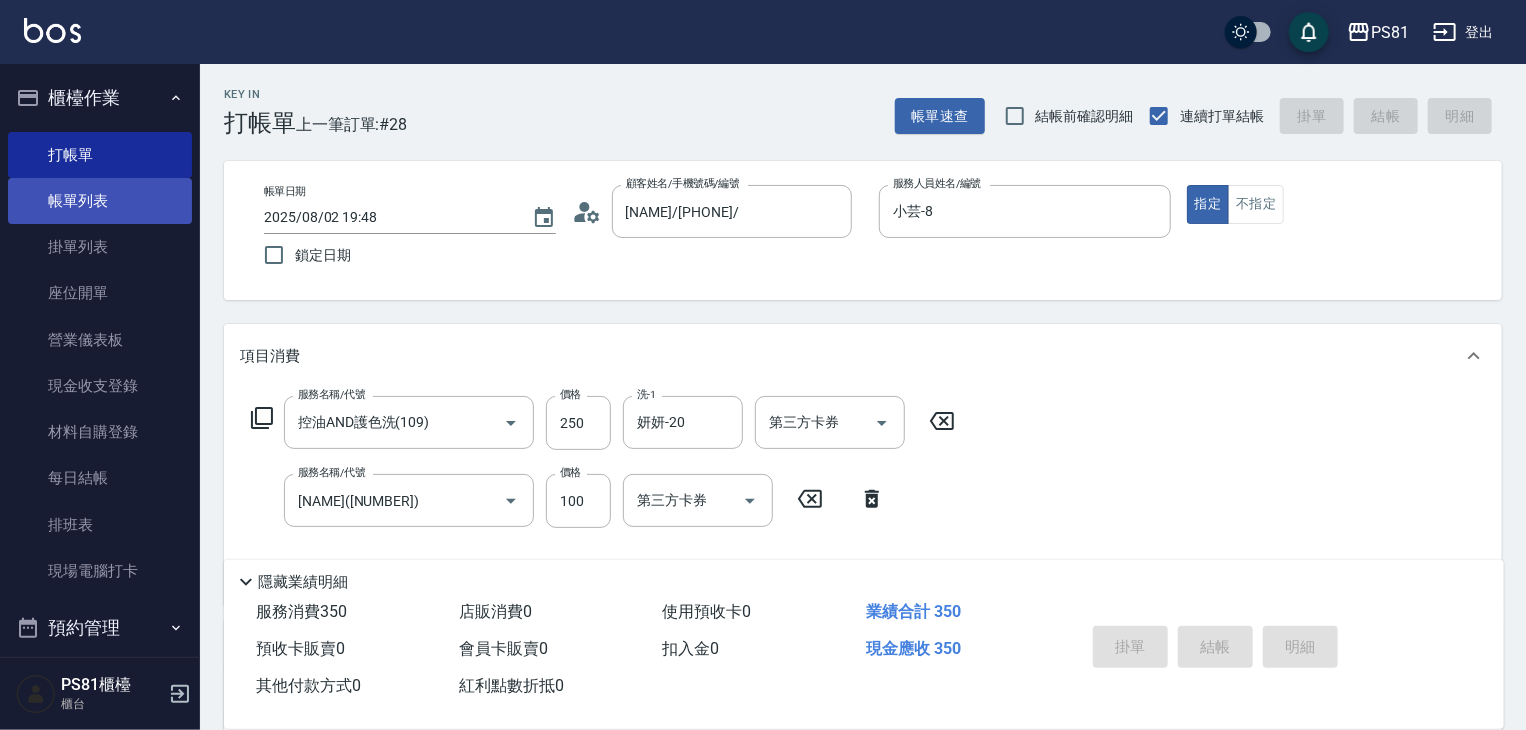 type on "2025/08/02 19:57" 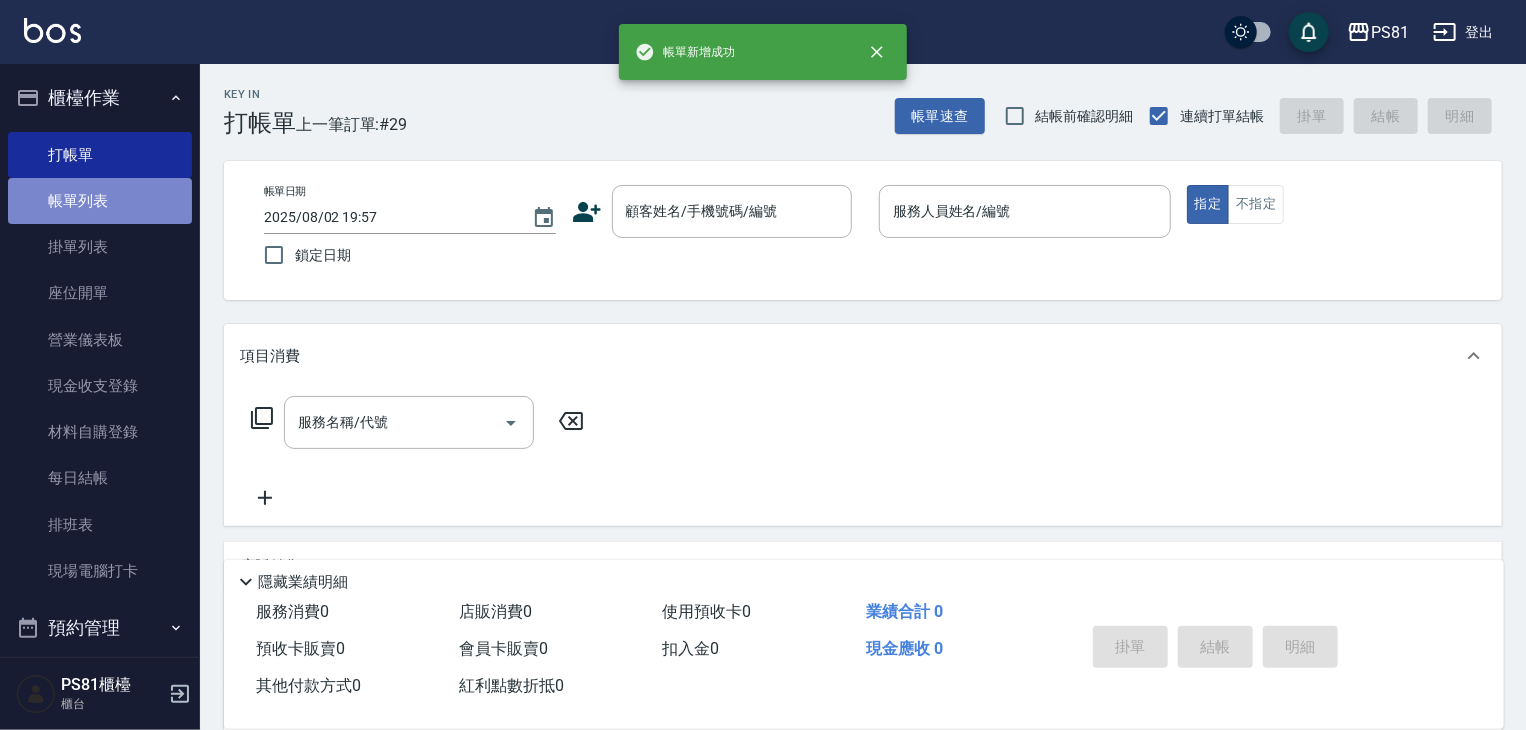 click on "帳單列表" at bounding box center (100, 201) 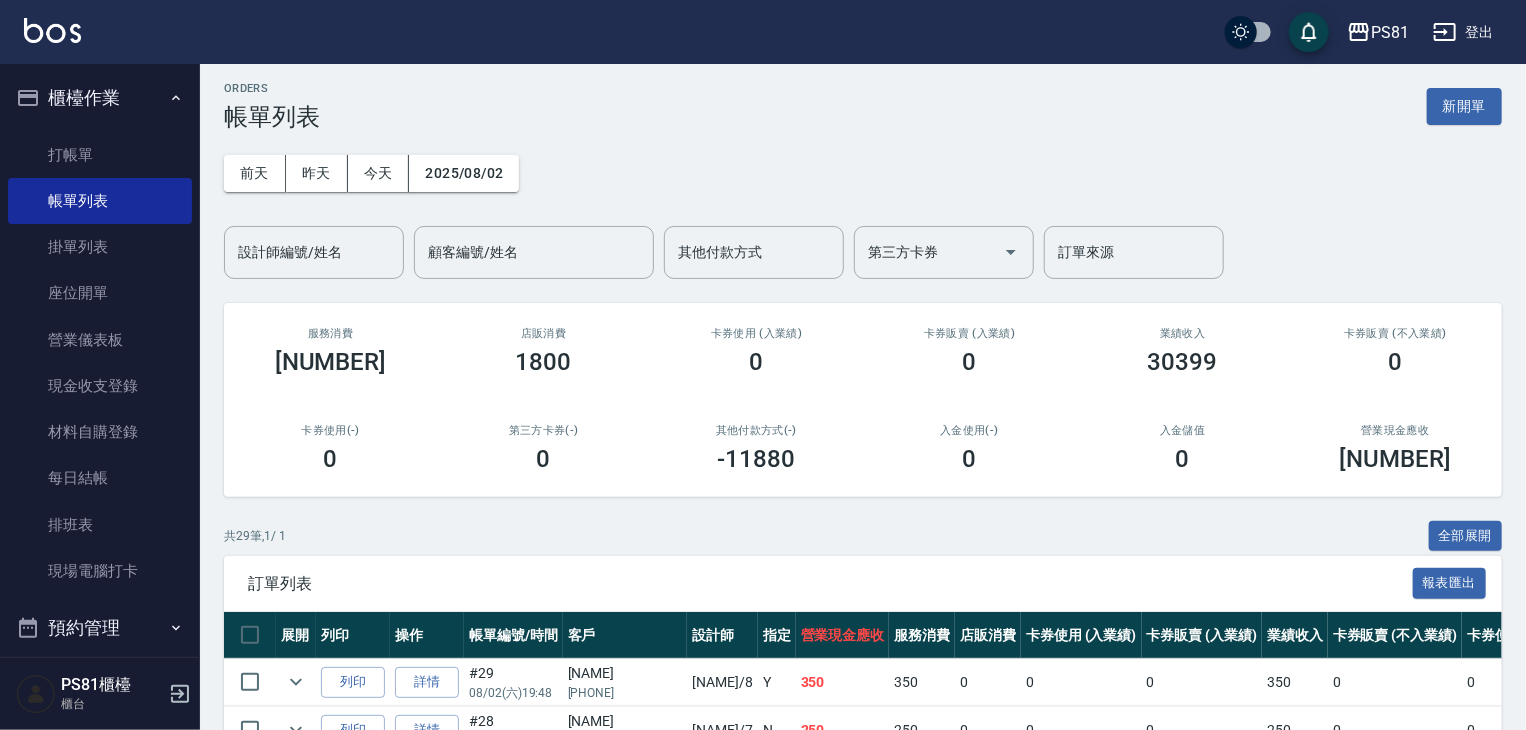 scroll, scrollTop: 400, scrollLeft: 0, axis: vertical 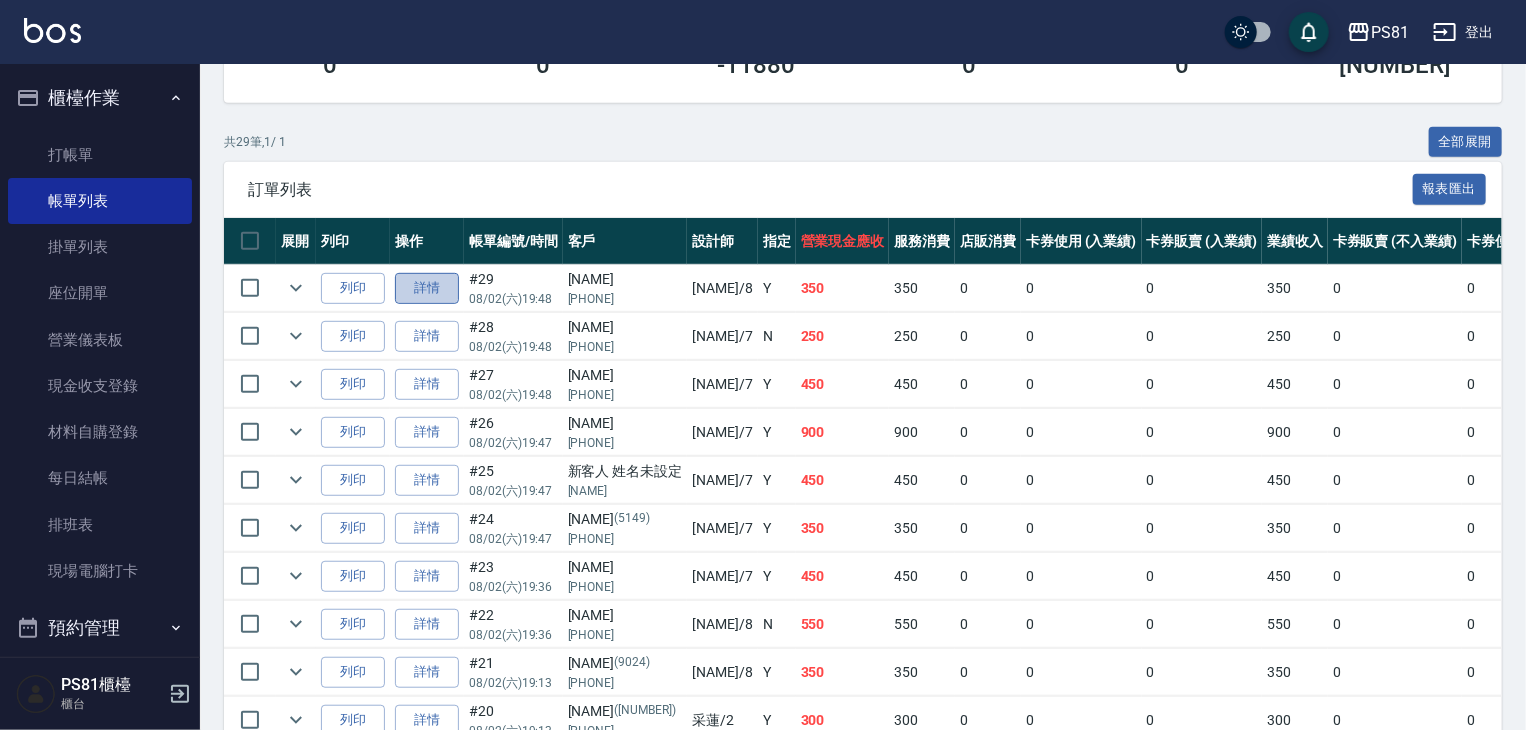 click on "詳情" at bounding box center (427, 288) 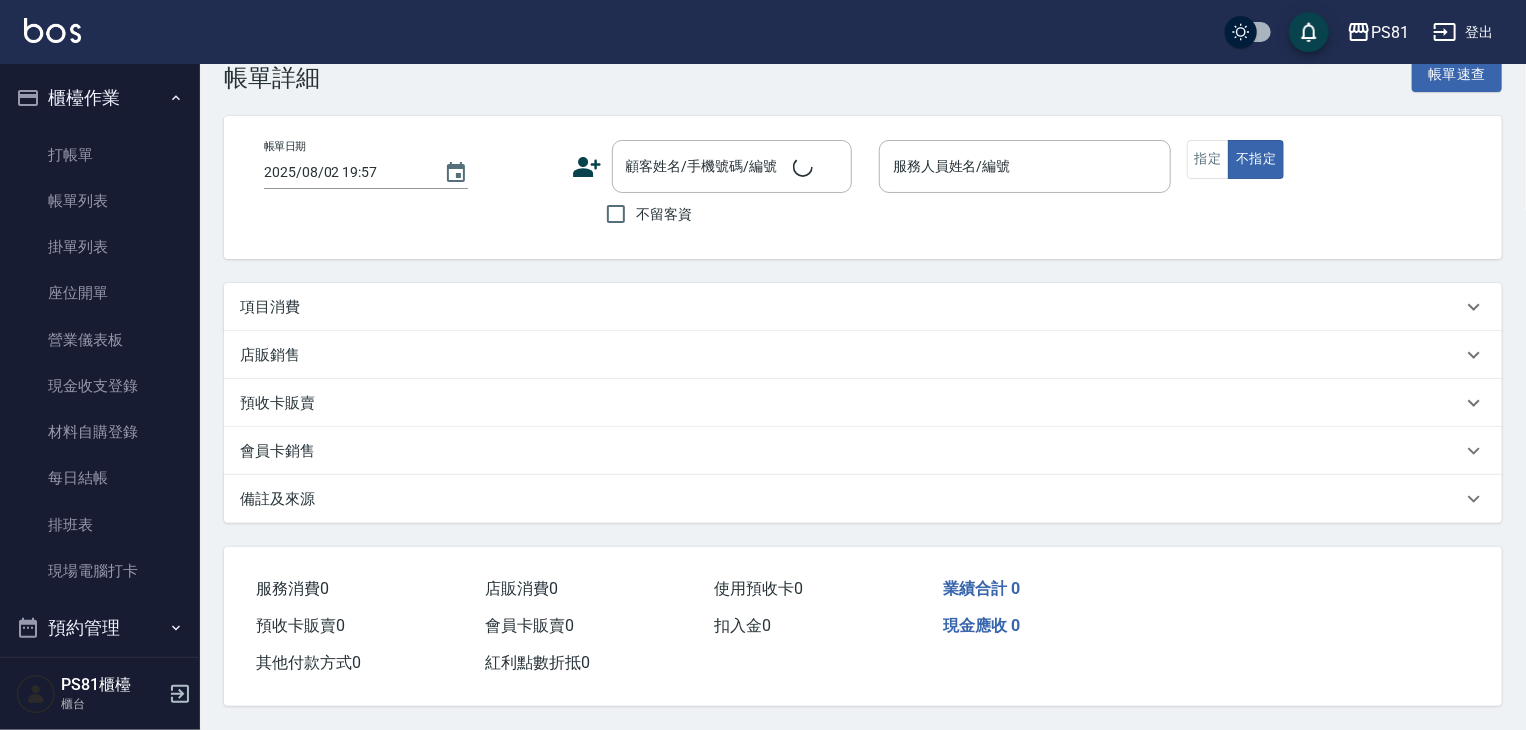 scroll, scrollTop: 0, scrollLeft: 0, axis: both 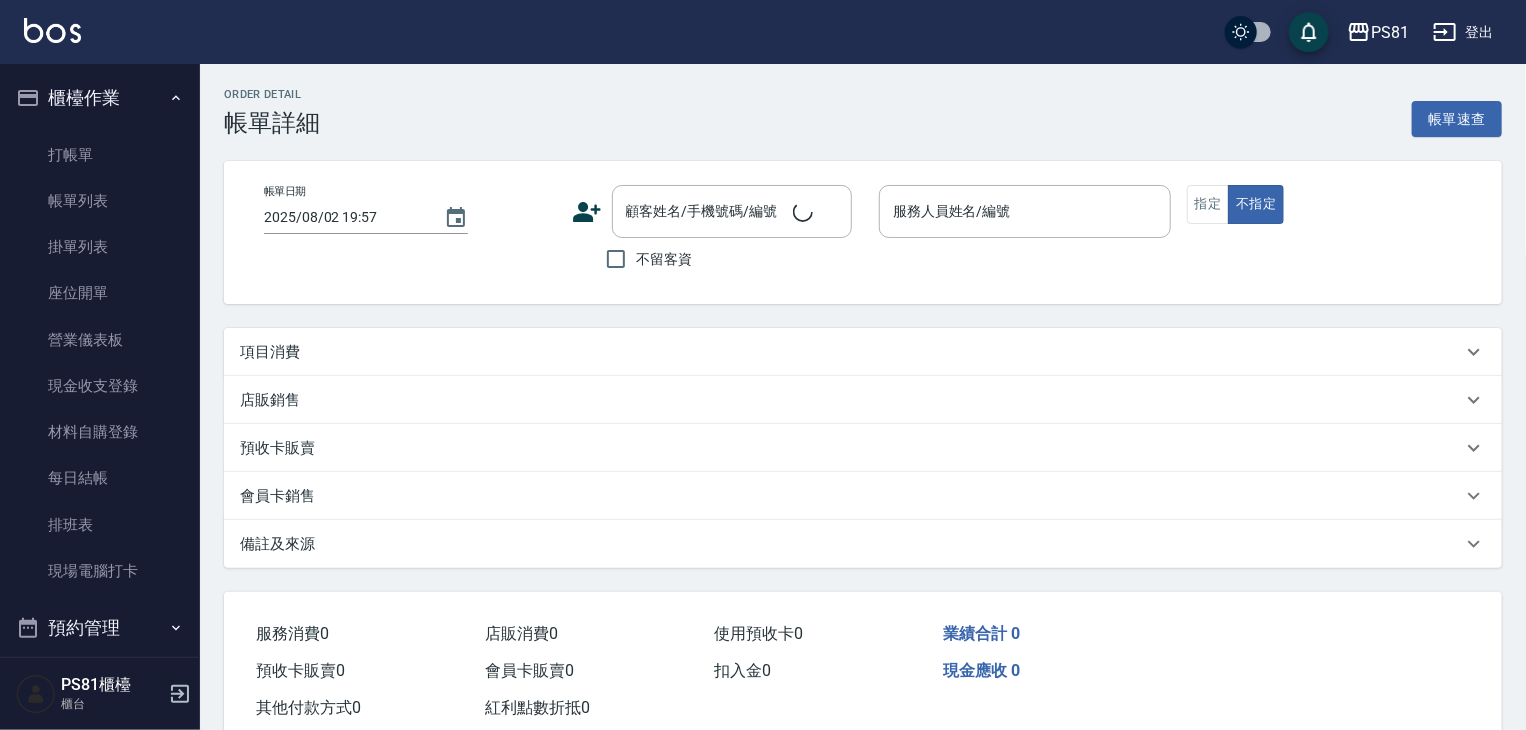 type on "2025/08/02 19:48" 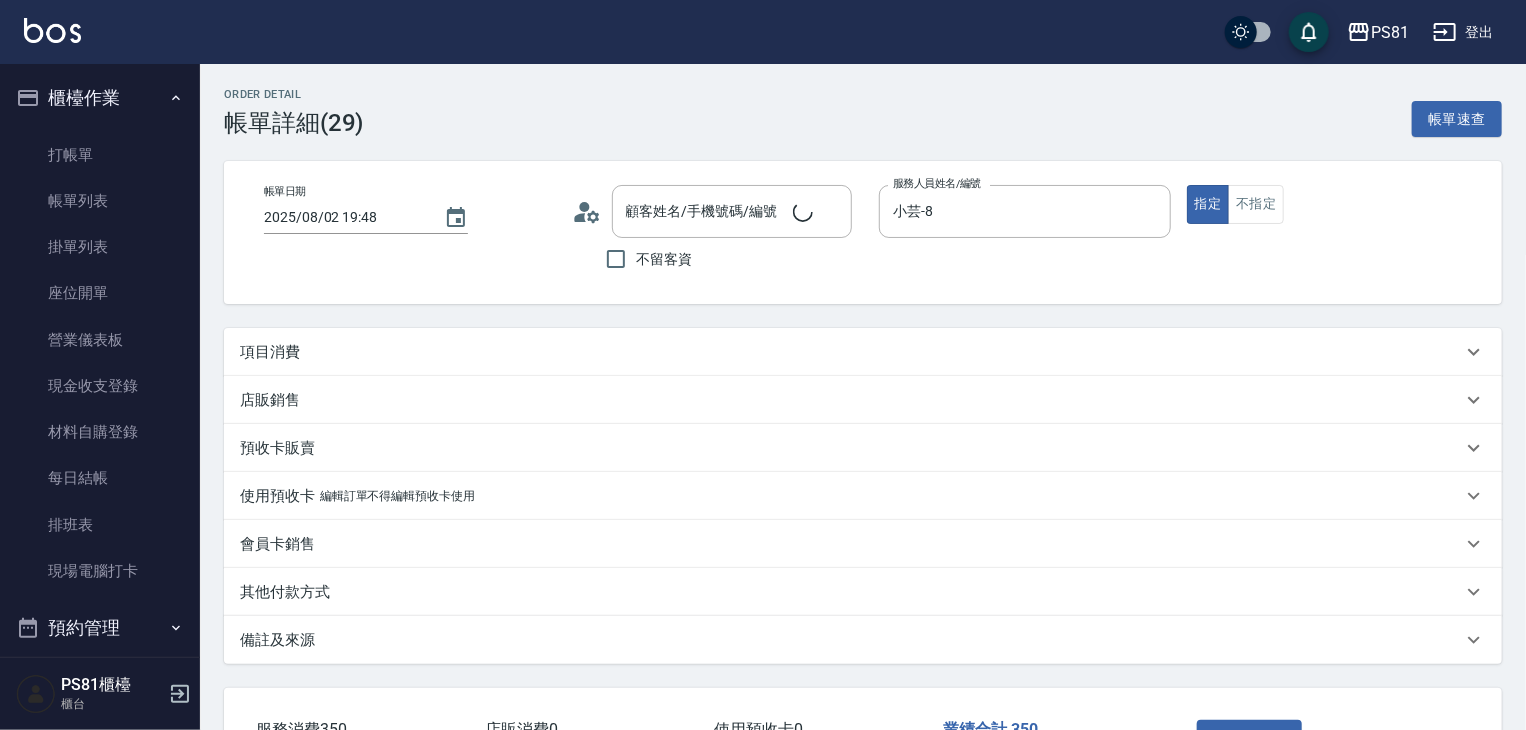 type on "[NAME]/[PHONE]/" 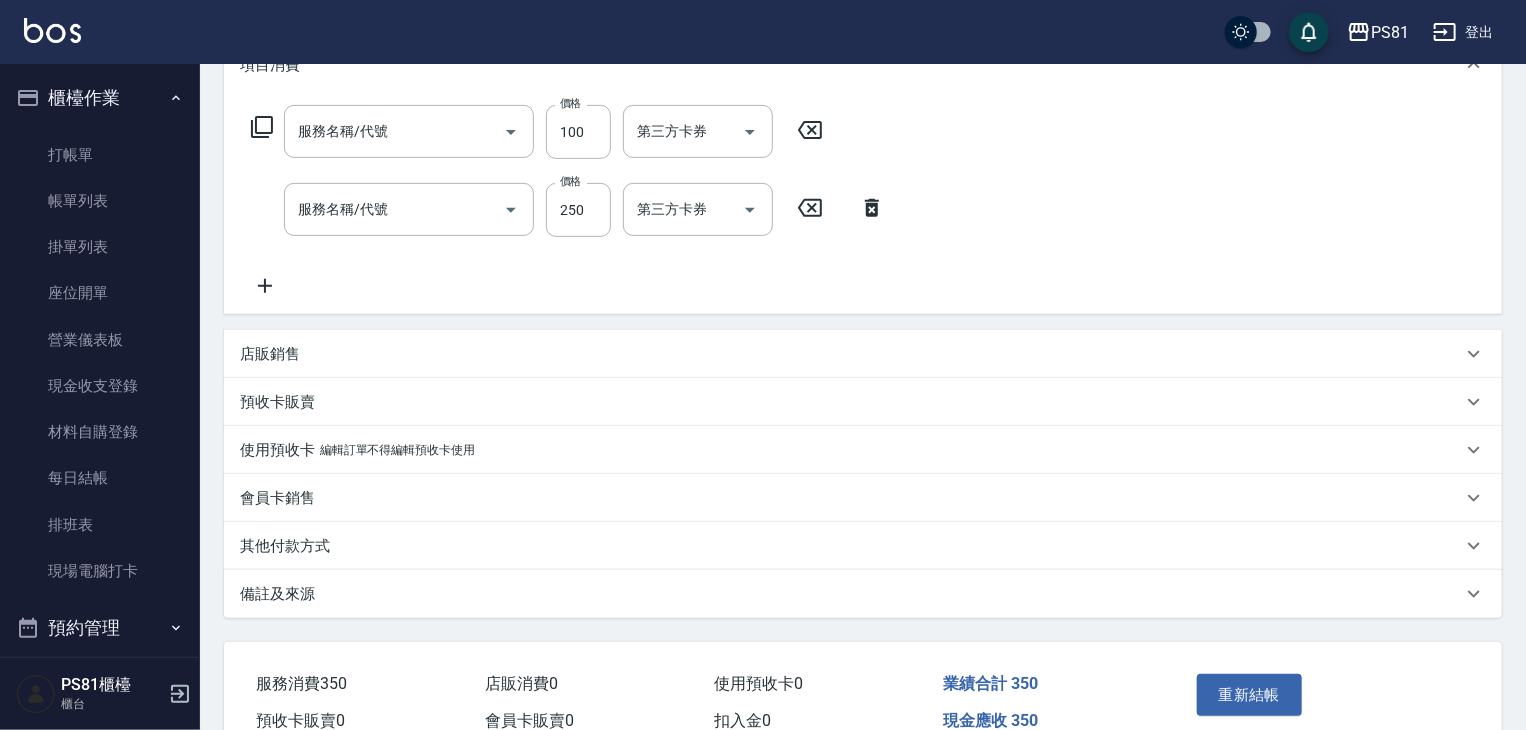 type on "[NAME]([NUMBER])" 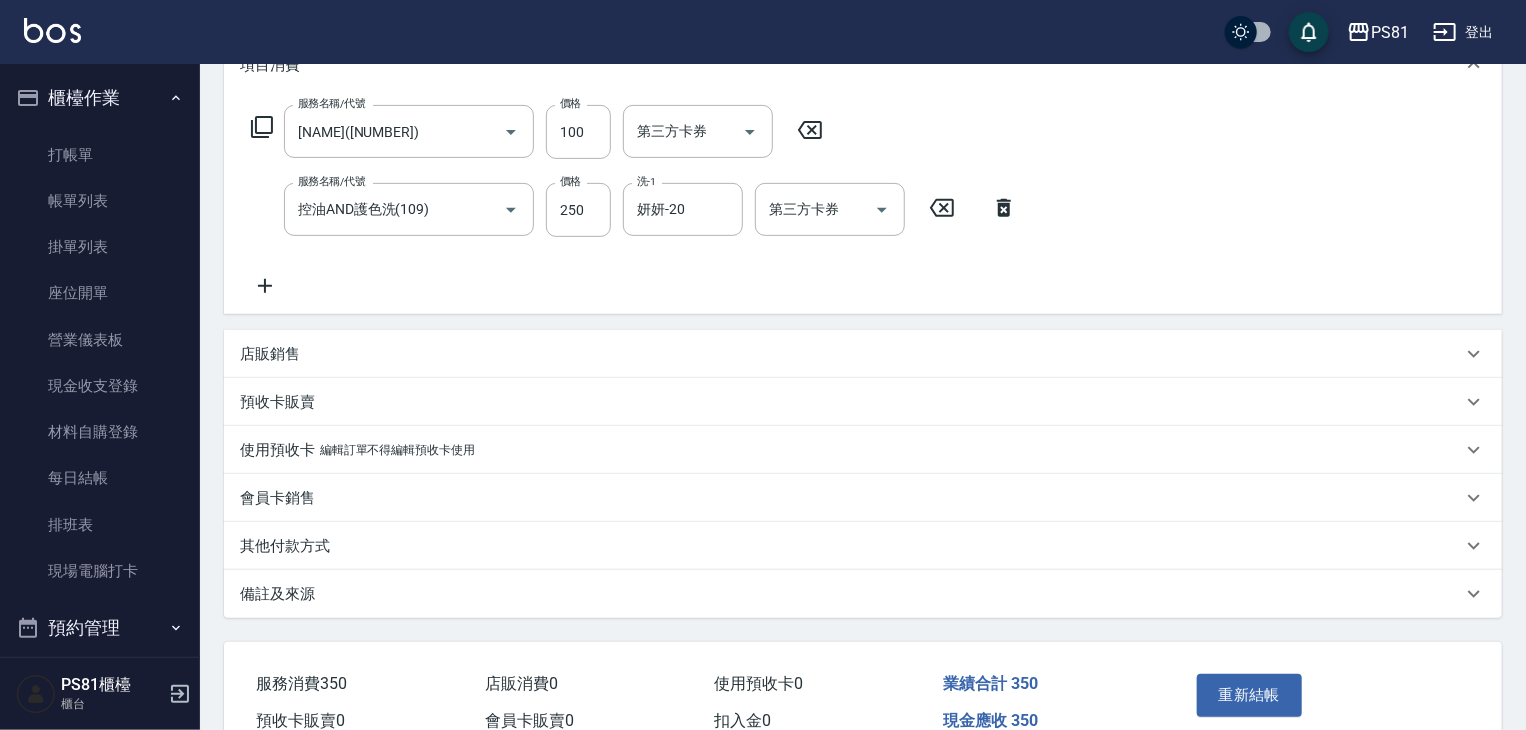 scroll, scrollTop: 392, scrollLeft: 0, axis: vertical 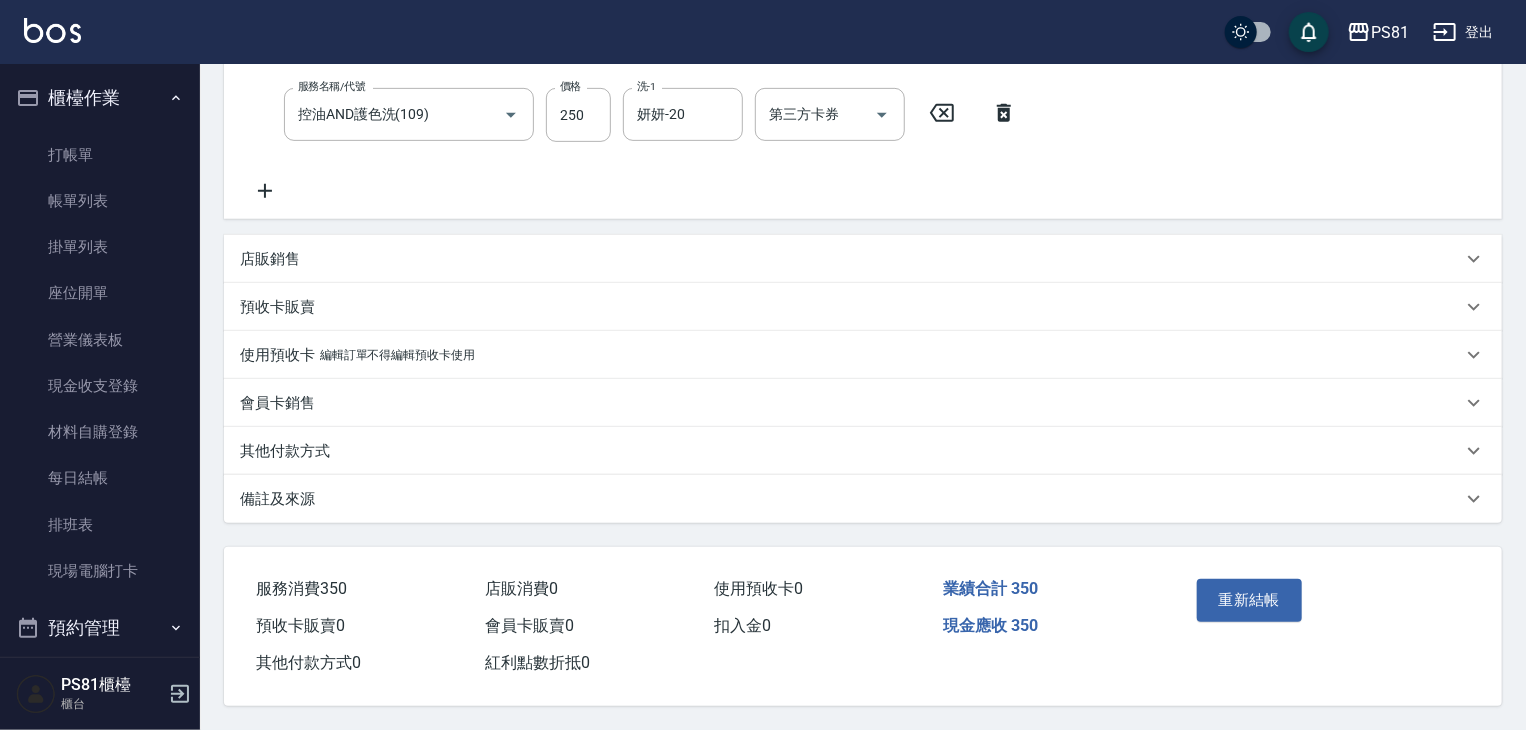 click on "其他付款方式" at bounding box center [863, 451] 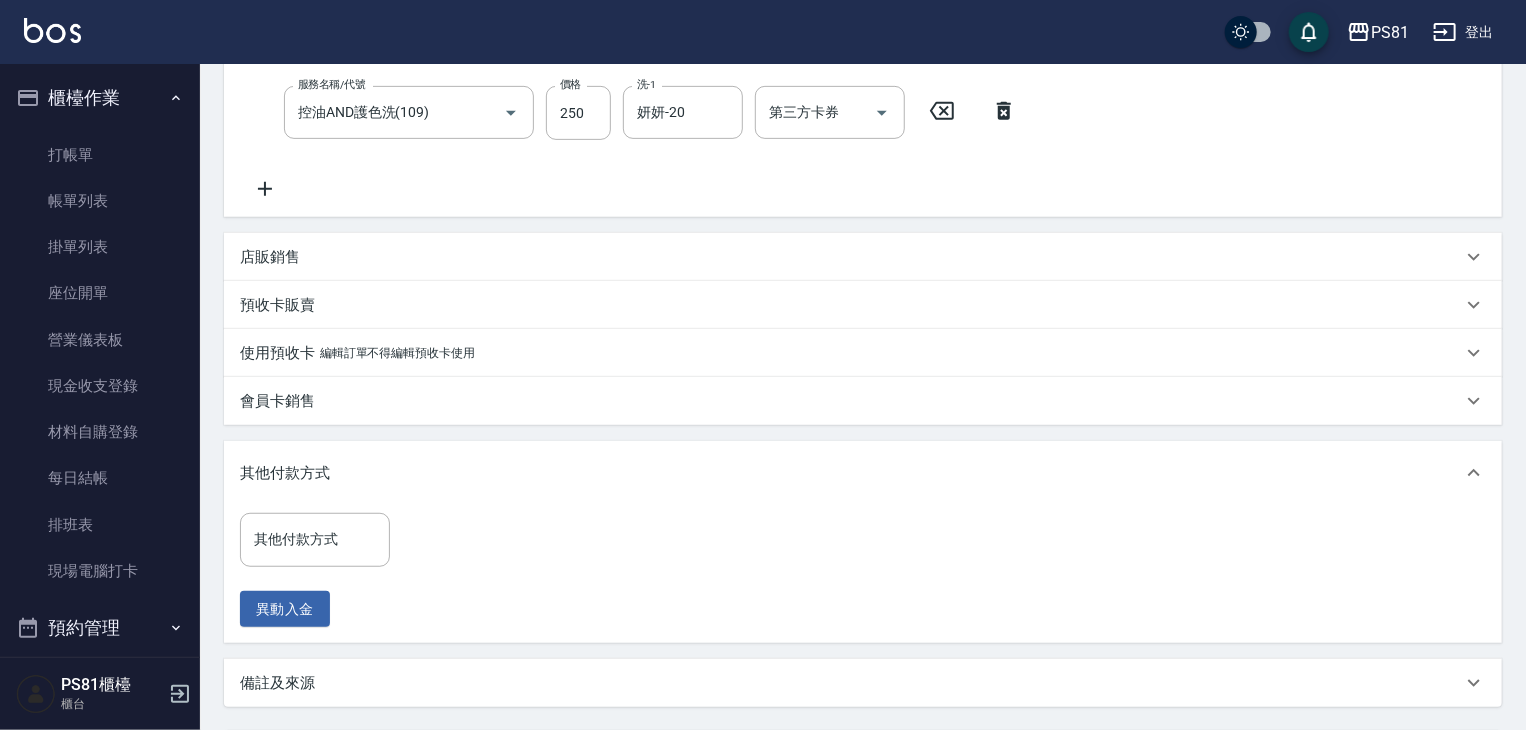 click on "其他付款方式" at bounding box center (863, 473) 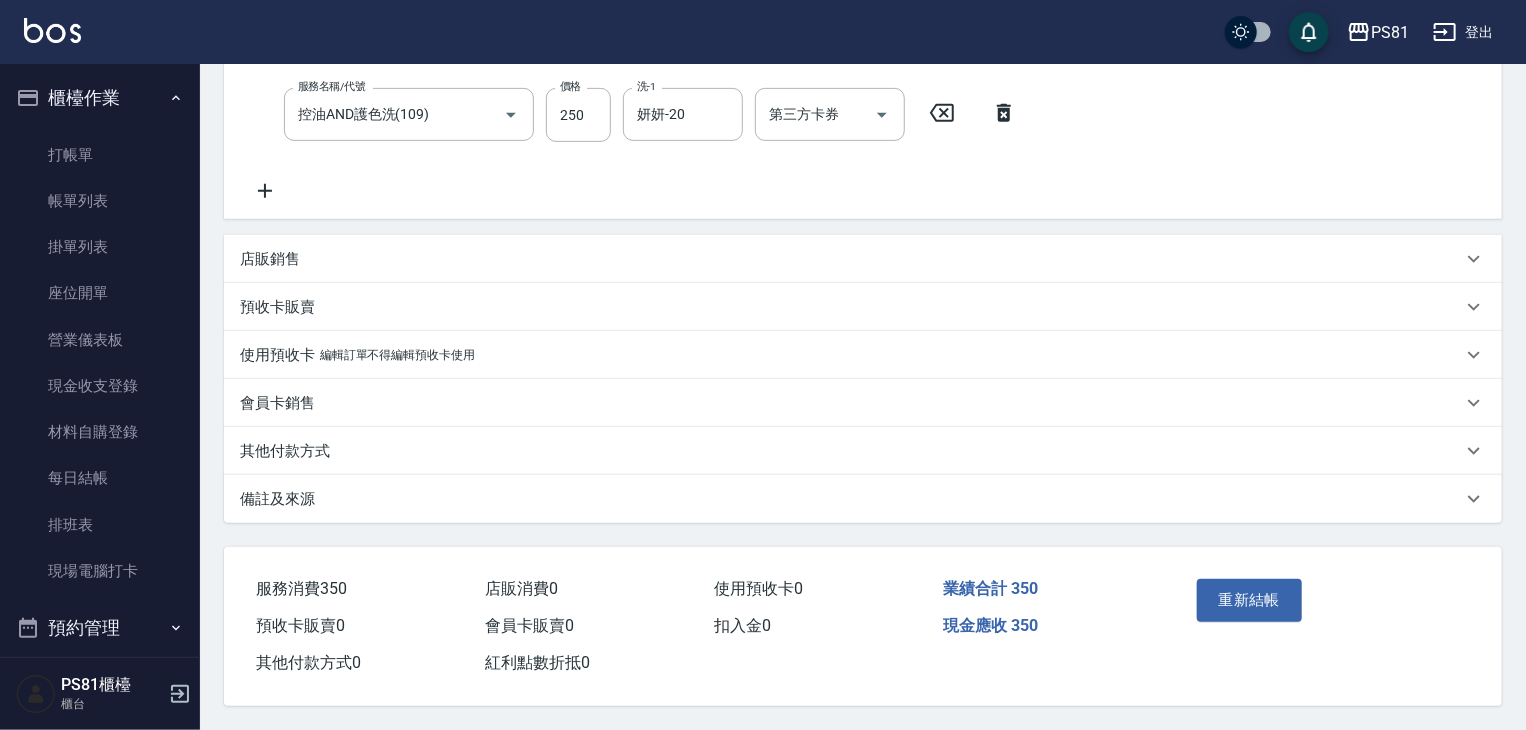 click on "店販銷售" at bounding box center (863, 259) 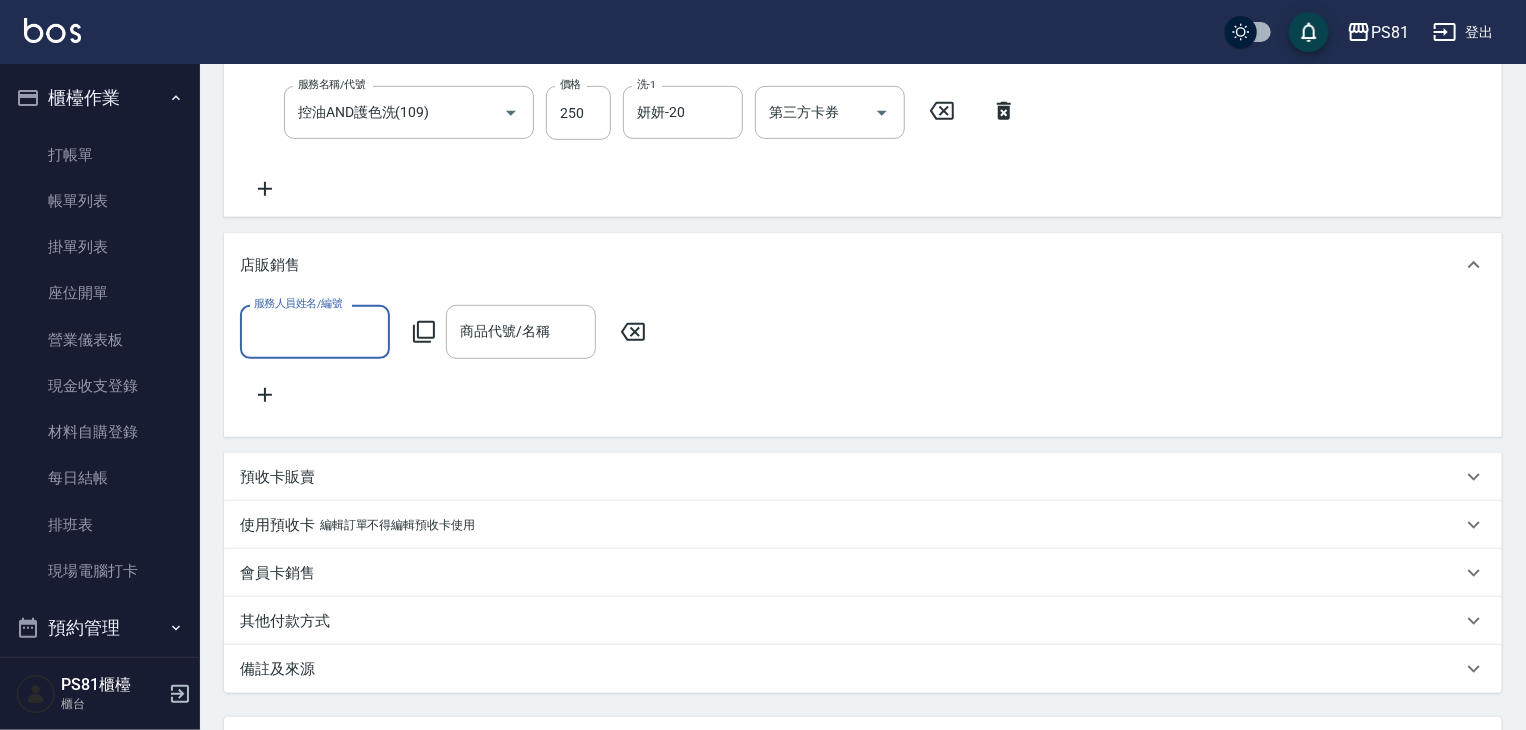 scroll, scrollTop: 0, scrollLeft: 0, axis: both 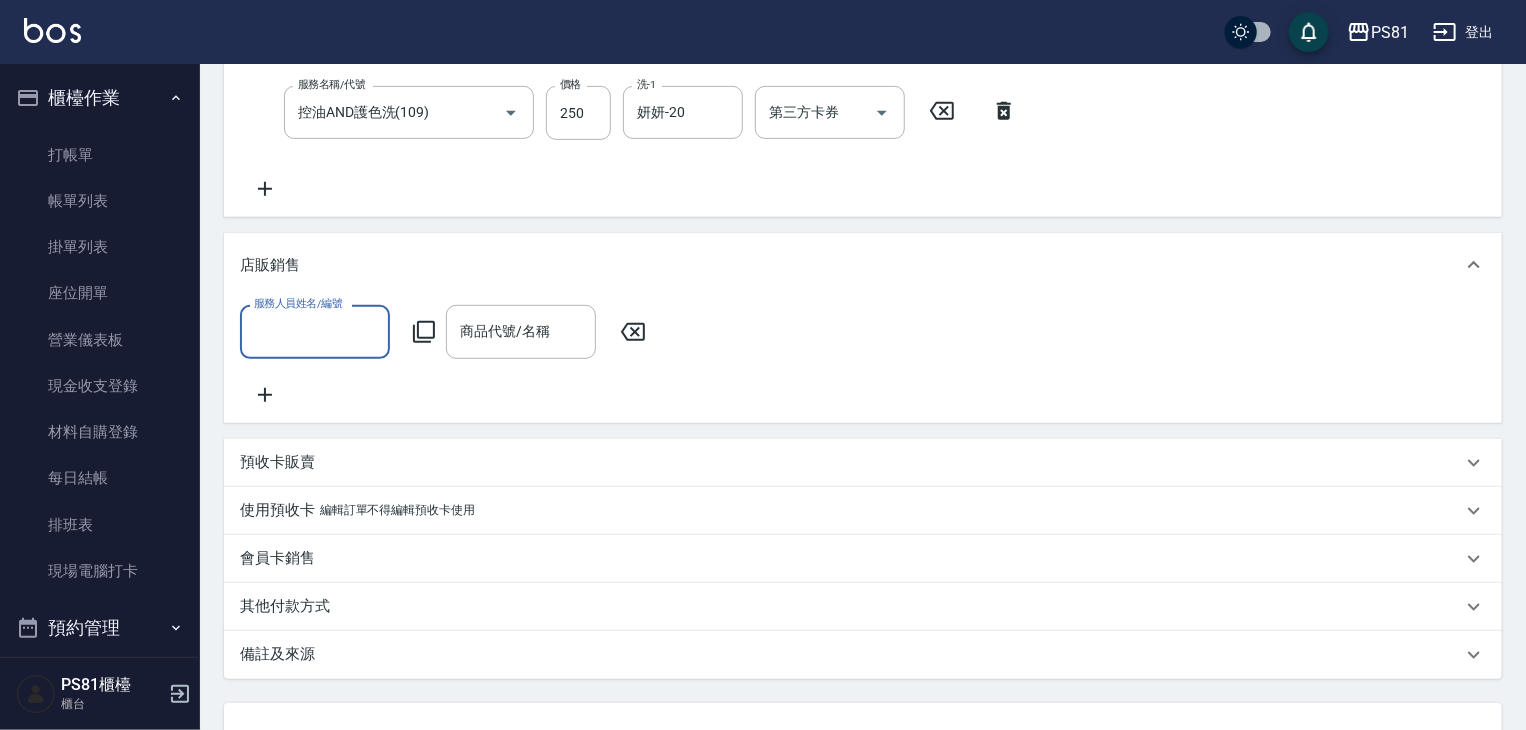 click on "服務人員姓名/編號" at bounding box center [315, 331] 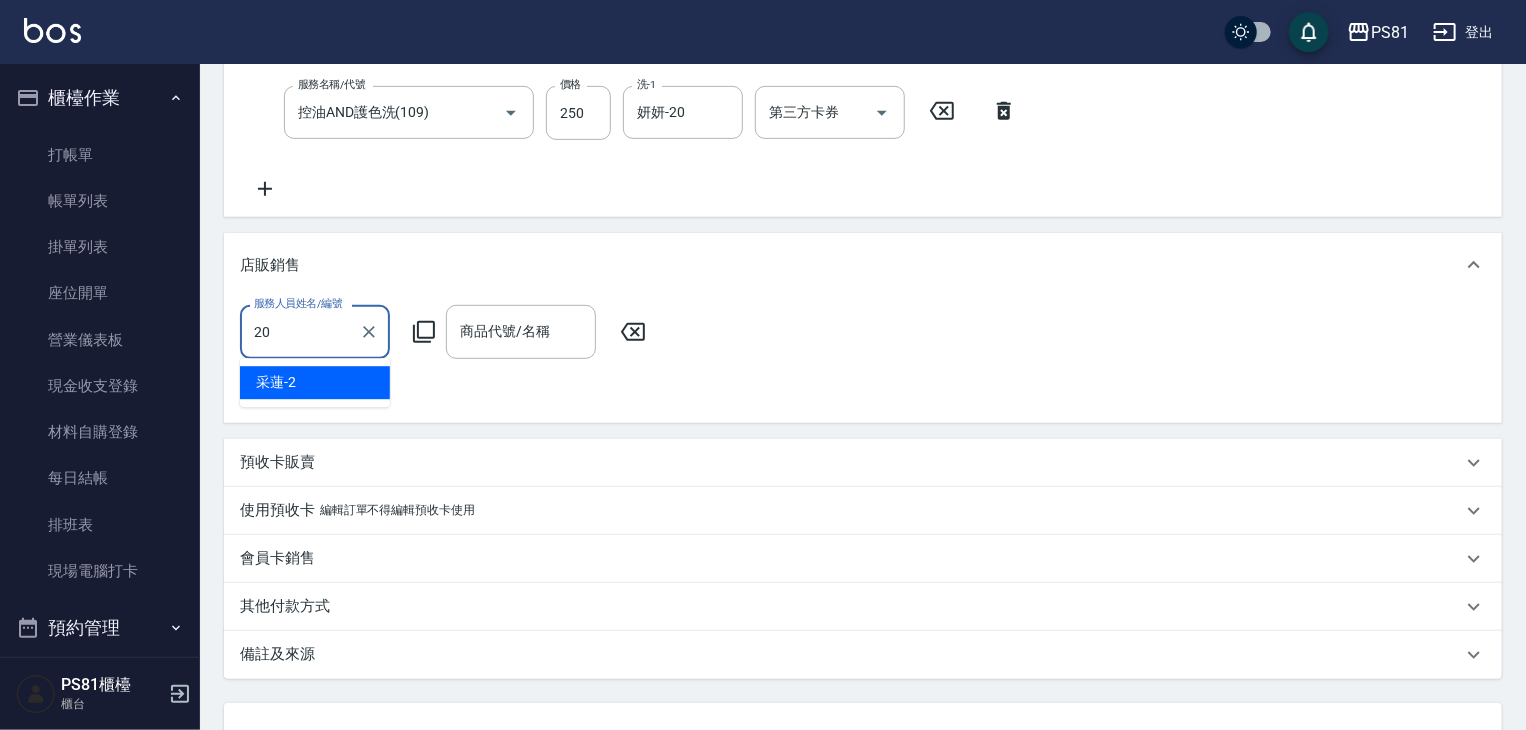 type on "妍妍-20" 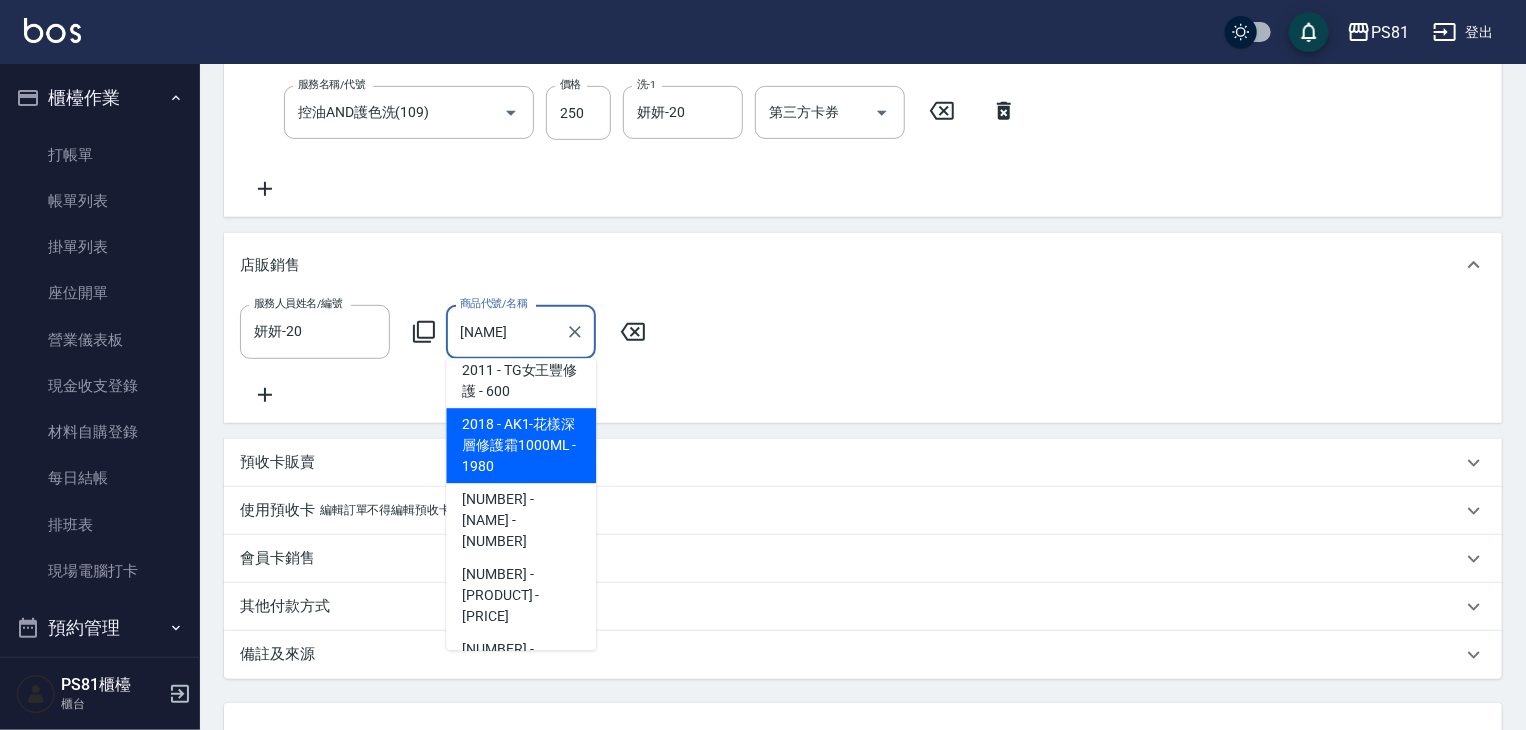 scroll, scrollTop: 400, scrollLeft: 0, axis: vertical 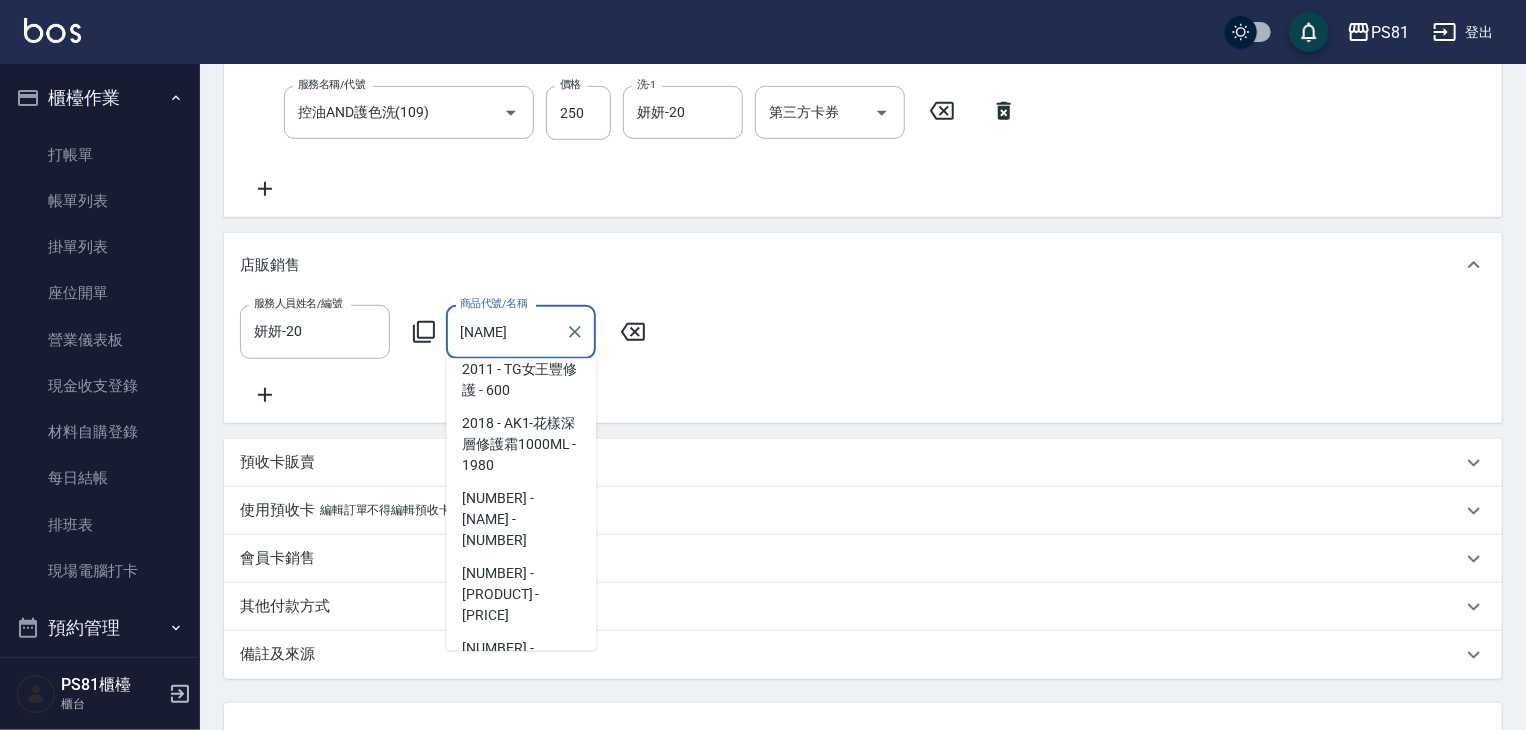 click on "1132 - 頭皮日-洗髮精送修護液 - 1960" at bounding box center (521, 218) 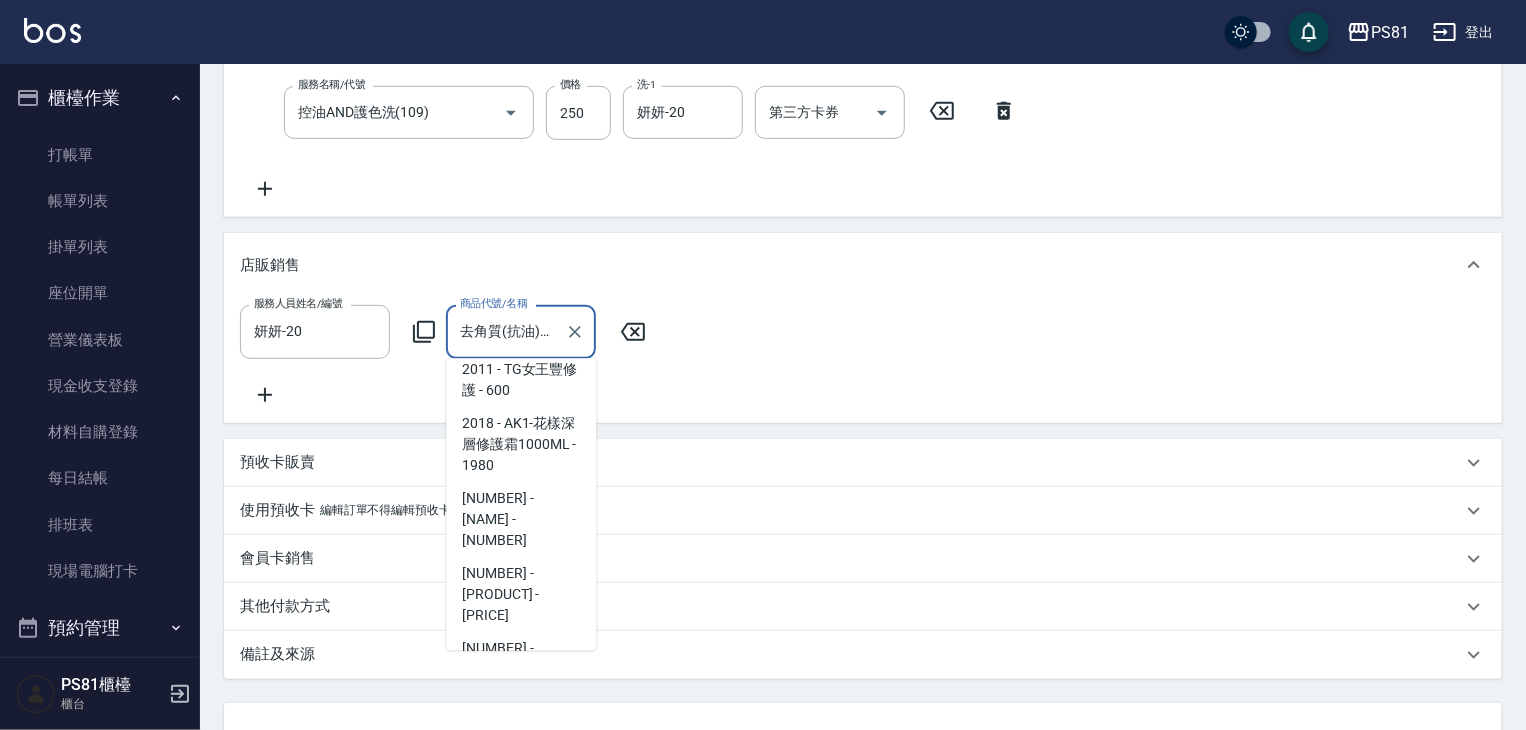 scroll, scrollTop: 0, scrollLeft: 0, axis: both 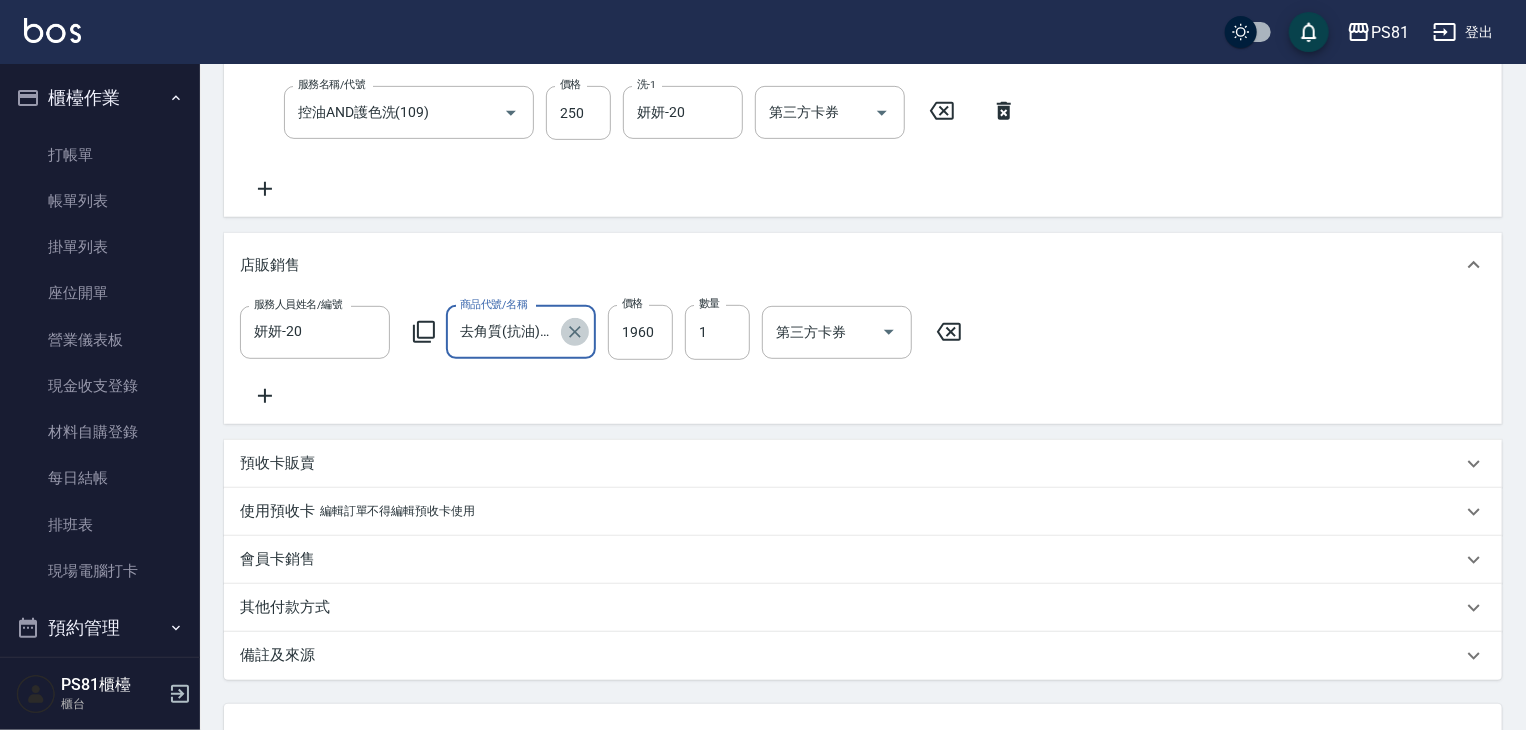 click 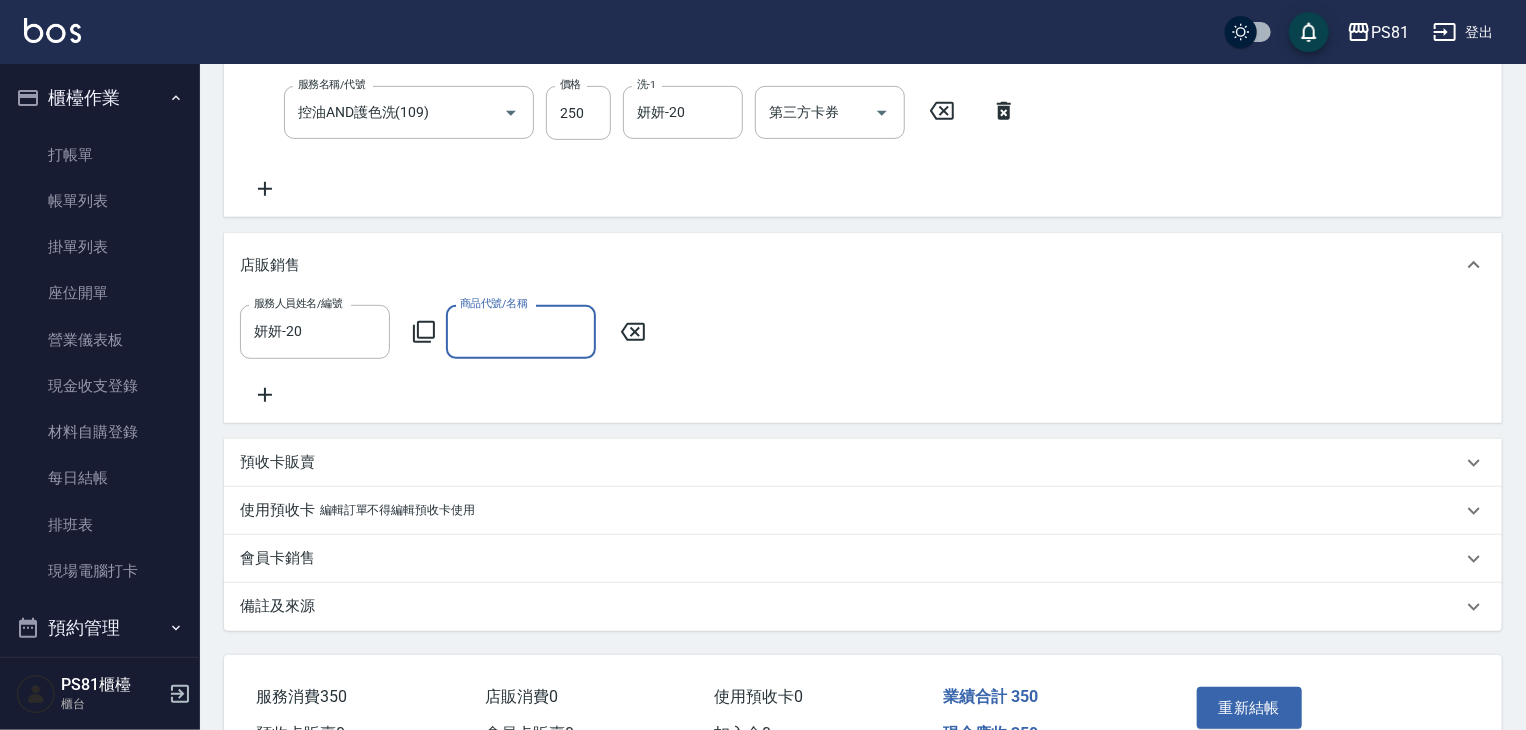 click on "商品代號/名稱" at bounding box center (521, 331) 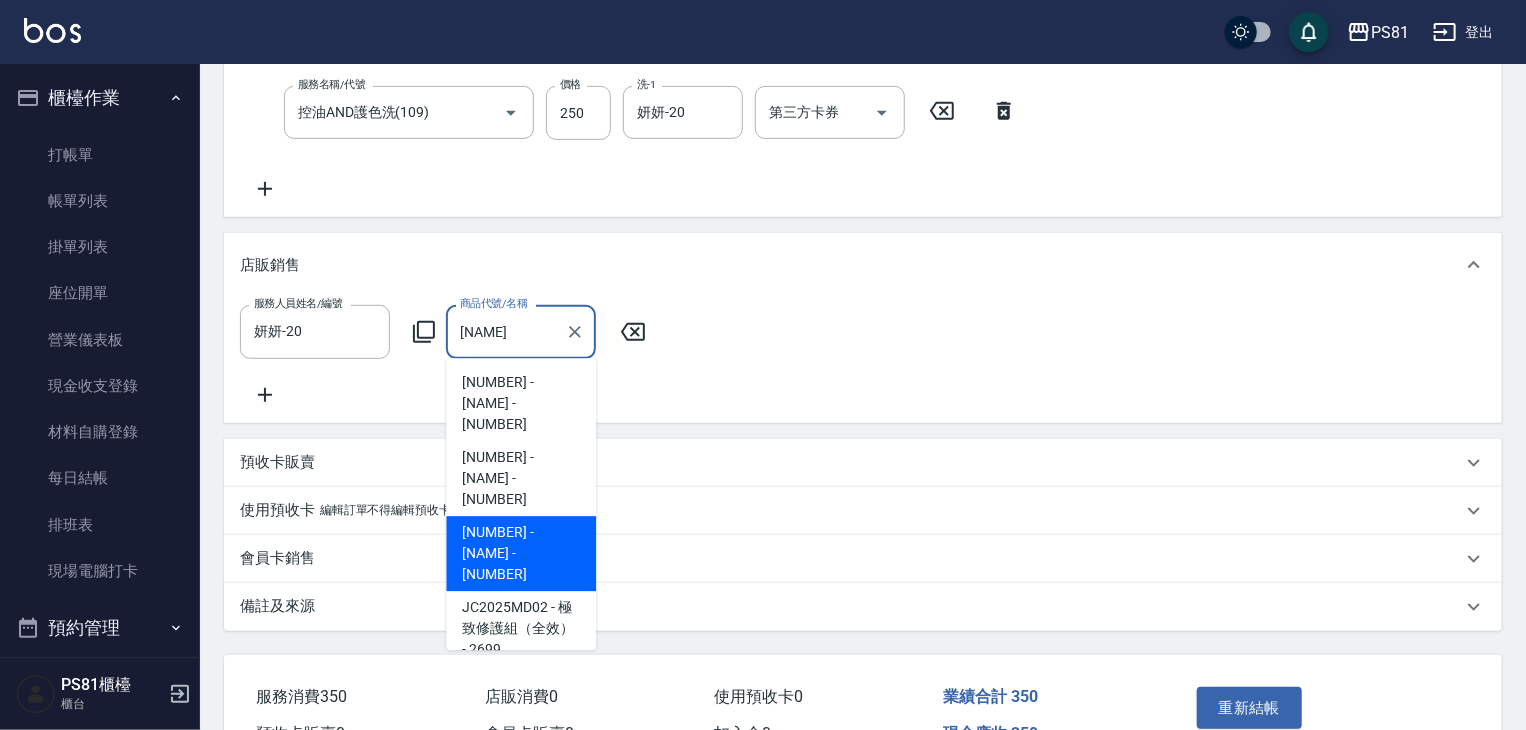 click on "[NUMBER] - [NAME] - [NUMBER]" at bounding box center (521, 553) 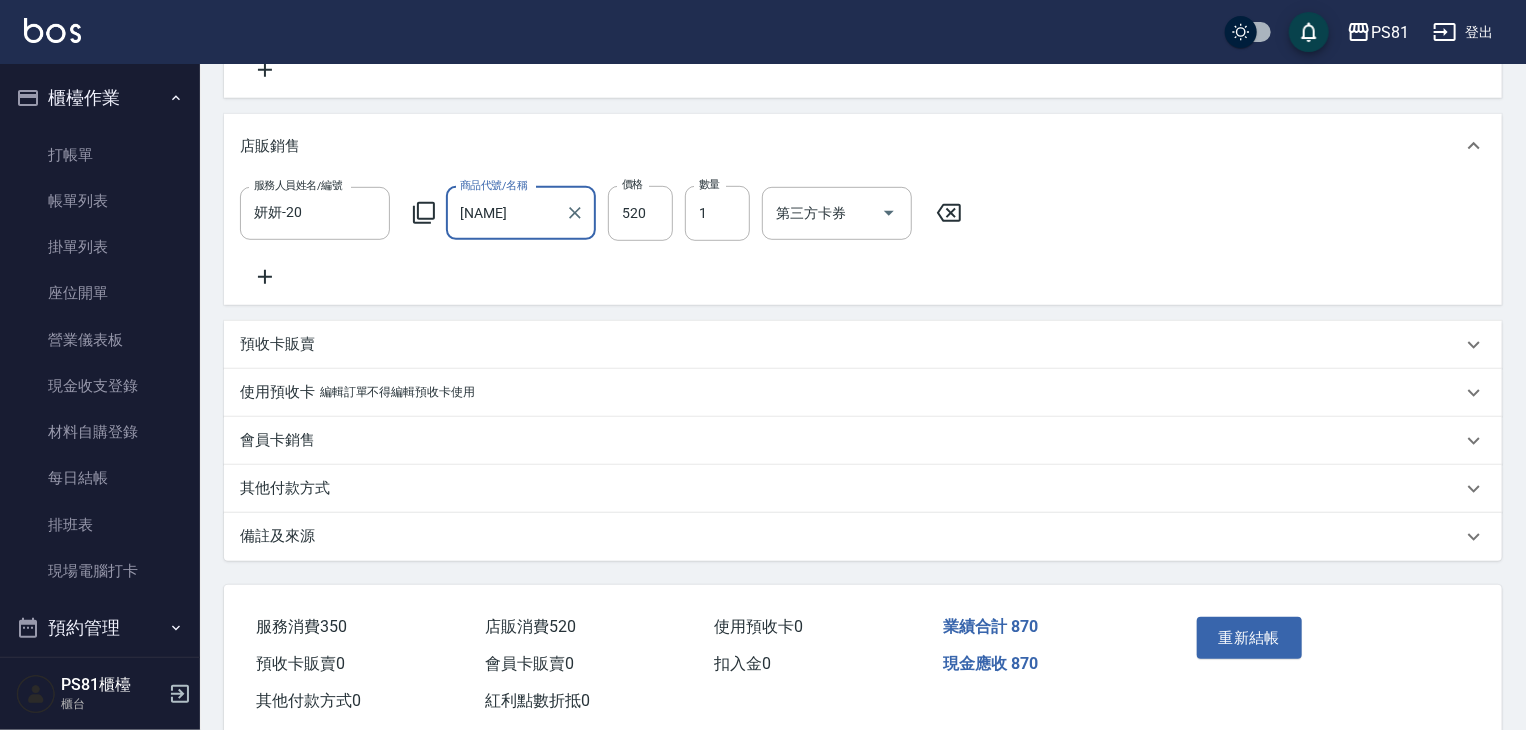scroll, scrollTop: 570, scrollLeft: 0, axis: vertical 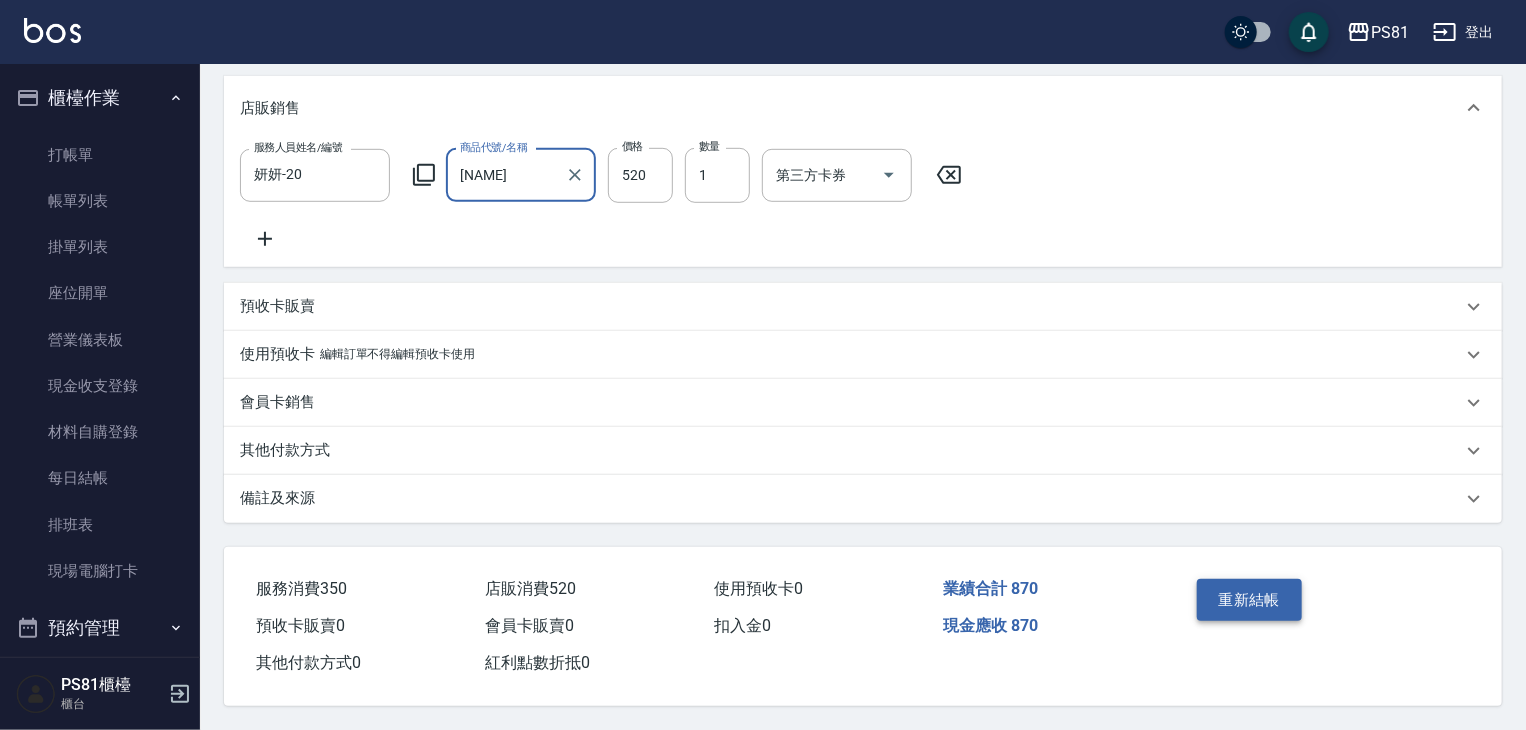type on "[NAME]" 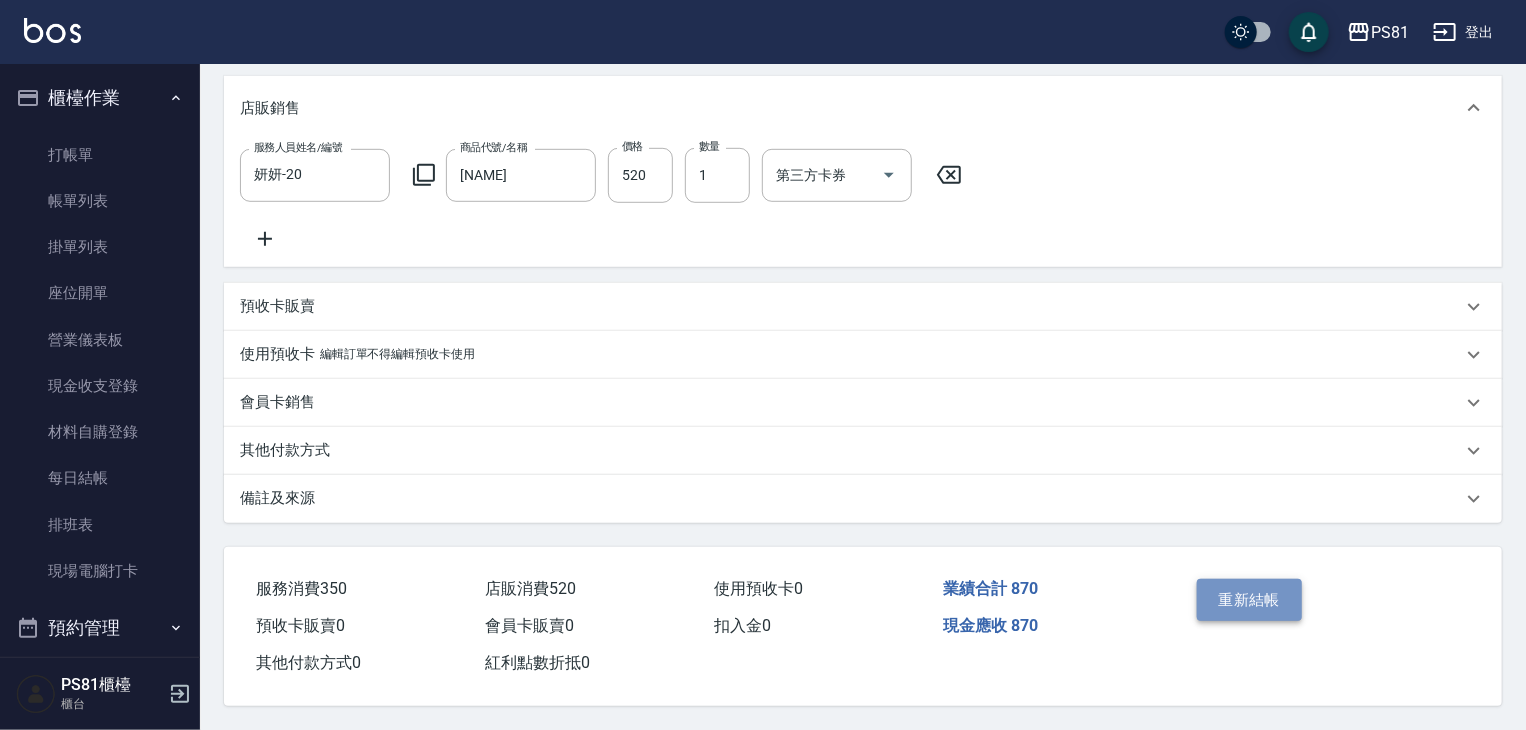 click on "重新結帳" at bounding box center [1250, 600] 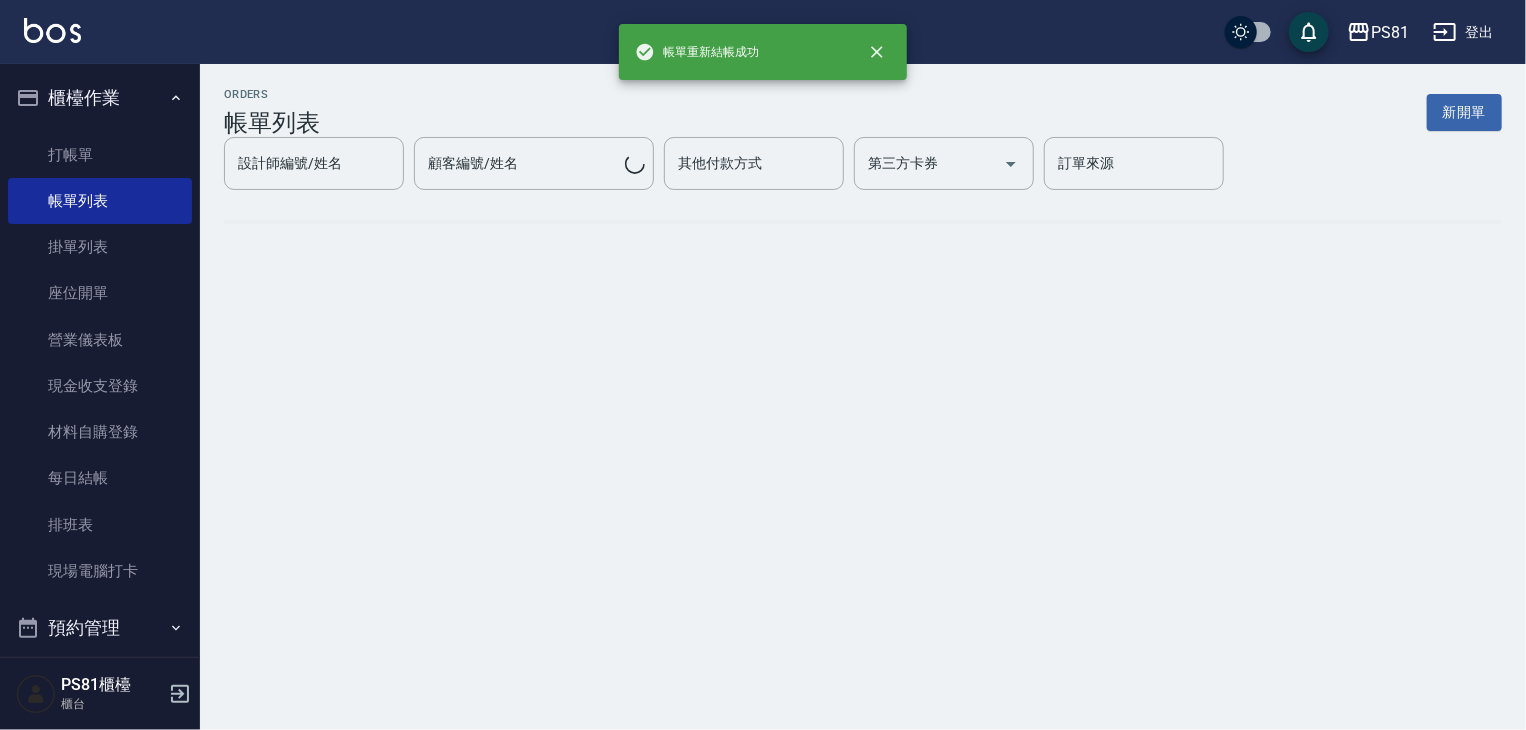 scroll, scrollTop: 0, scrollLeft: 0, axis: both 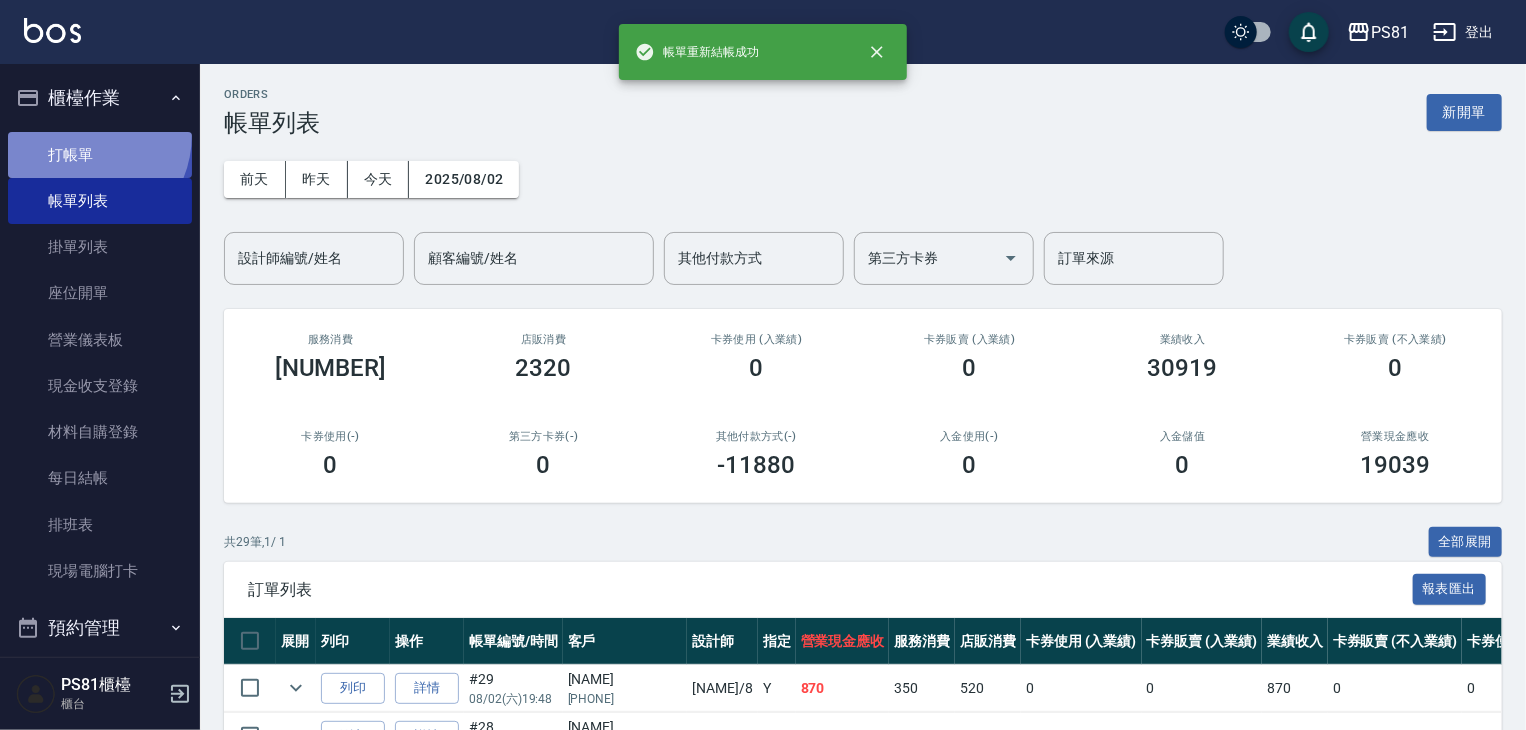 click on "打帳單" at bounding box center [100, 155] 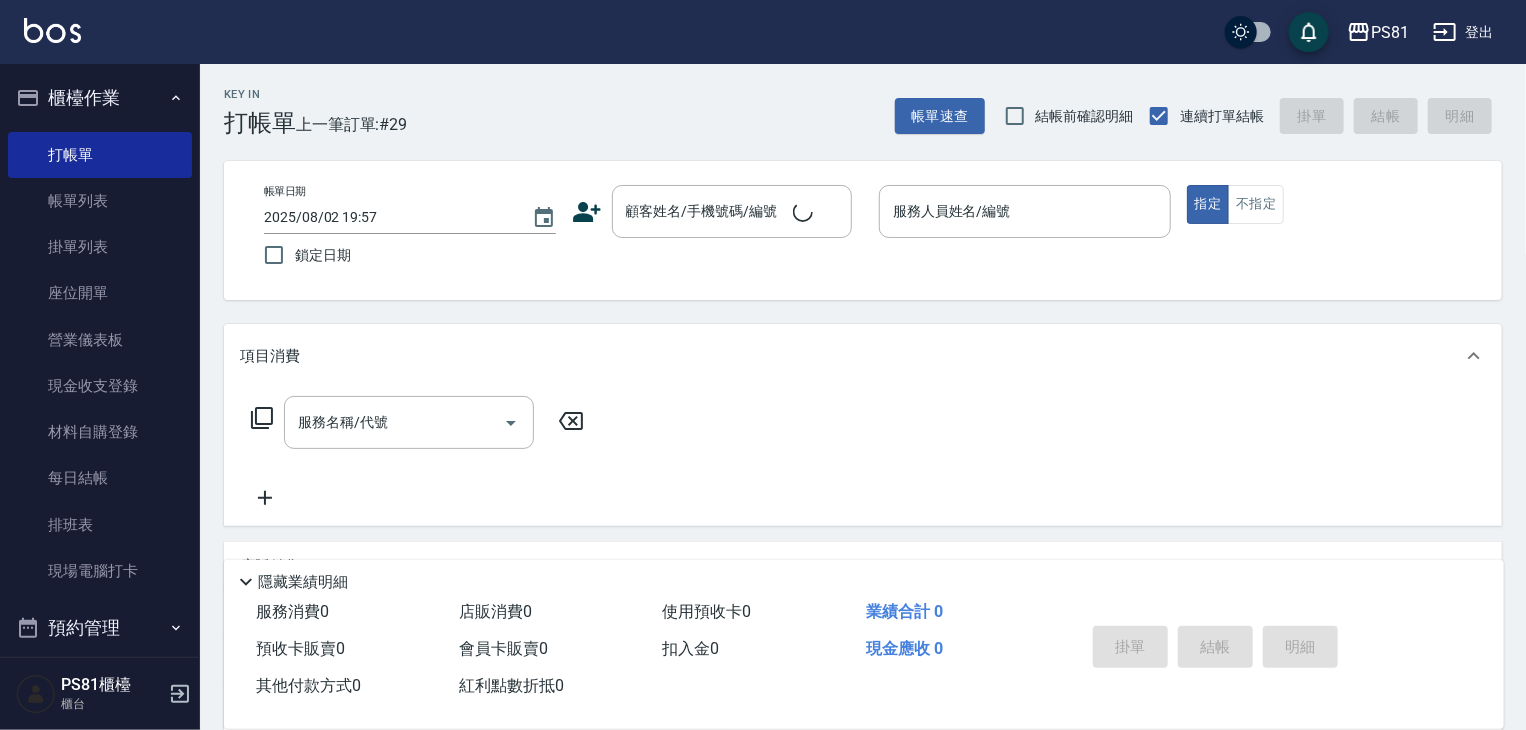 click on "Key In 打帳單 上一筆訂單:#29 帳單速查 結帳前確認明細 連續打單結帳 掛單 結帳 明細" at bounding box center (851, 100) 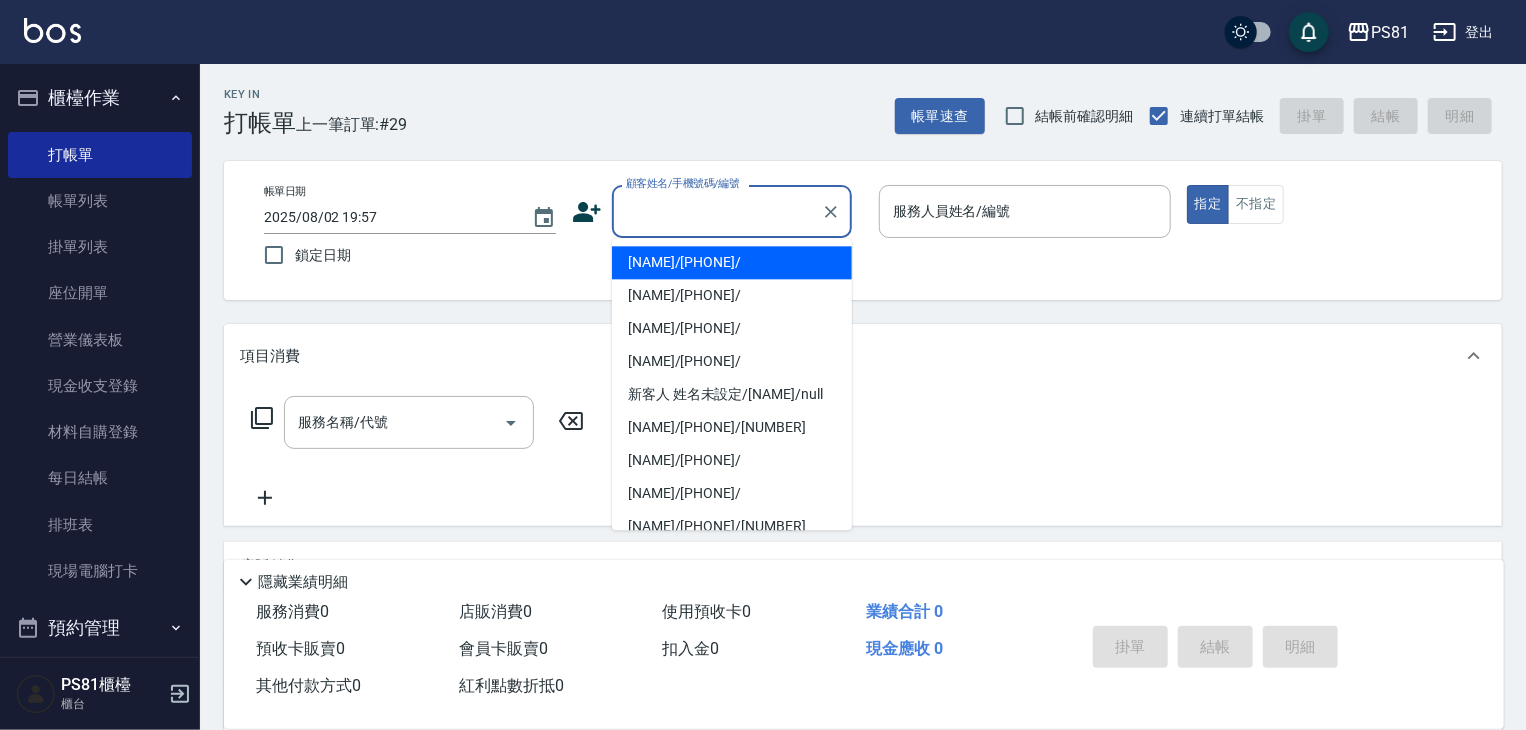 click on "顧客姓名/手機號碼/編號" at bounding box center [717, 211] 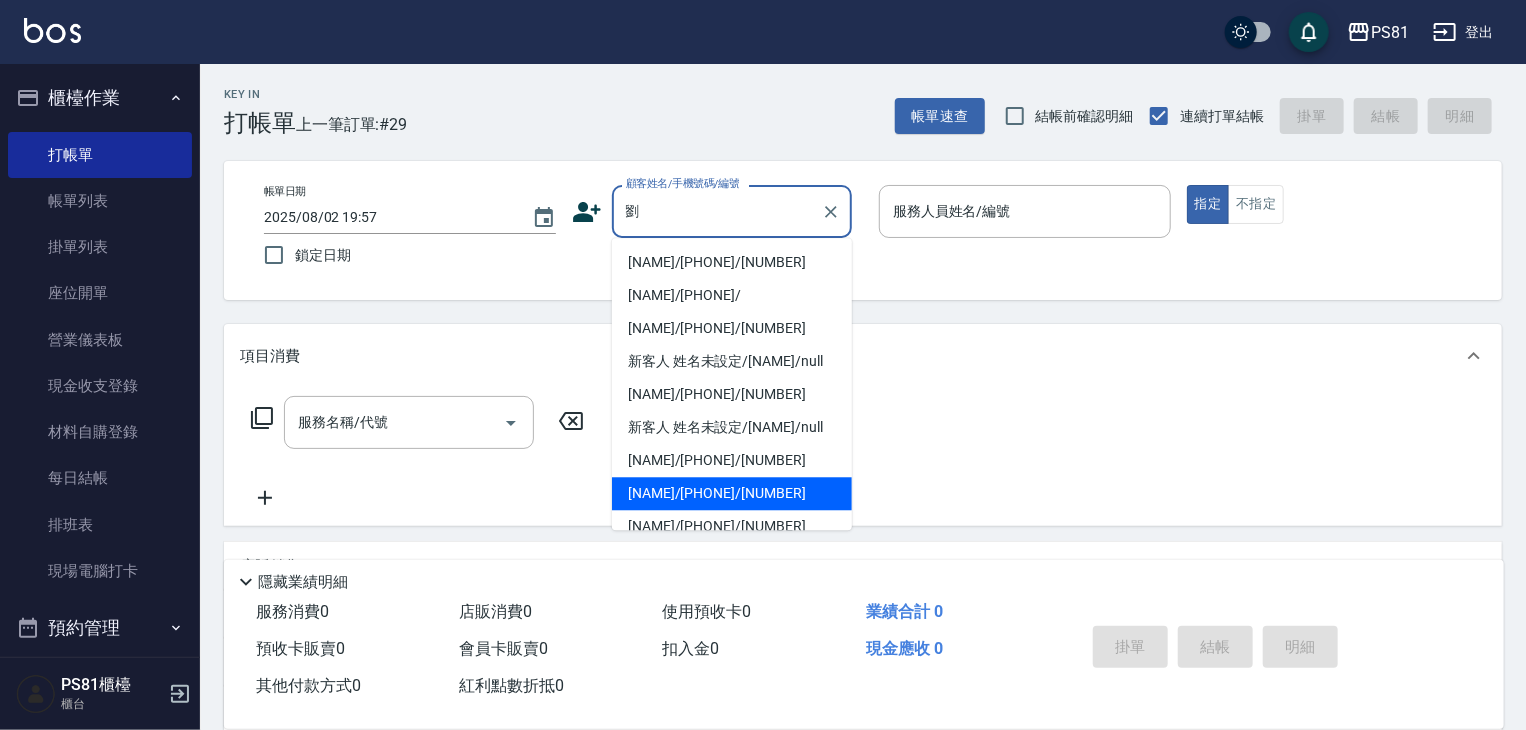 click on "[NAME]/[PHONE]/[NUMBER]" at bounding box center (732, 493) 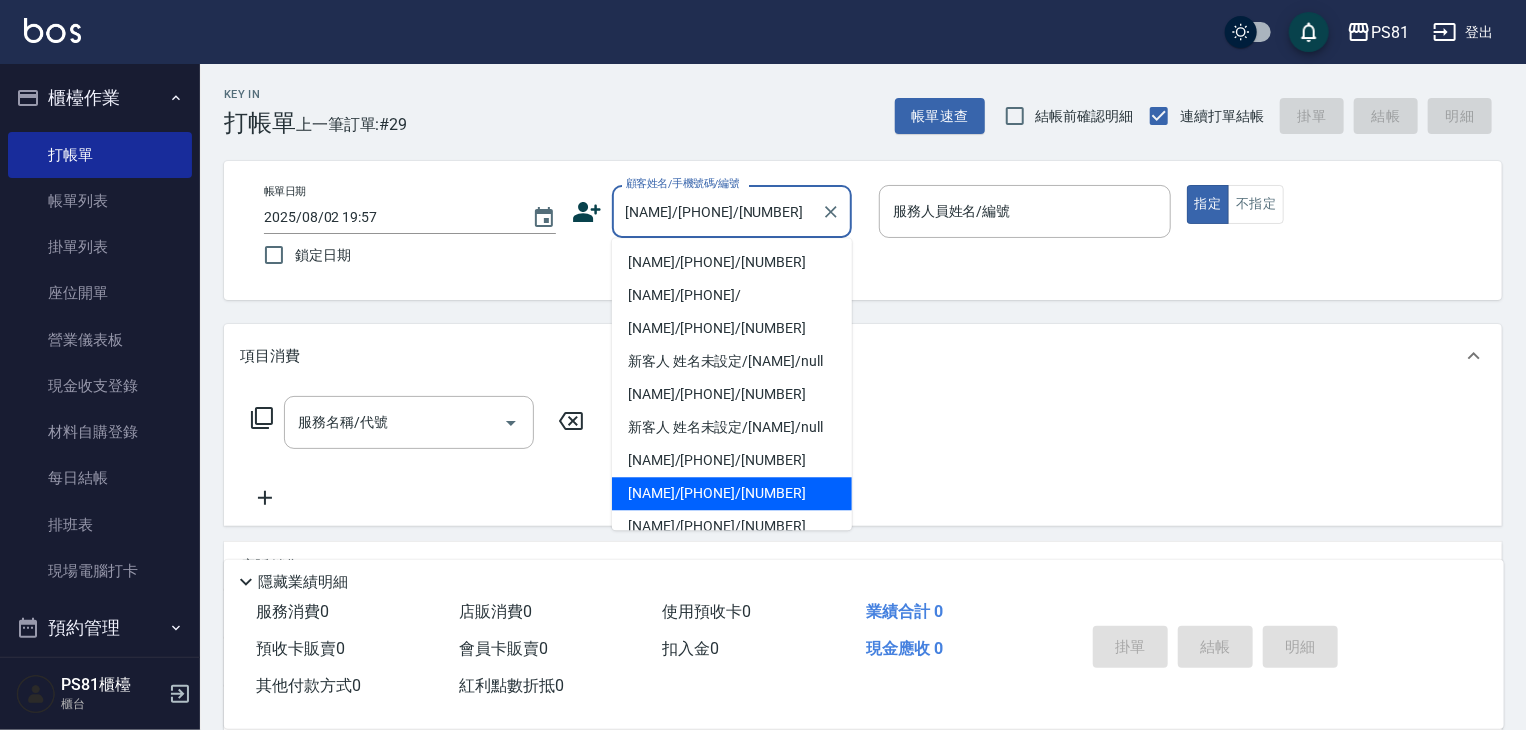 type on "小芸-8" 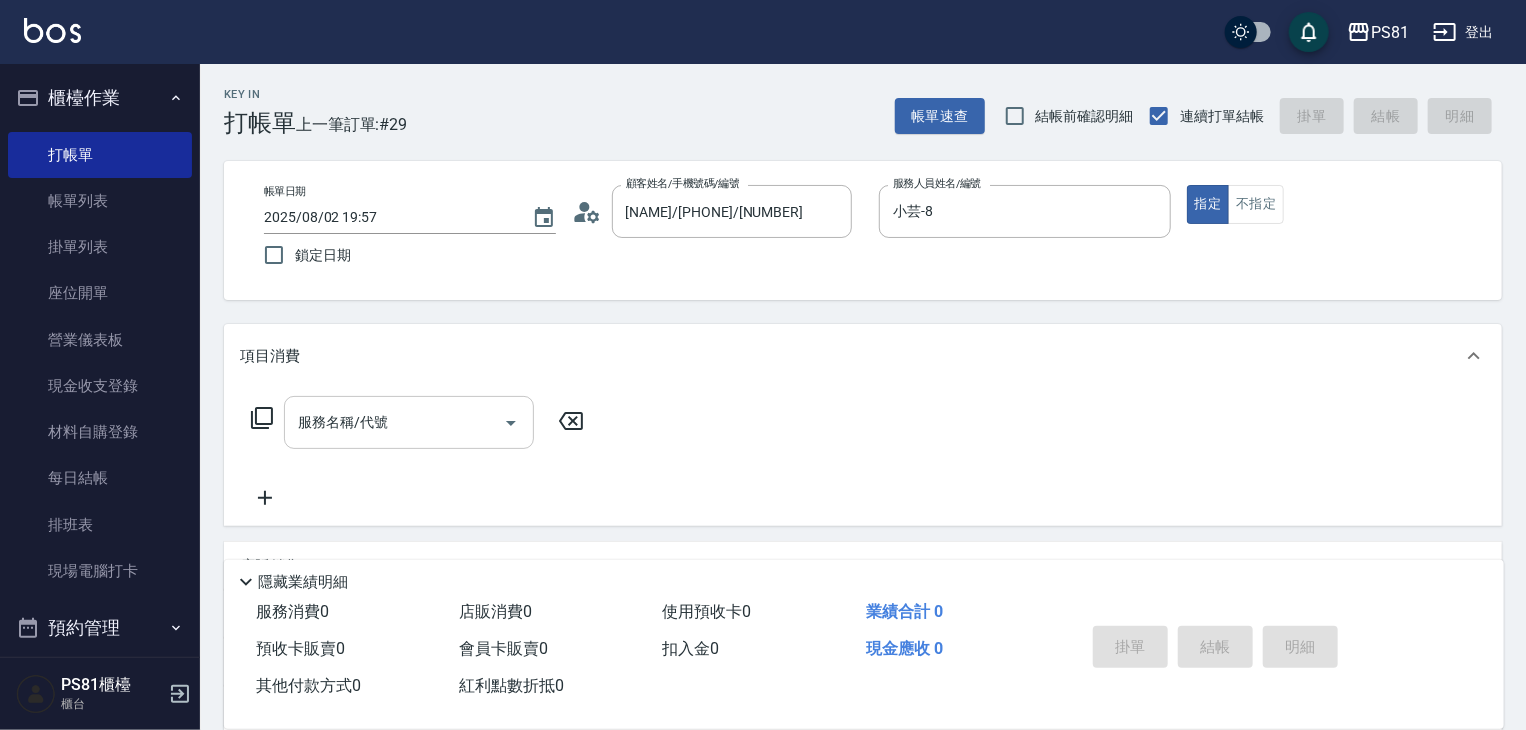 drag, startPoint x: 402, startPoint y: 449, endPoint x: 392, endPoint y: 441, distance: 12.806249 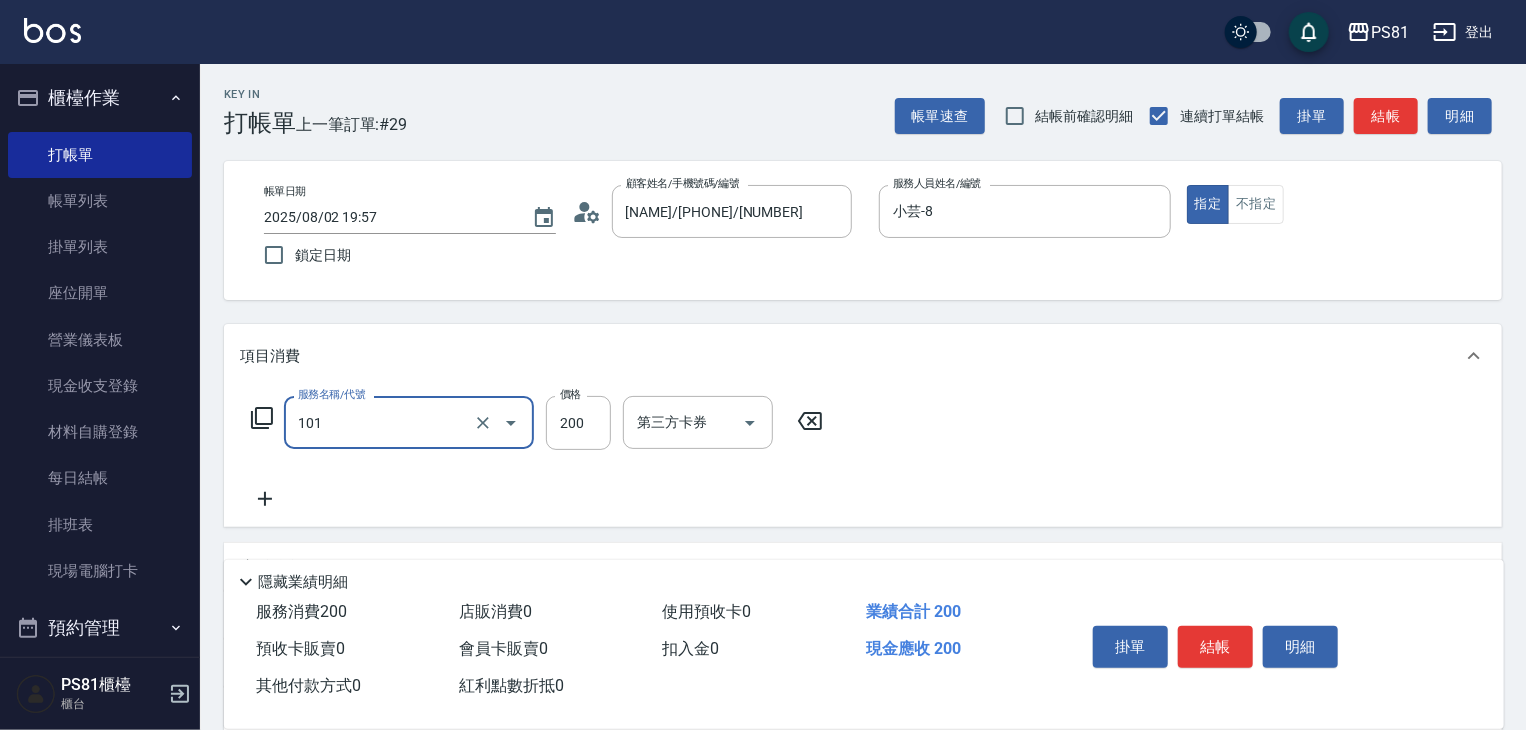 type on "一般洗髮(101)" 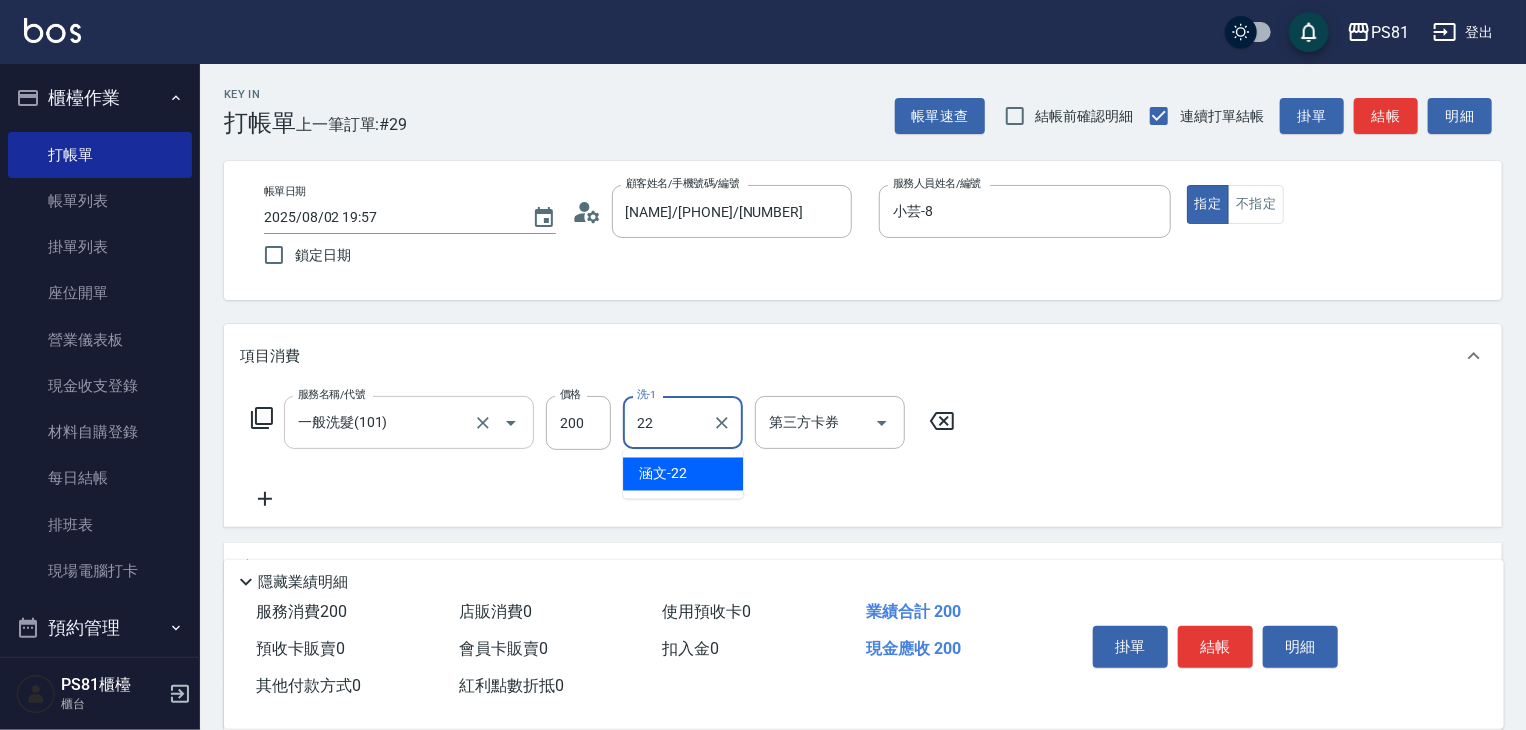 type on "涵文-22" 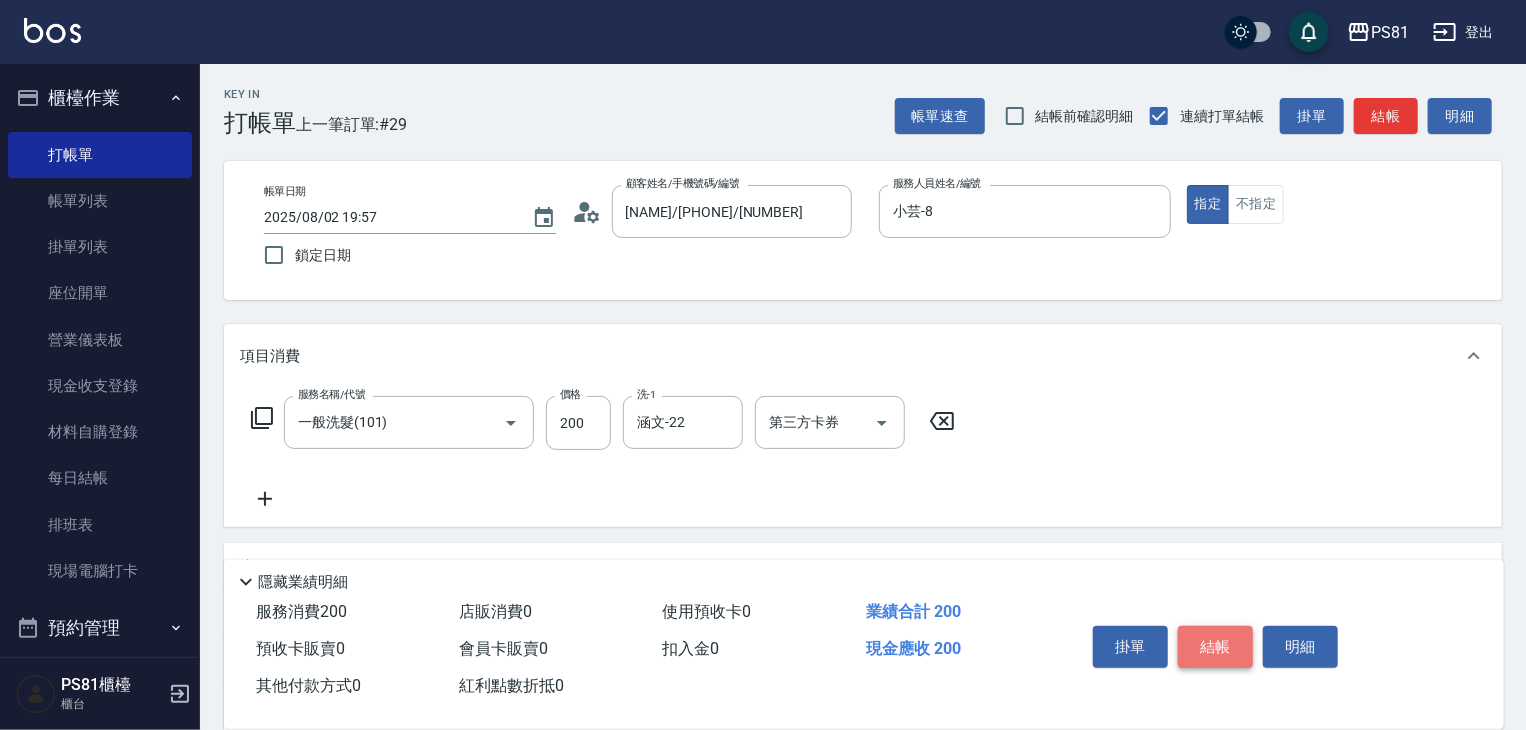 click on "結帳" at bounding box center [1215, 647] 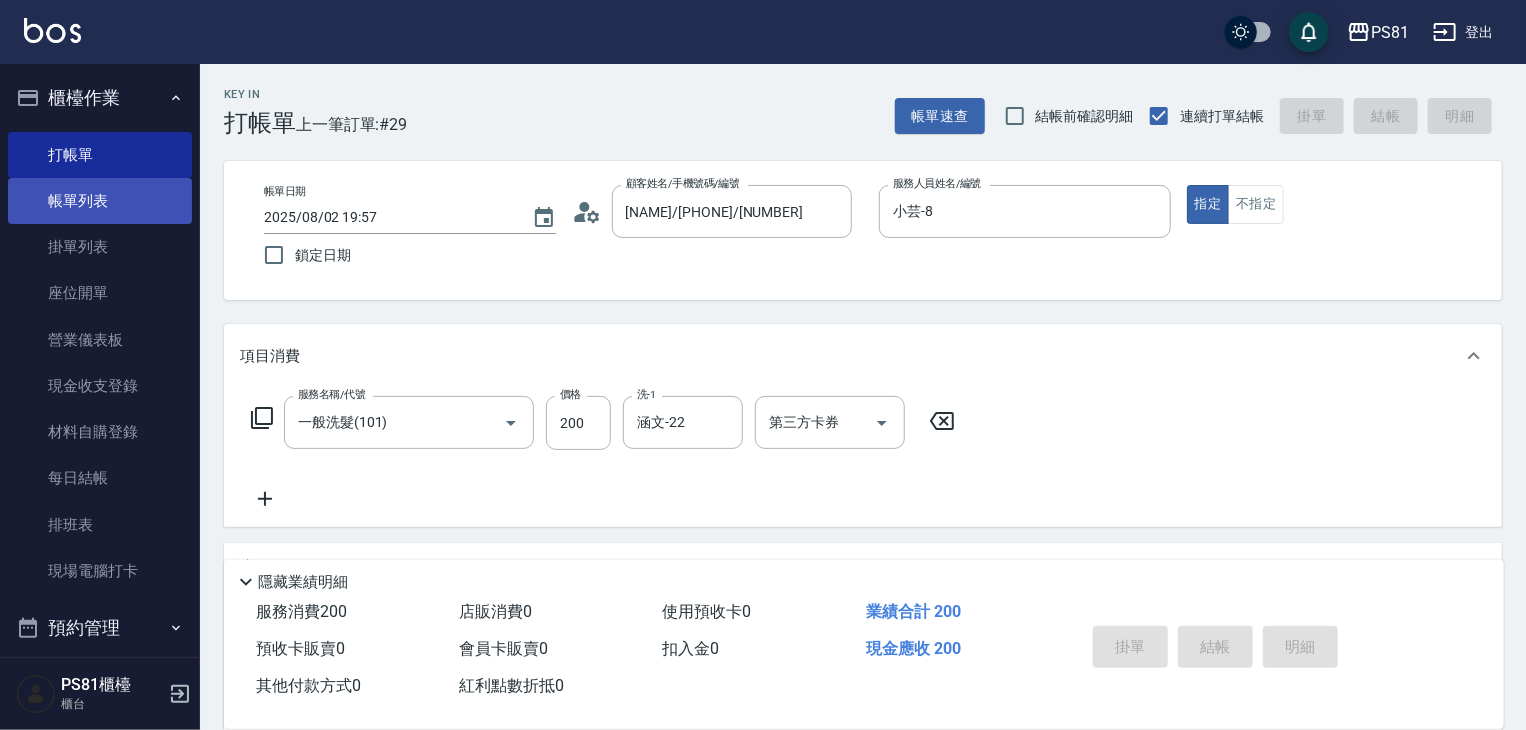 type on "2025/08/02 20:17" 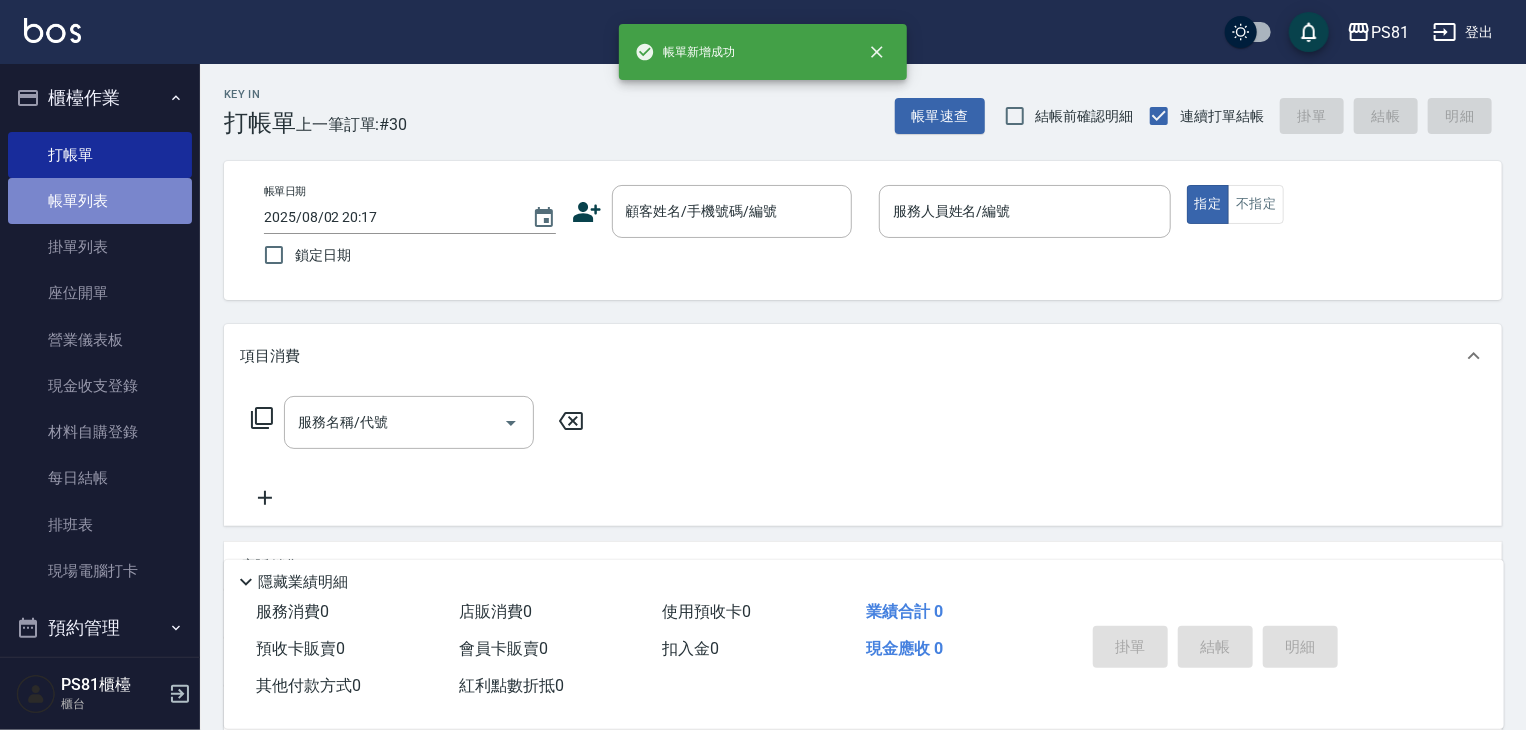 click on "帳單列表" at bounding box center [100, 201] 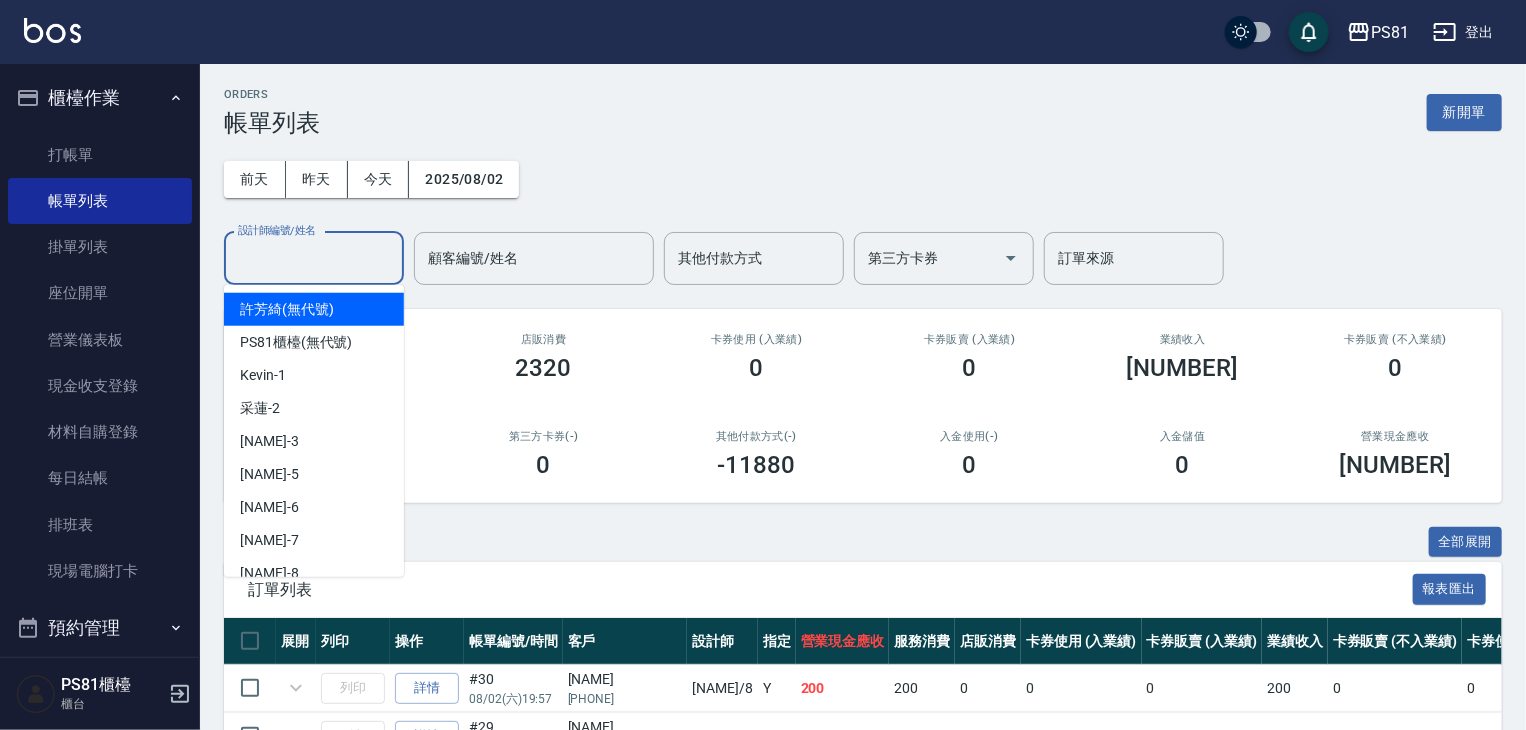 click on "設計師編號/姓名" at bounding box center (314, 258) 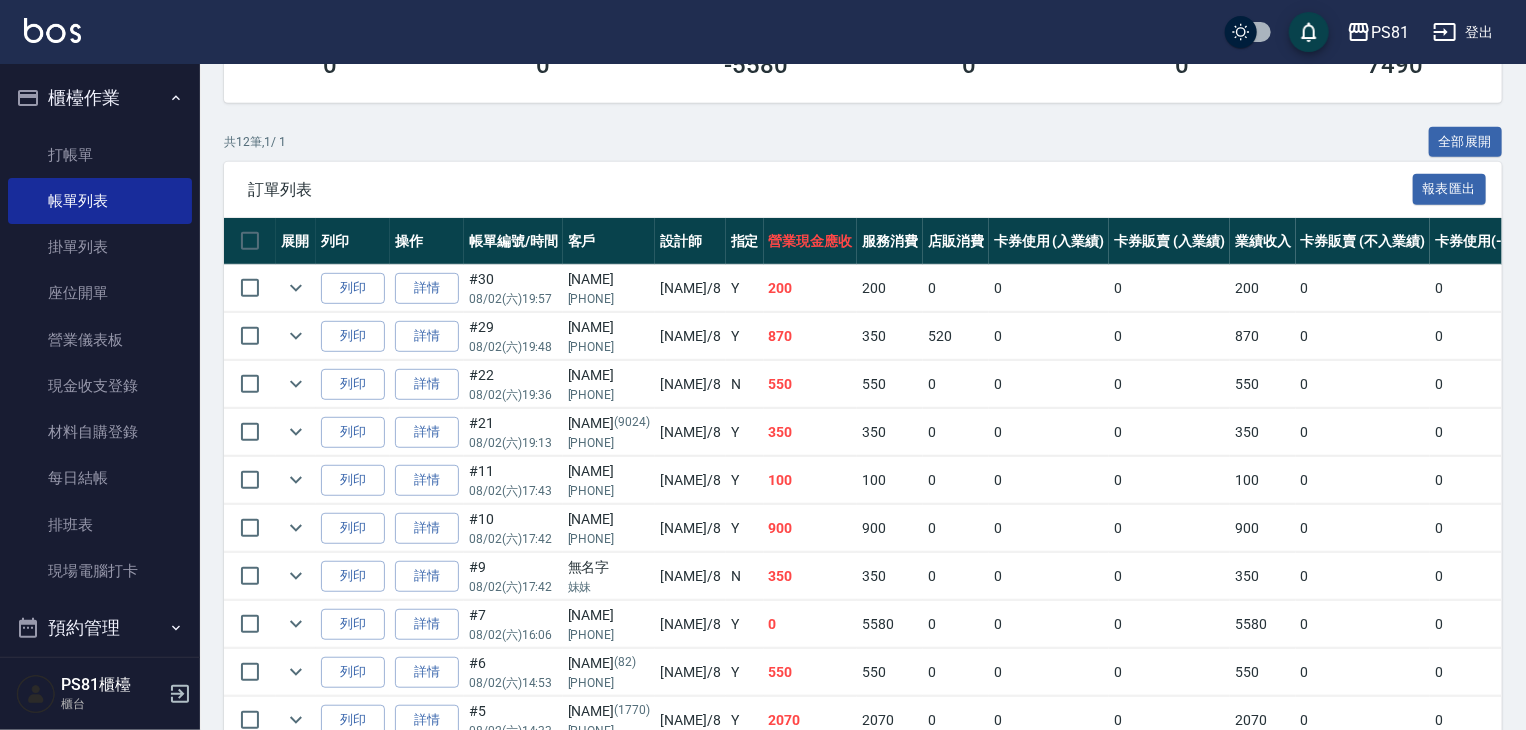 scroll, scrollTop: 400, scrollLeft: 0, axis: vertical 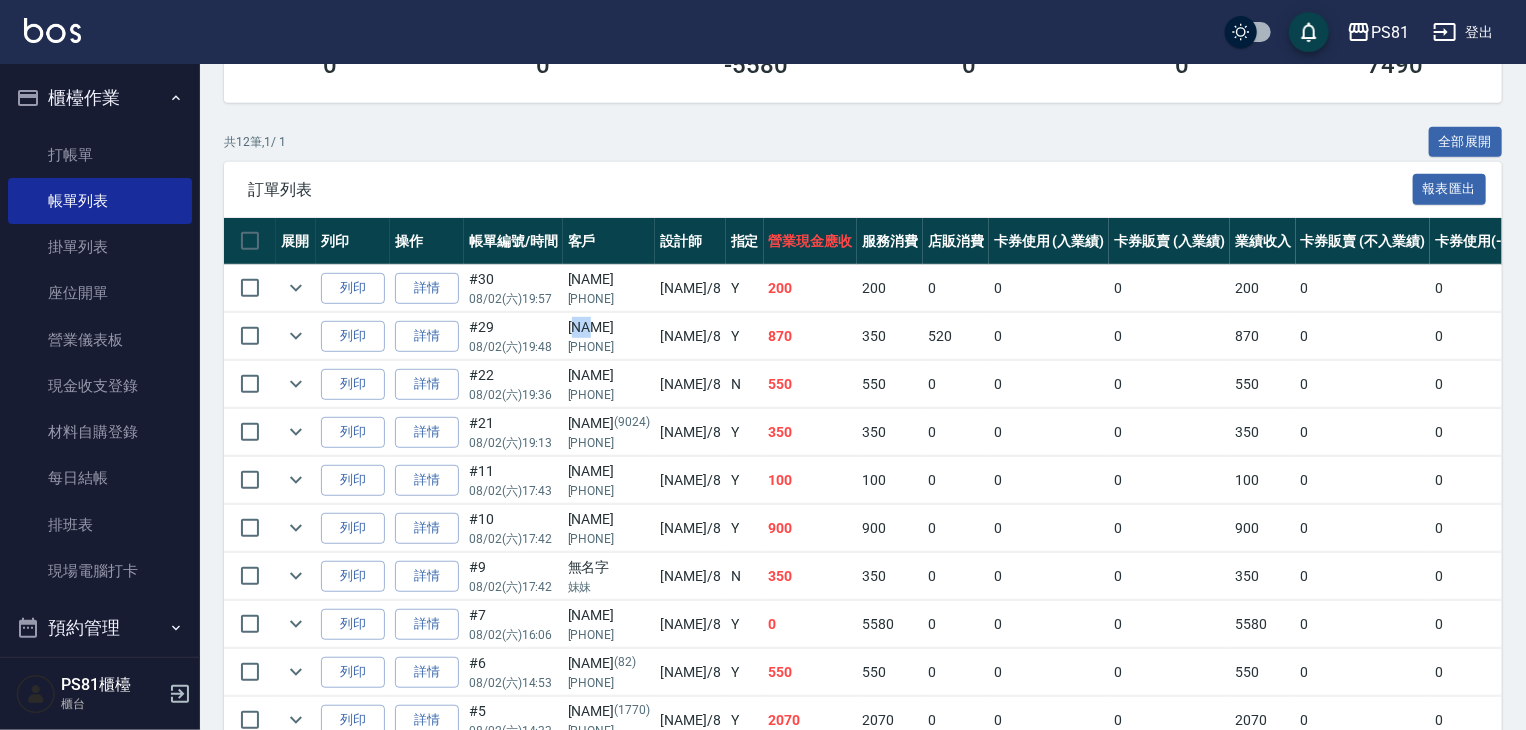 drag, startPoint x: 582, startPoint y: 320, endPoint x: 628, endPoint y: 333, distance: 47.801674 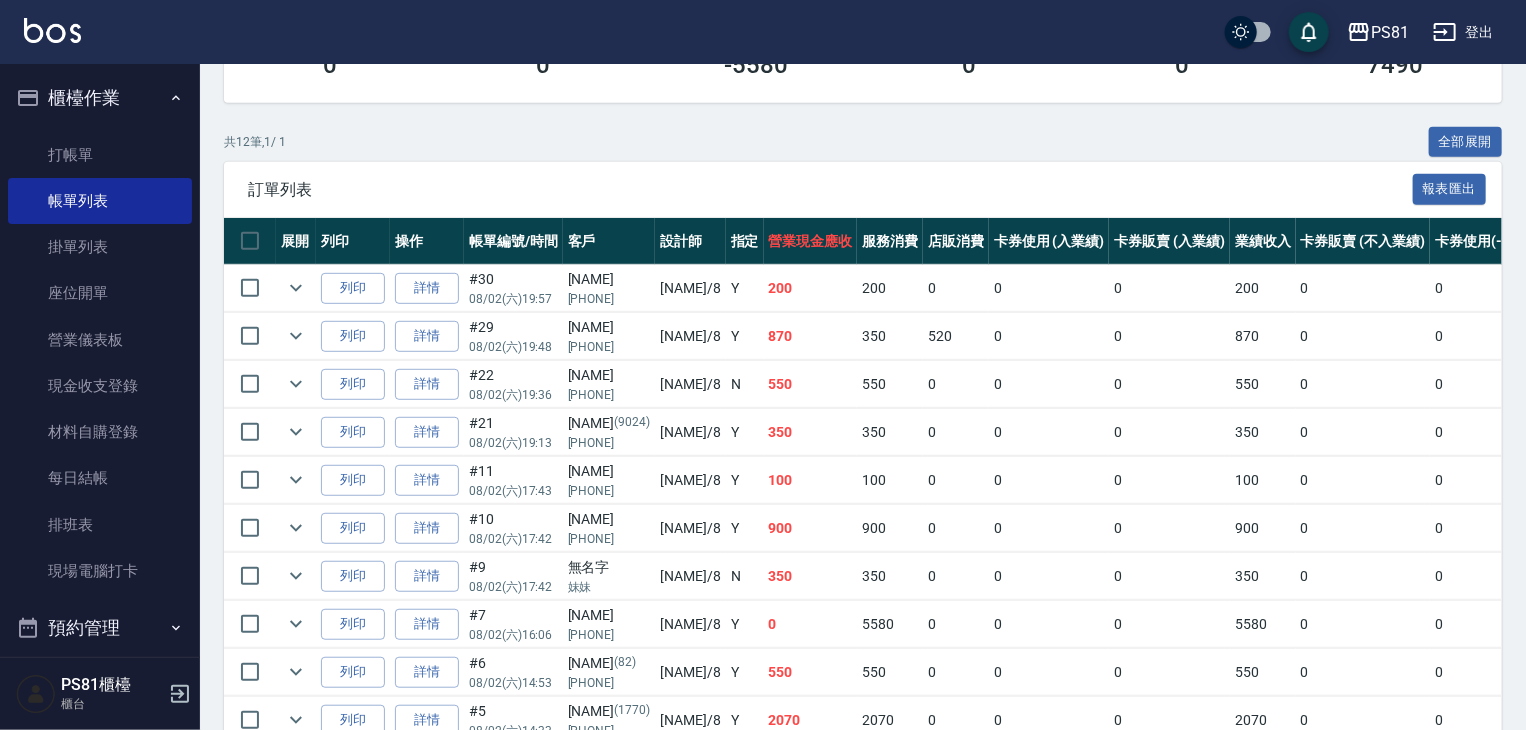 drag, startPoint x: 628, startPoint y: 338, endPoint x: 569, endPoint y: 372, distance: 68.09552 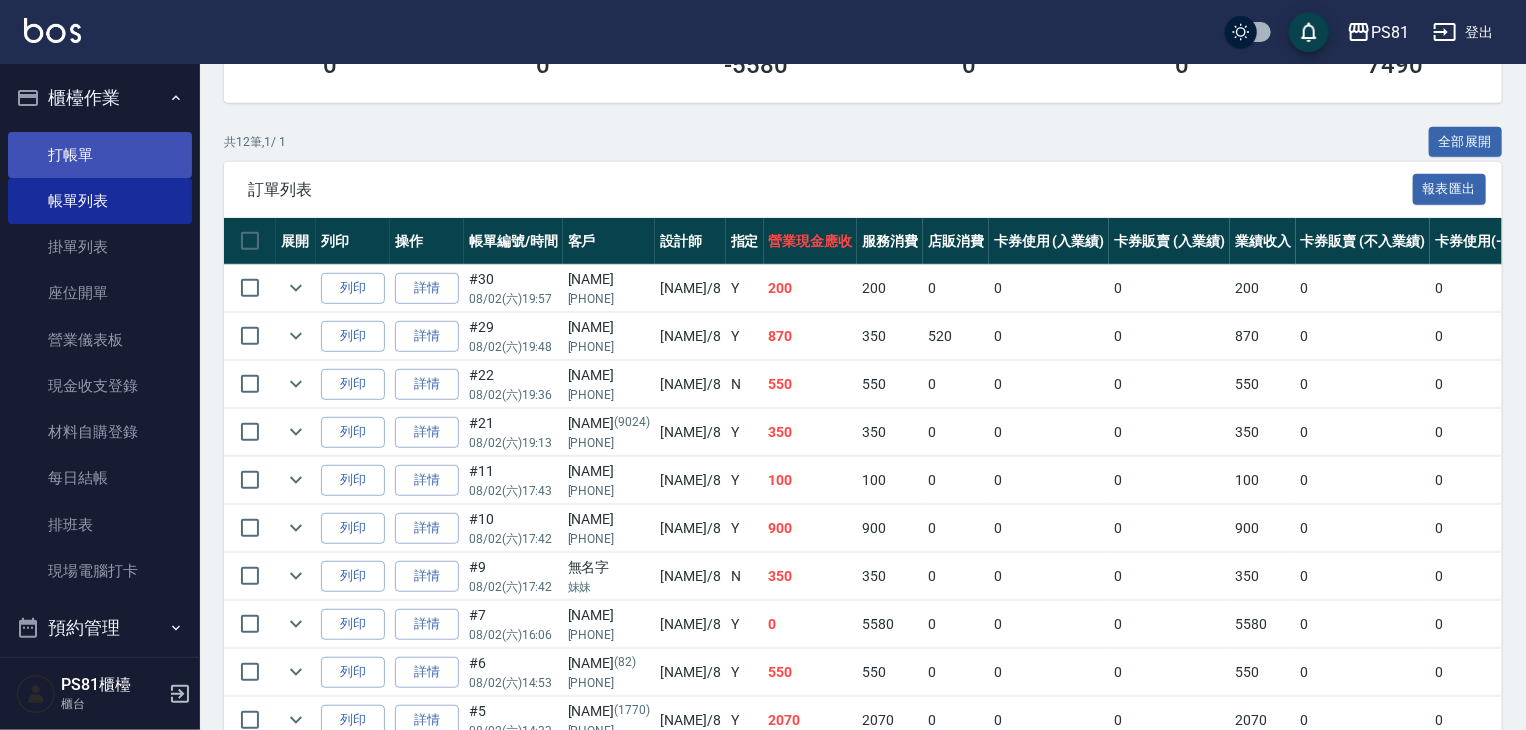 click on "打帳單" at bounding box center [100, 155] 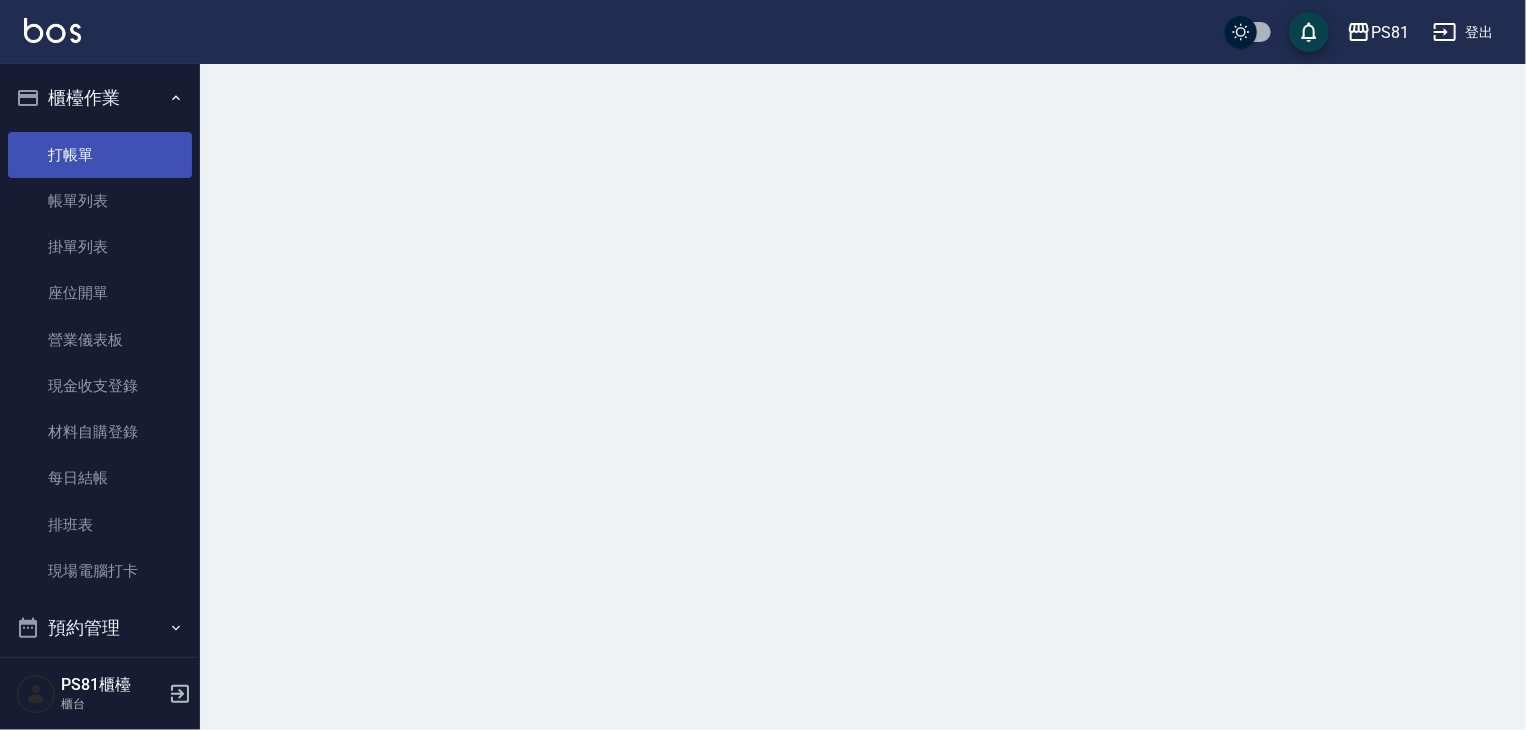 scroll, scrollTop: 0, scrollLeft: 0, axis: both 